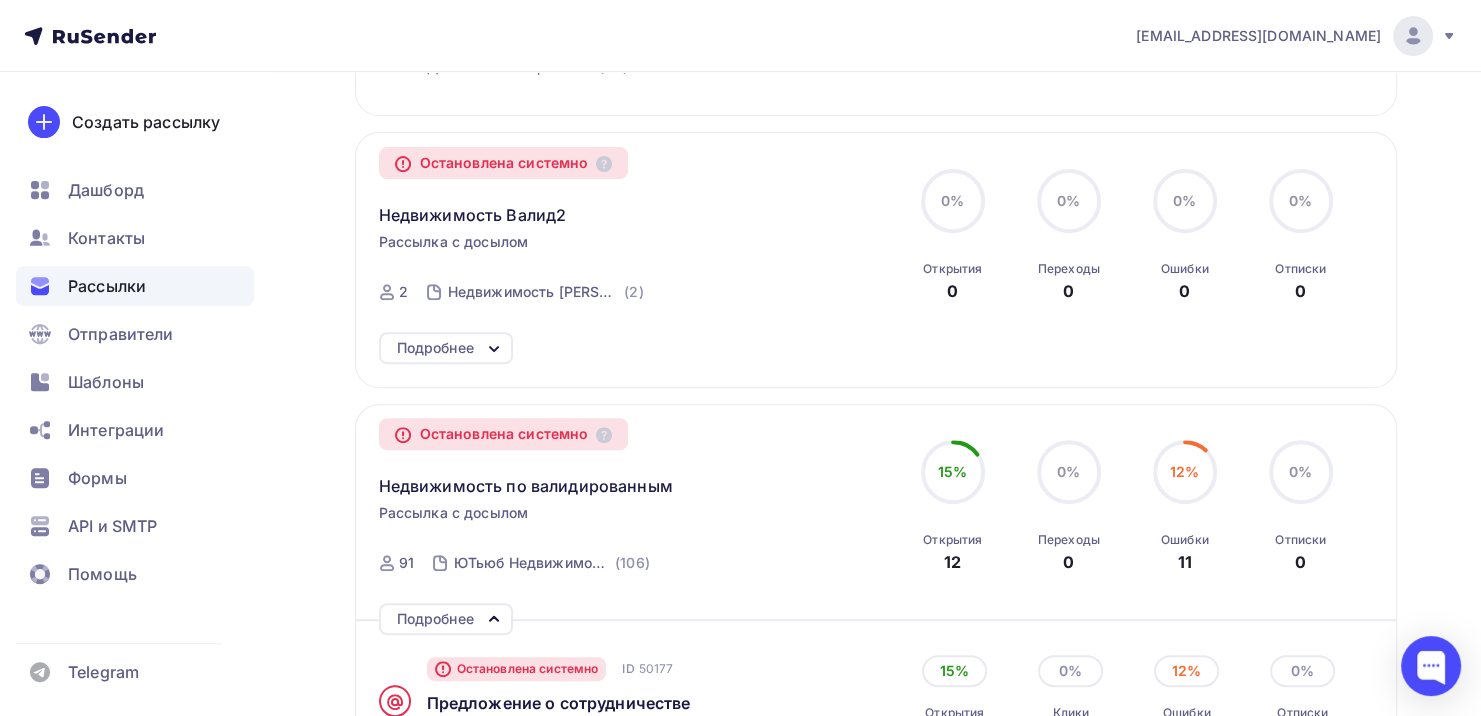 scroll, scrollTop: 748, scrollLeft: 0, axis: vertical 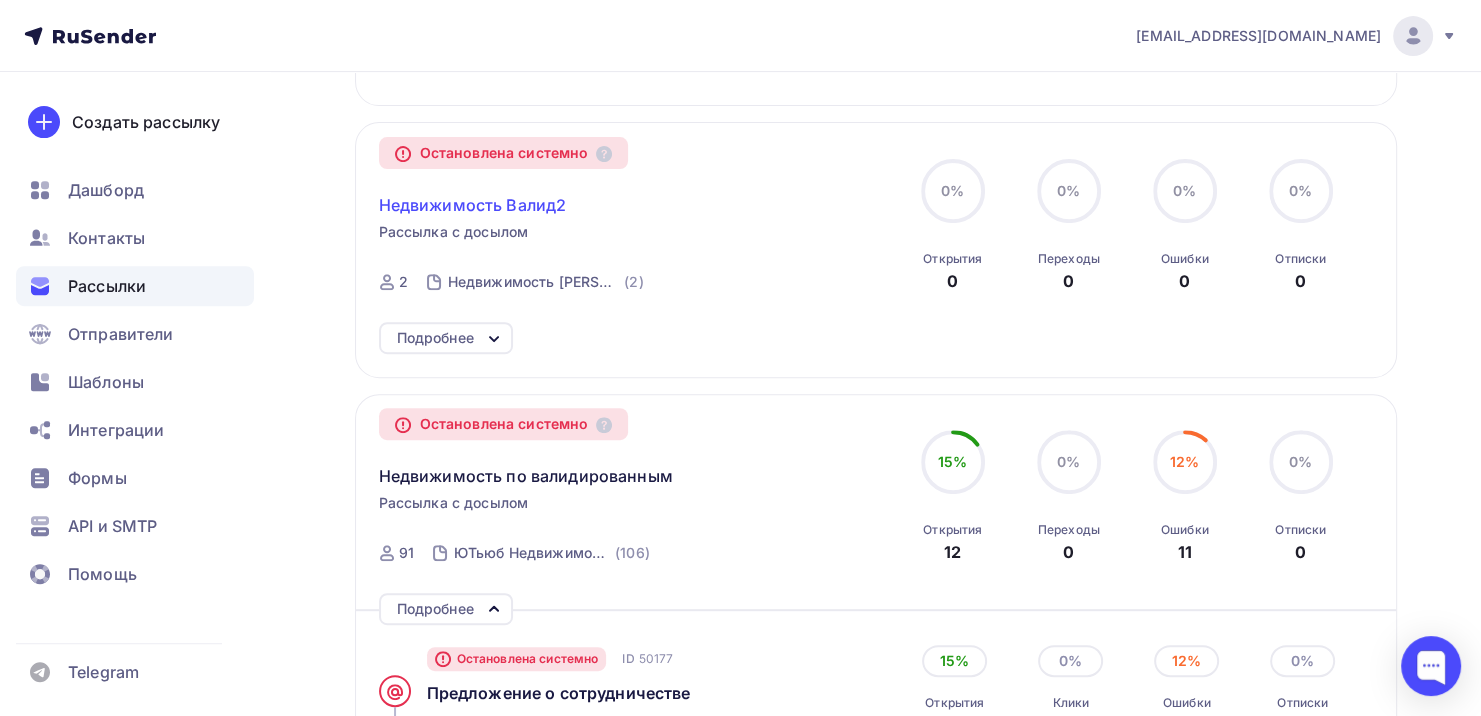 click on "Недвижимость Валид2" at bounding box center [473, 205] 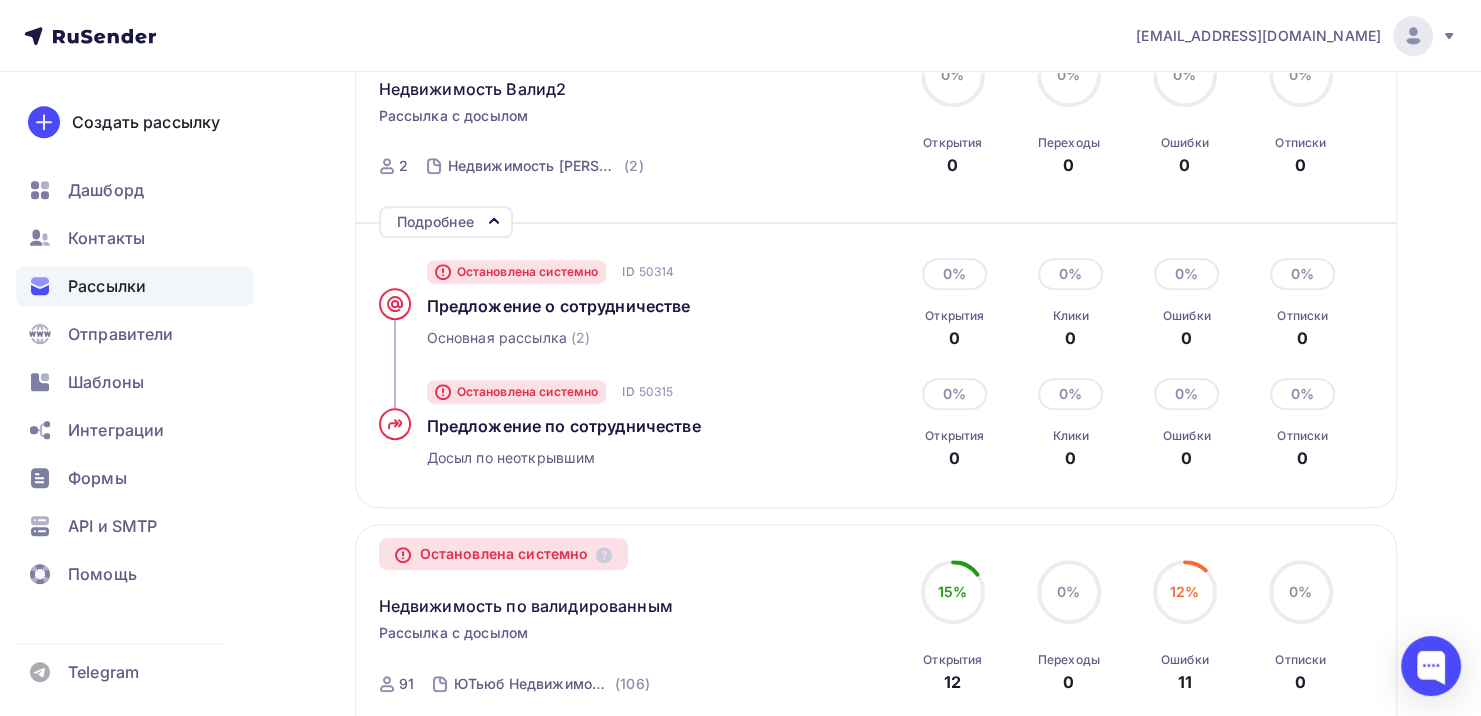 scroll, scrollTop: 1048, scrollLeft: 0, axis: vertical 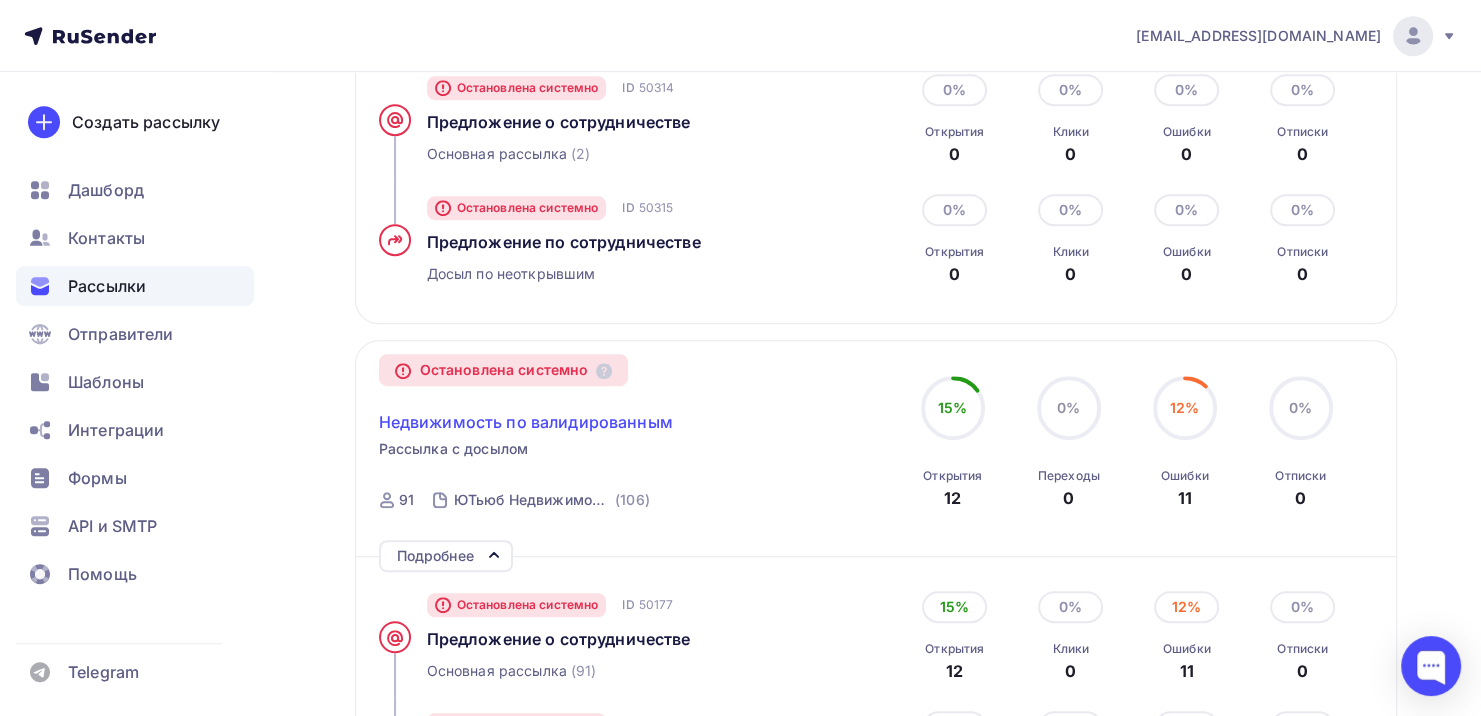 click on "Недвижимость по валидированным" at bounding box center [526, 422] 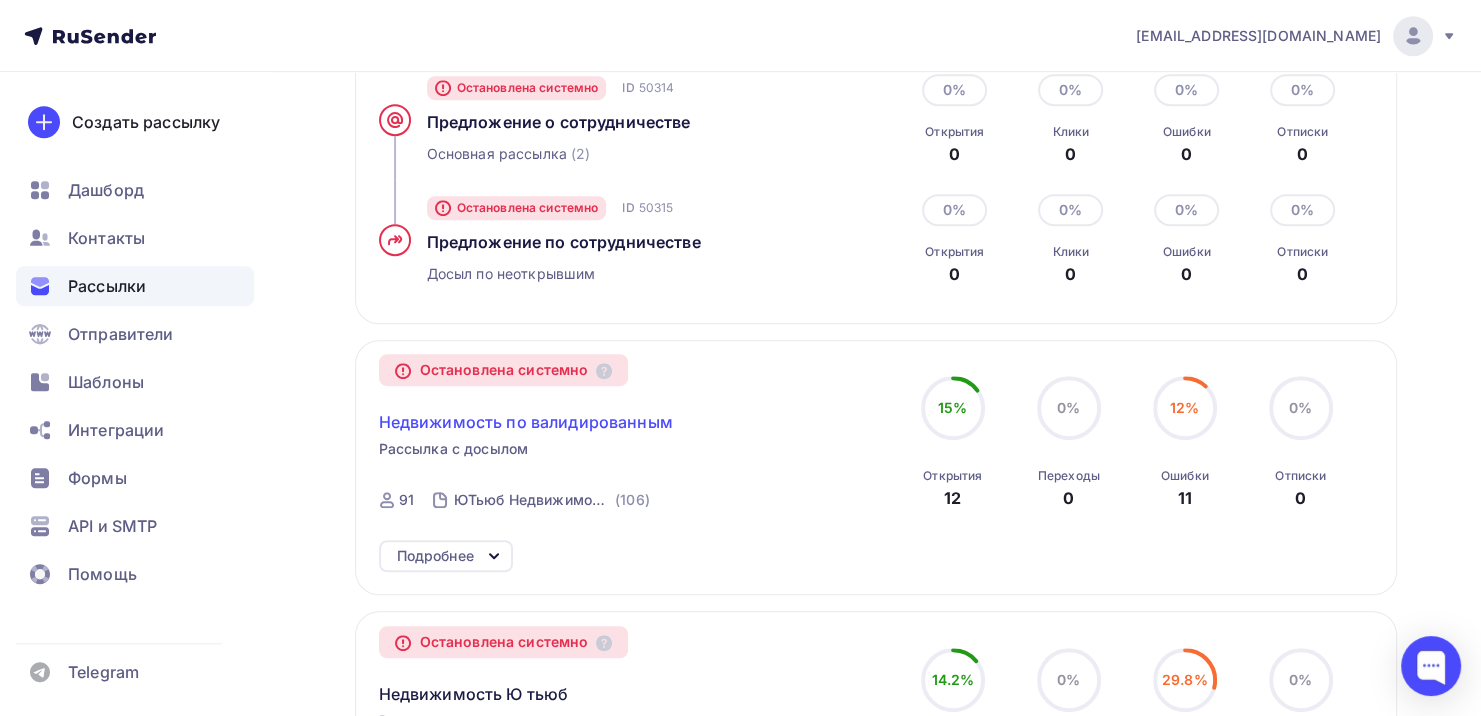click on "Недвижимость по валидированным" at bounding box center [526, 422] 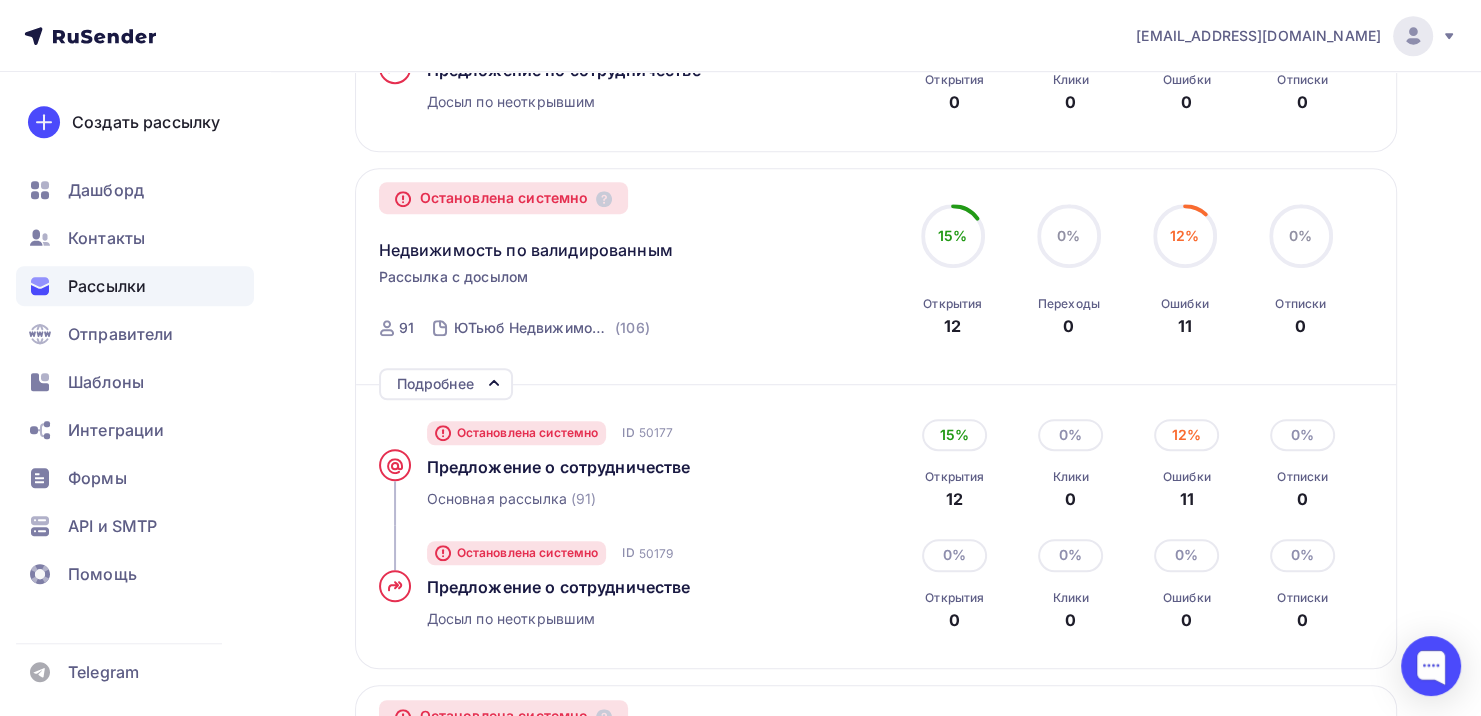 scroll, scrollTop: 1248, scrollLeft: 0, axis: vertical 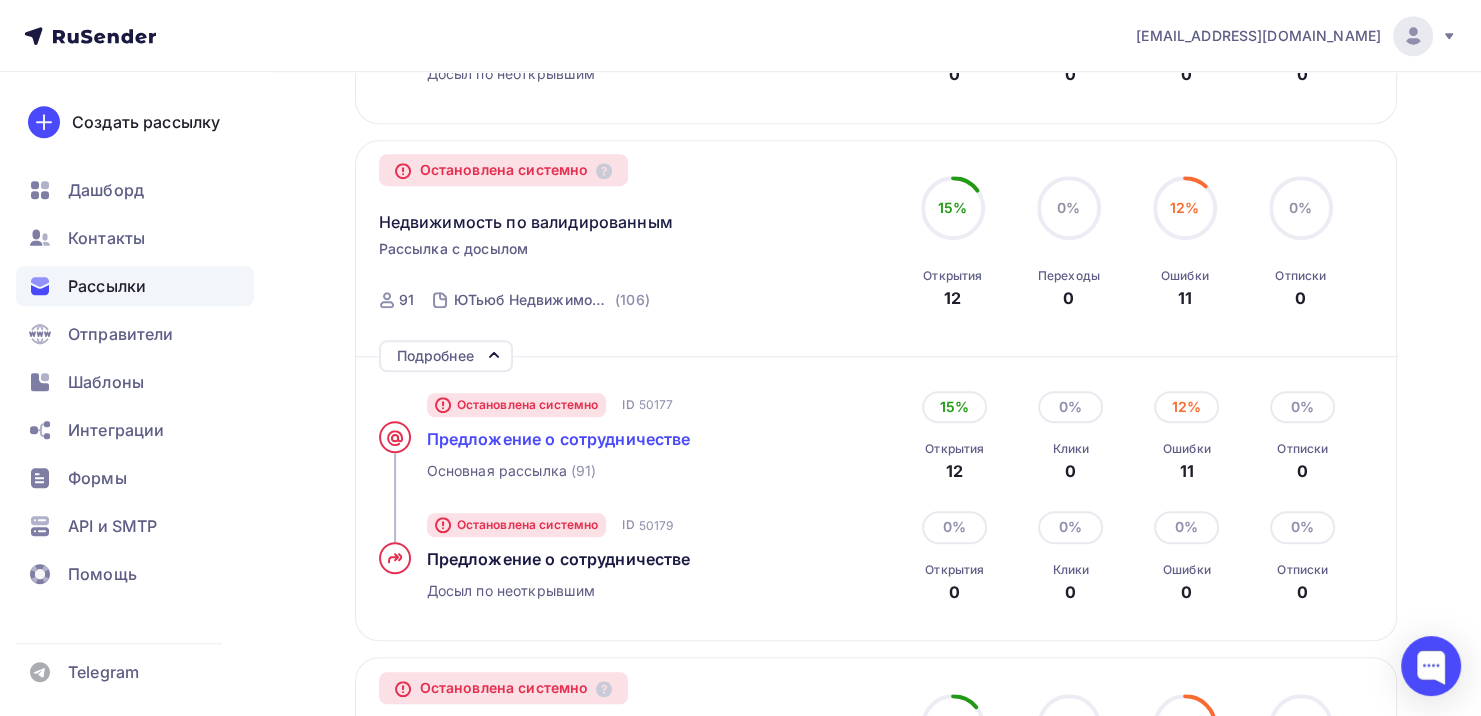 click on "Предложение о сотрудничестве" at bounding box center (559, 439) 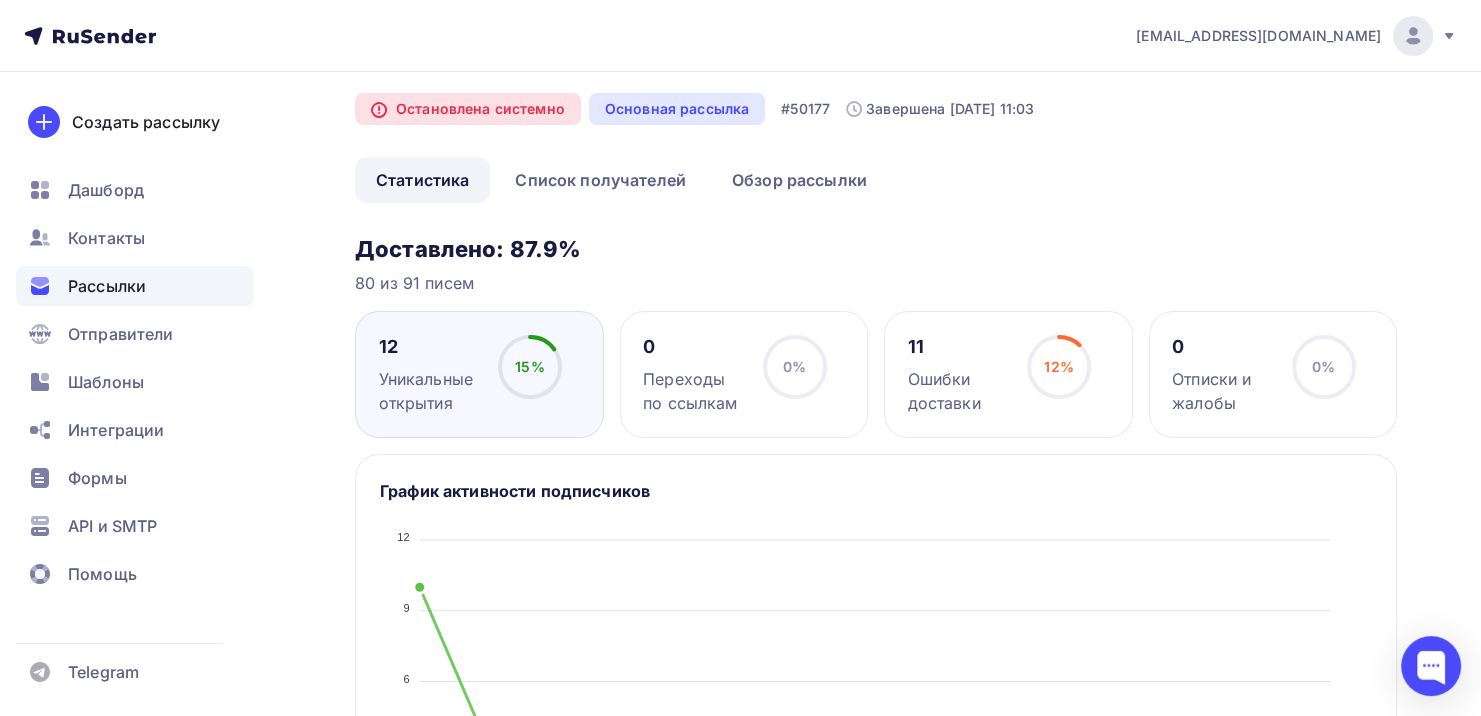 scroll, scrollTop: 5, scrollLeft: 0, axis: vertical 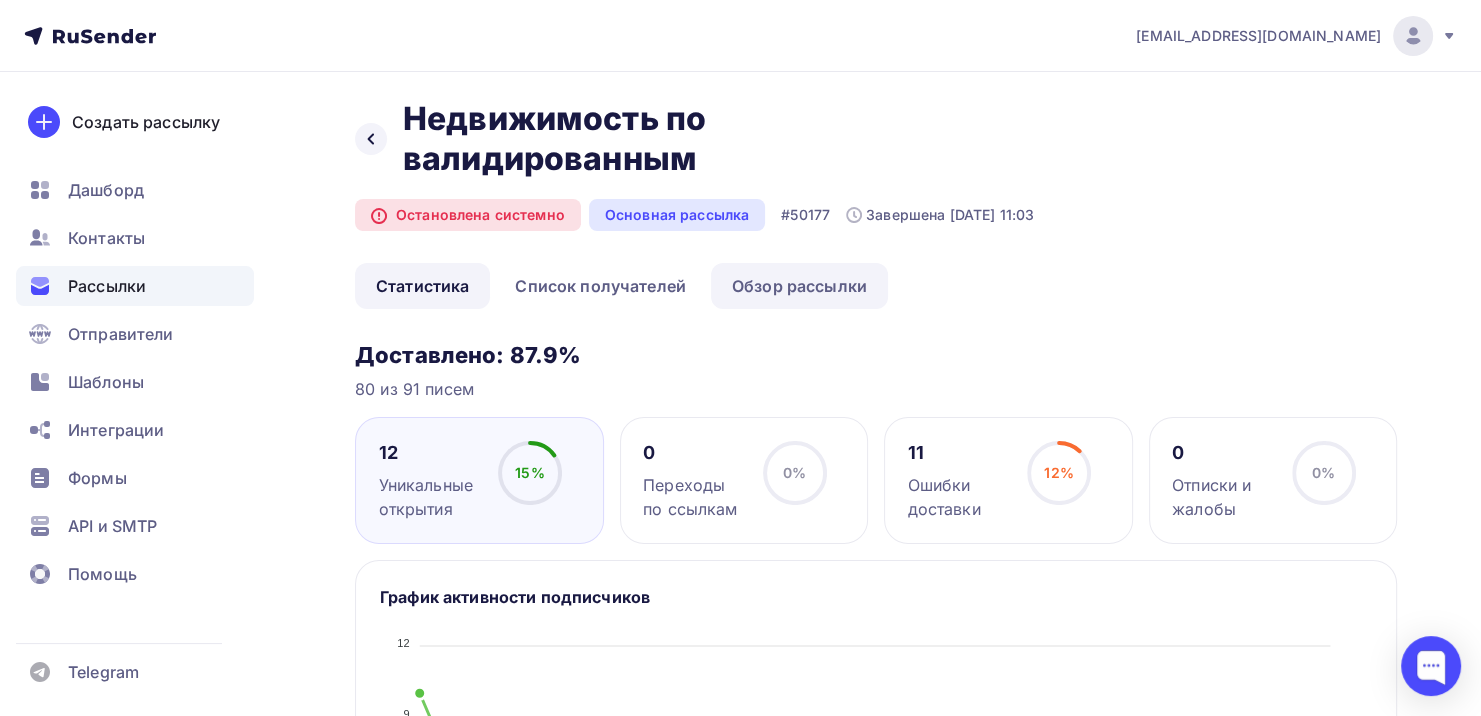 click on "Обзор рассылки" at bounding box center [799, 286] 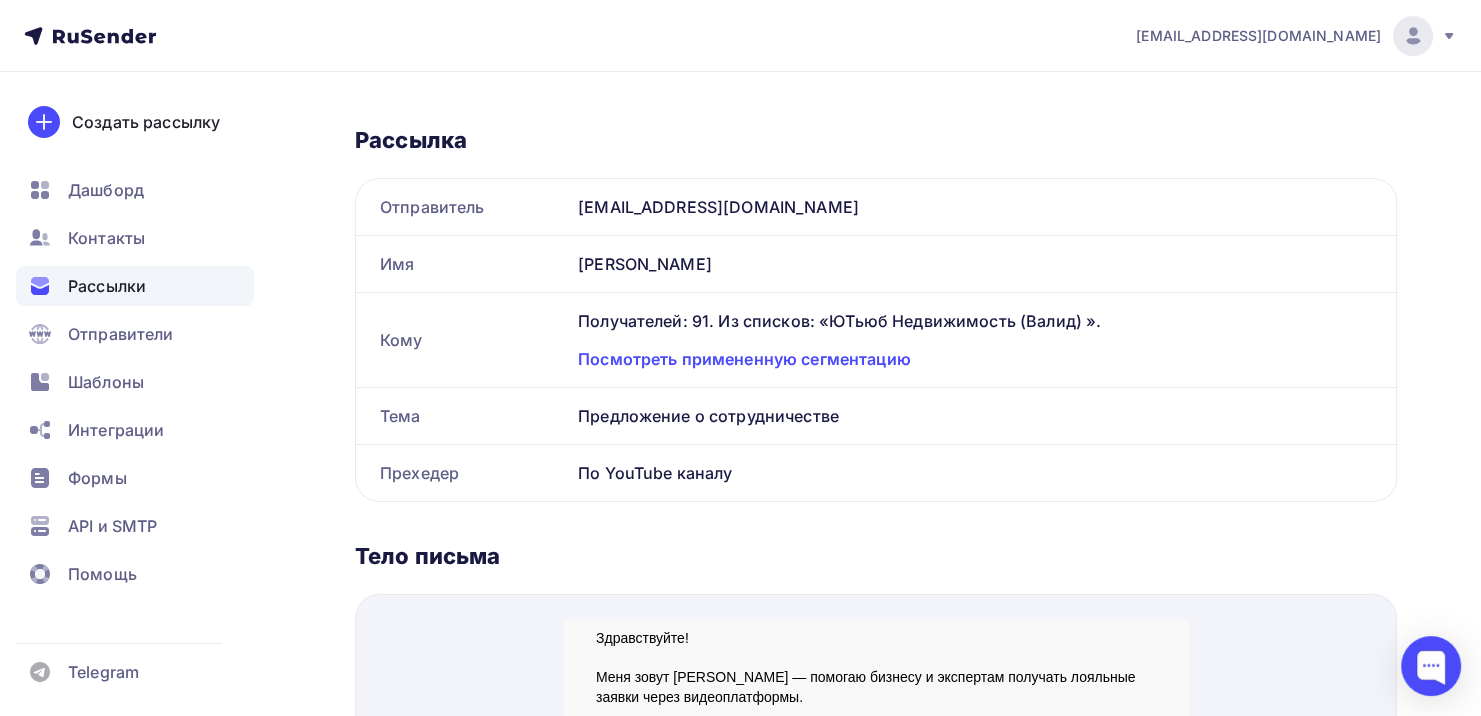 scroll, scrollTop: 300, scrollLeft: 0, axis: vertical 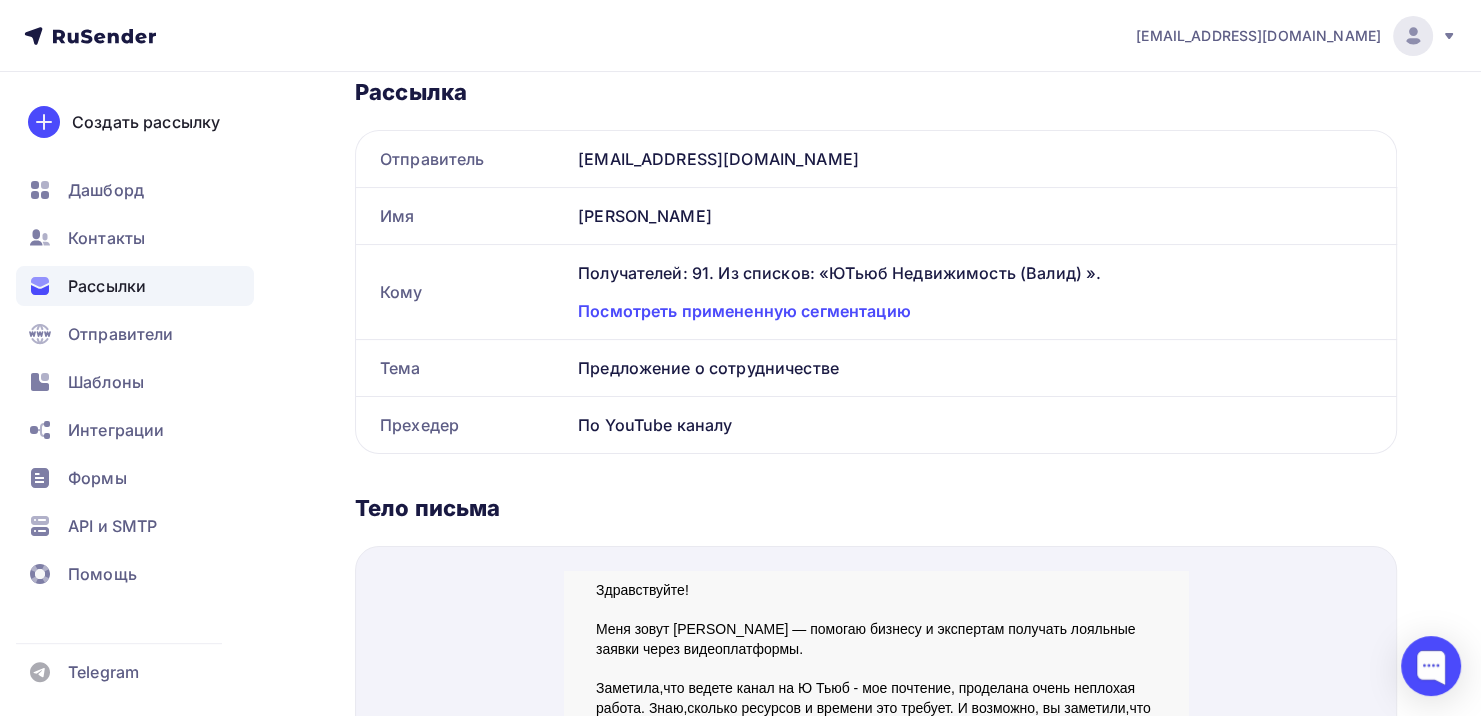 click on "Предложение о сотрудничестве" at bounding box center [983, 368] 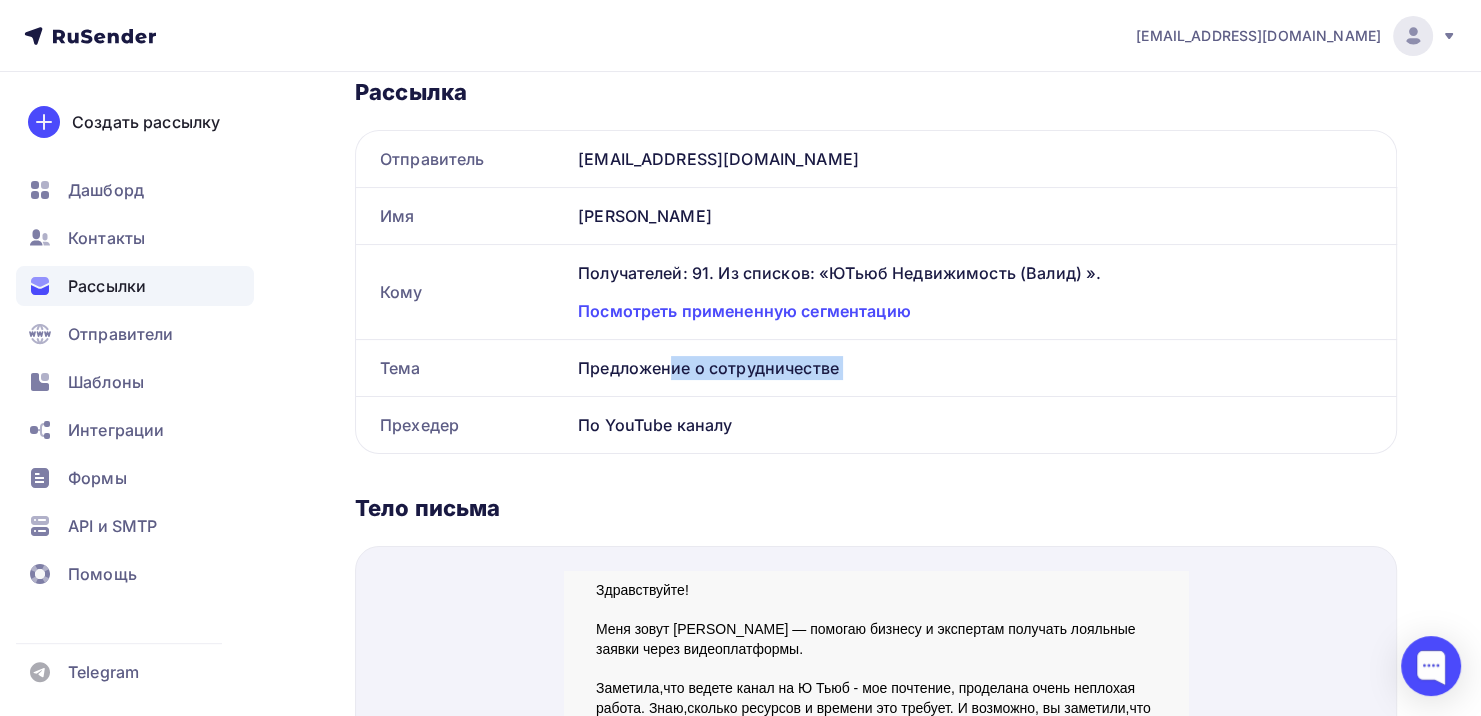 click on "Предложение о сотрудничестве" at bounding box center (983, 368) 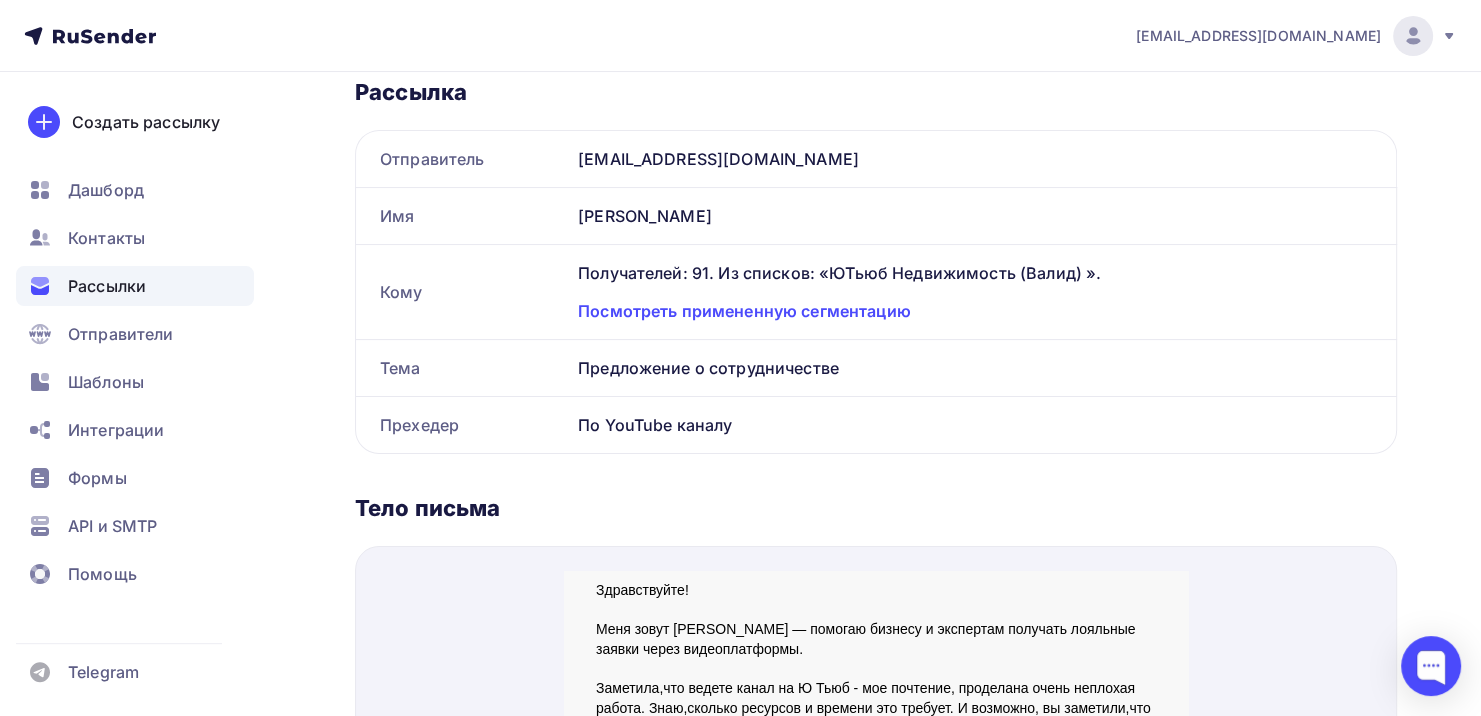 click on "По YouTube каналу" at bounding box center (983, 425) 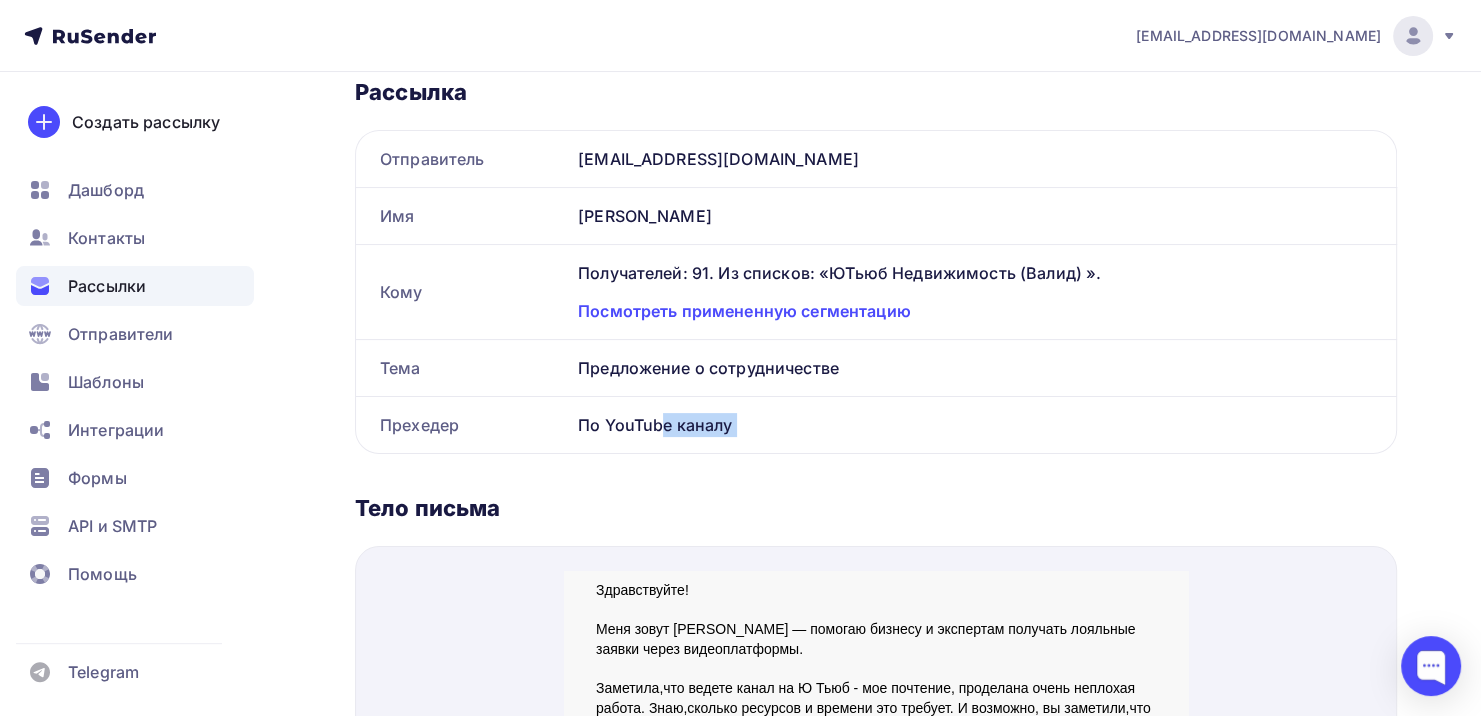 click on "По YouTube каналу" at bounding box center [983, 425] 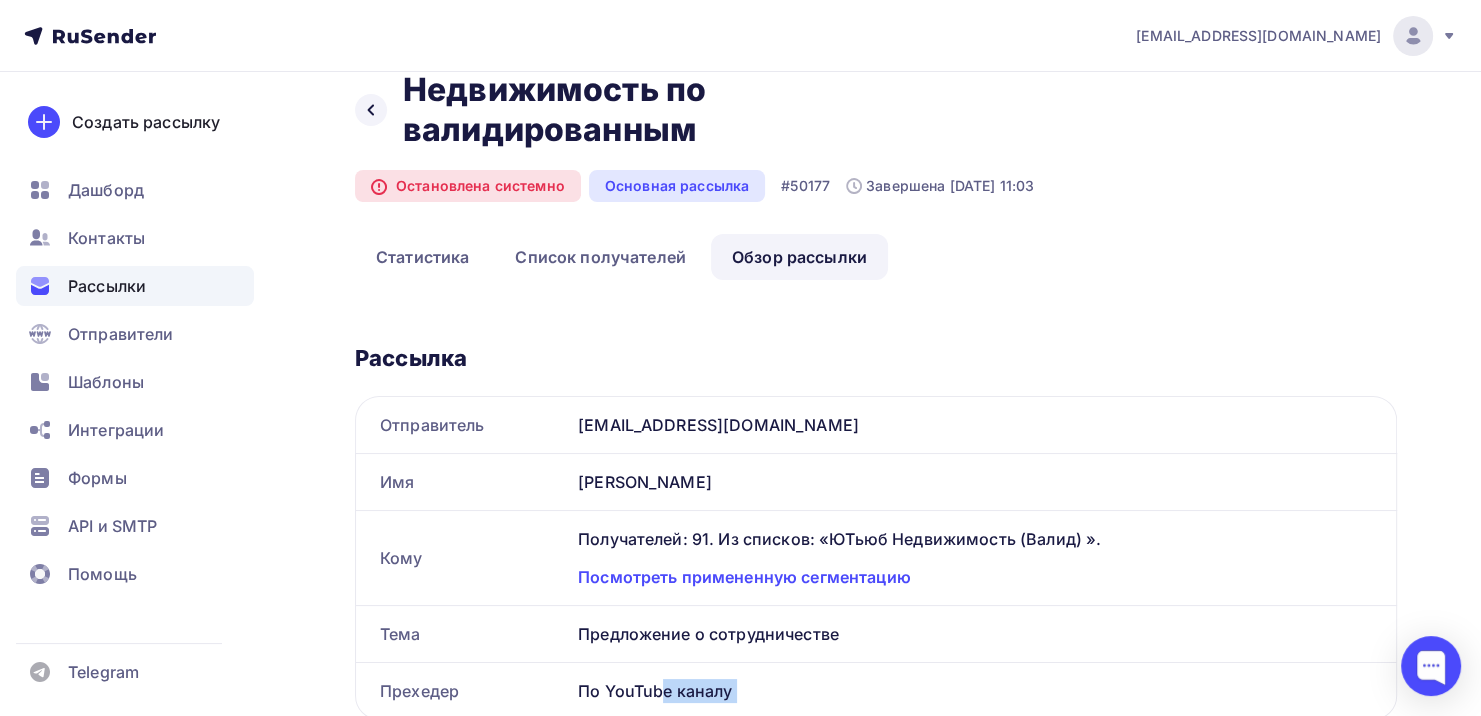 scroll, scrollTop: 0, scrollLeft: 0, axis: both 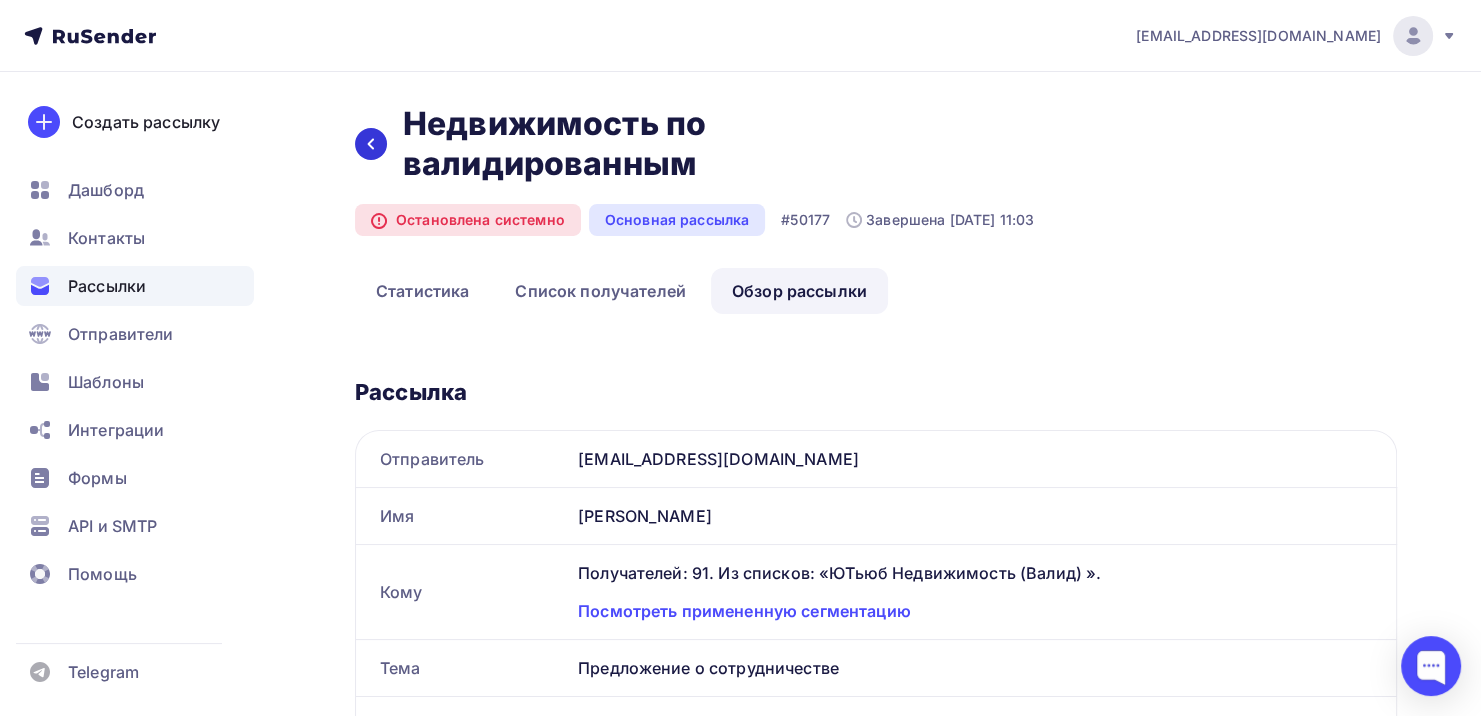click 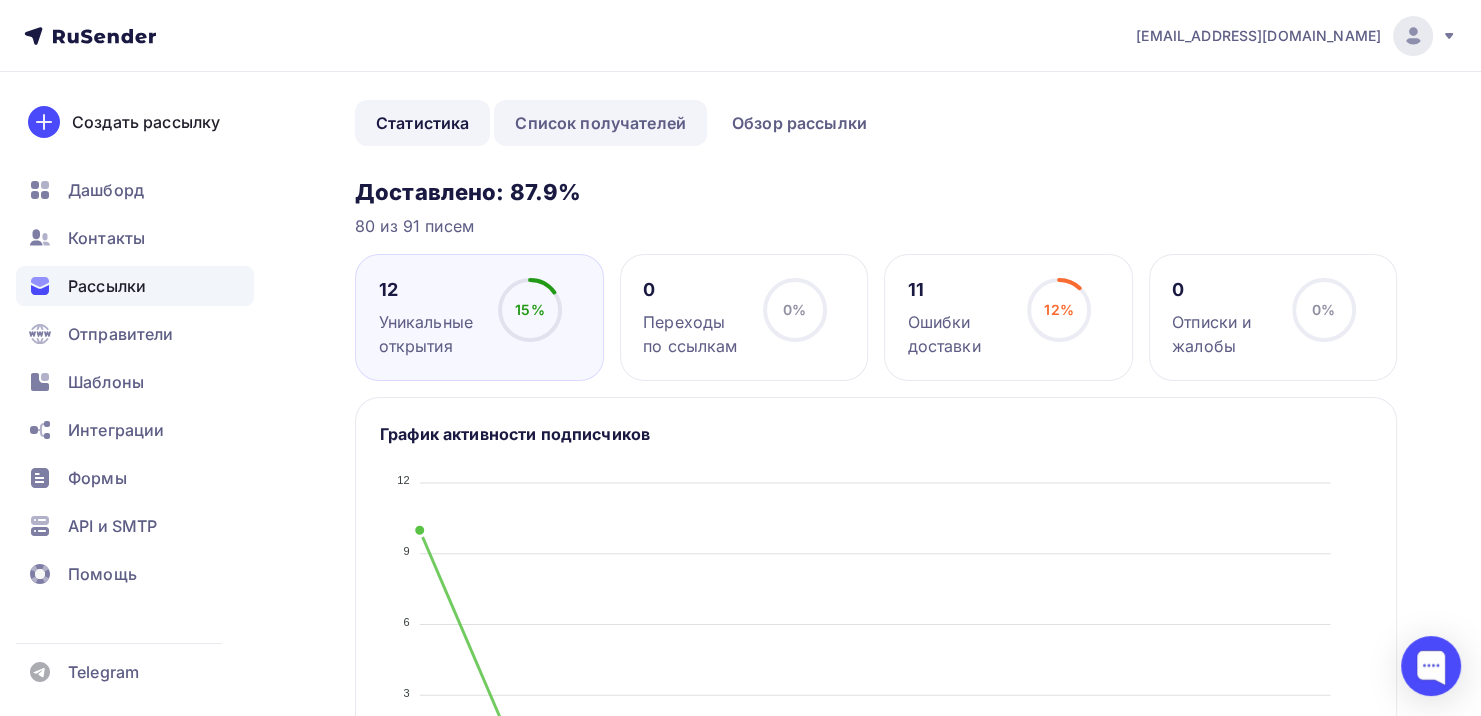 scroll, scrollTop: 5, scrollLeft: 0, axis: vertical 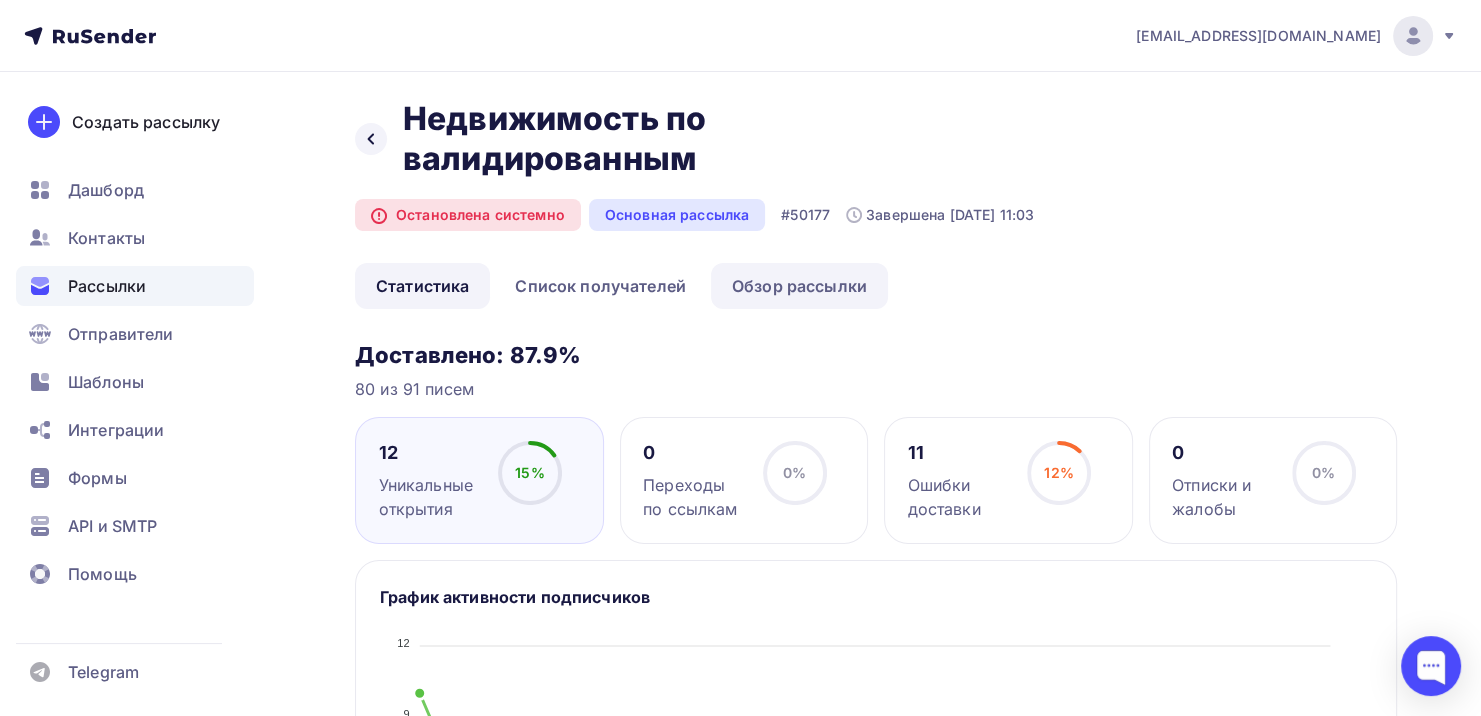 drag, startPoint x: 783, startPoint y: 245, endPoint x: 767, endPoint y: 249, distance: 16.492422 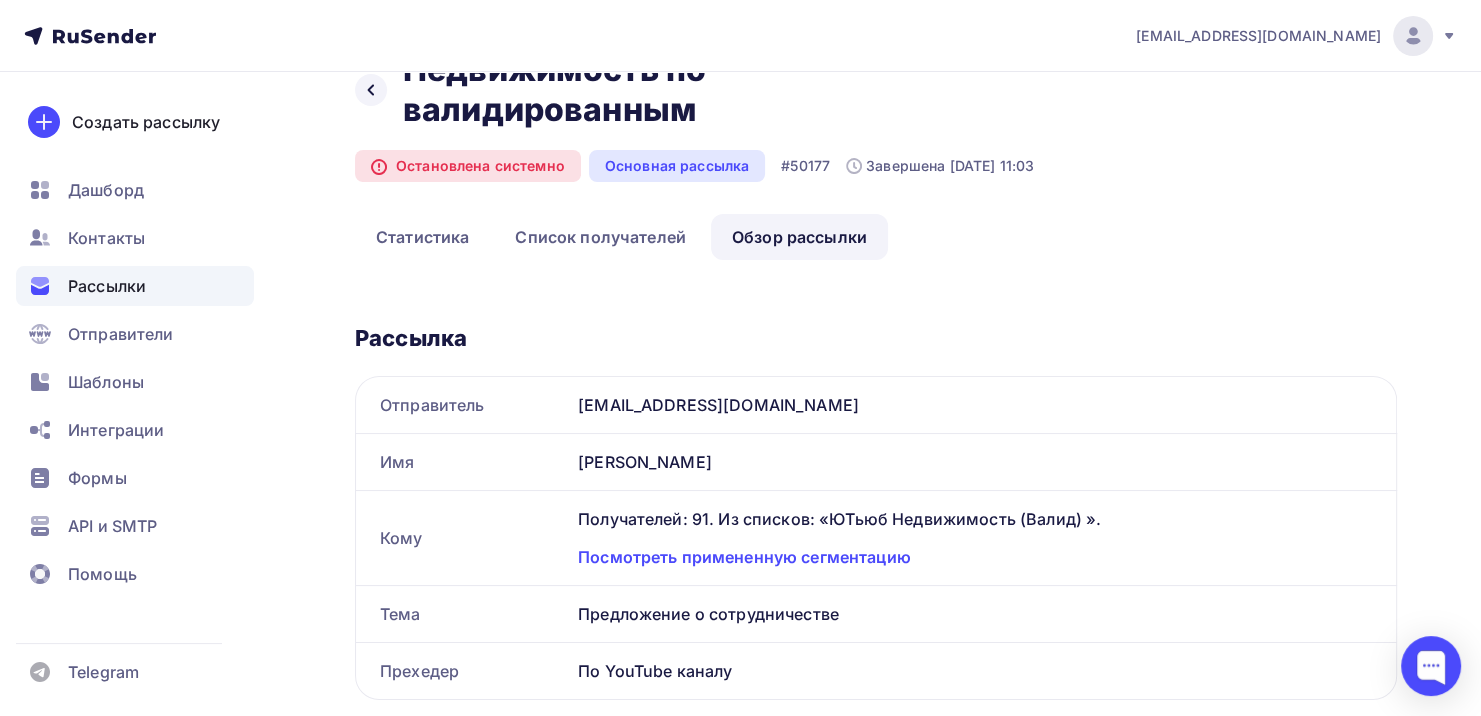 scroll, scrollTop: 0, scrollLeft: 0, axis: both 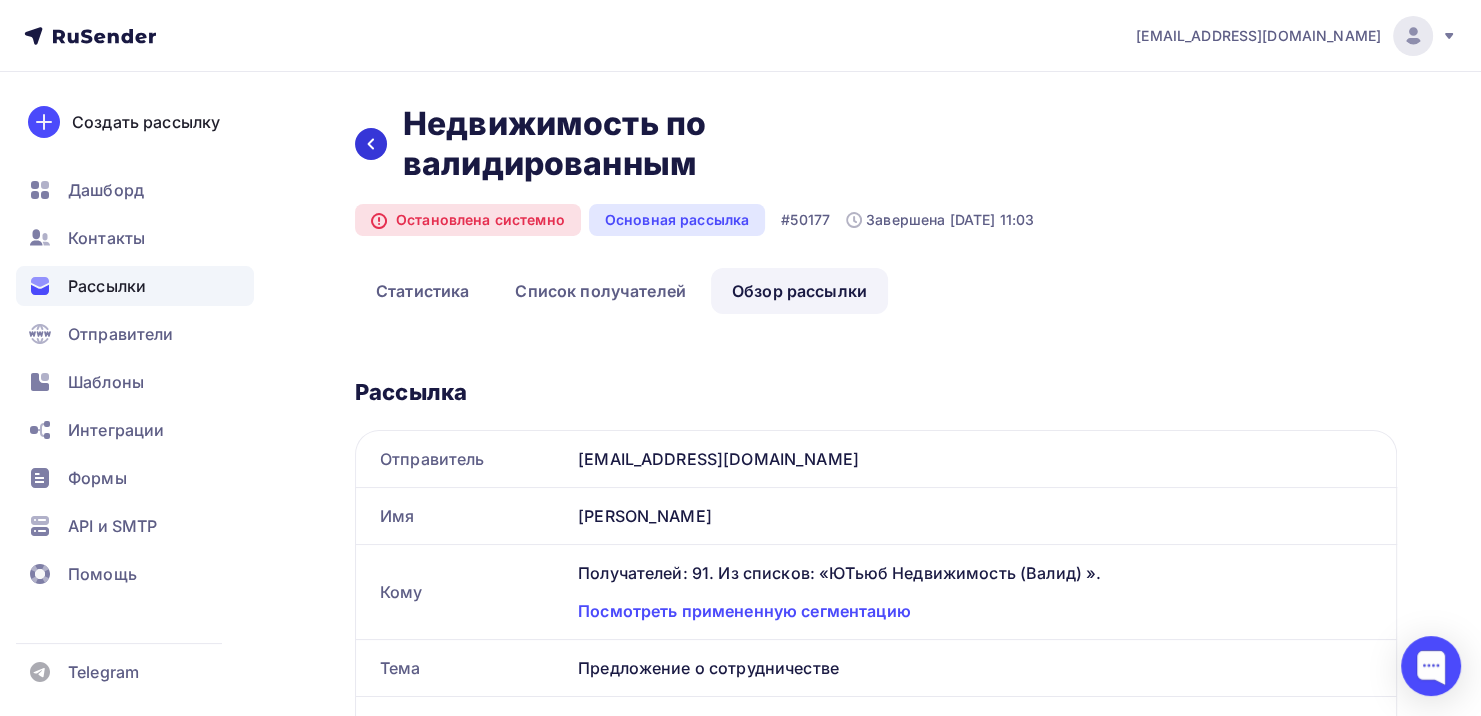 click 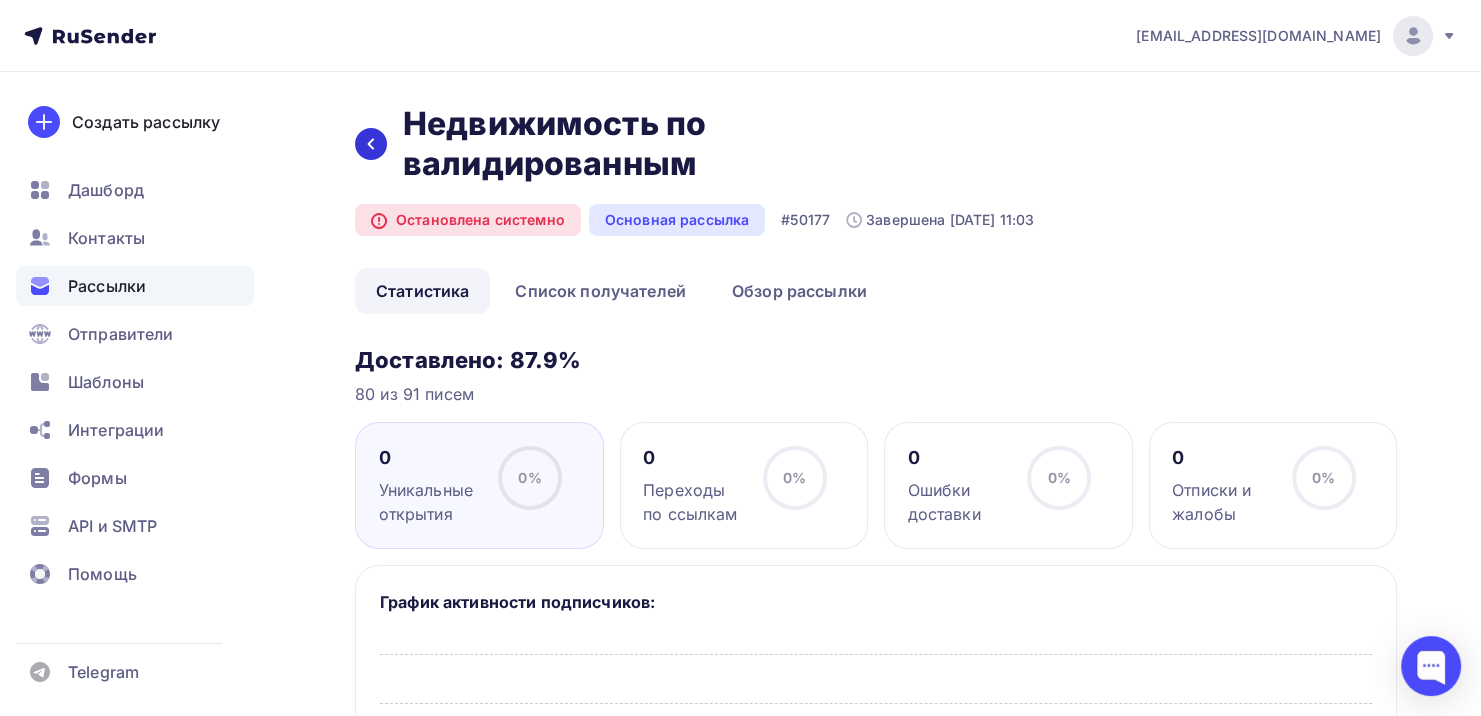 scroll, scrollTop: 5, scrollLeft: 0, axis: vertical 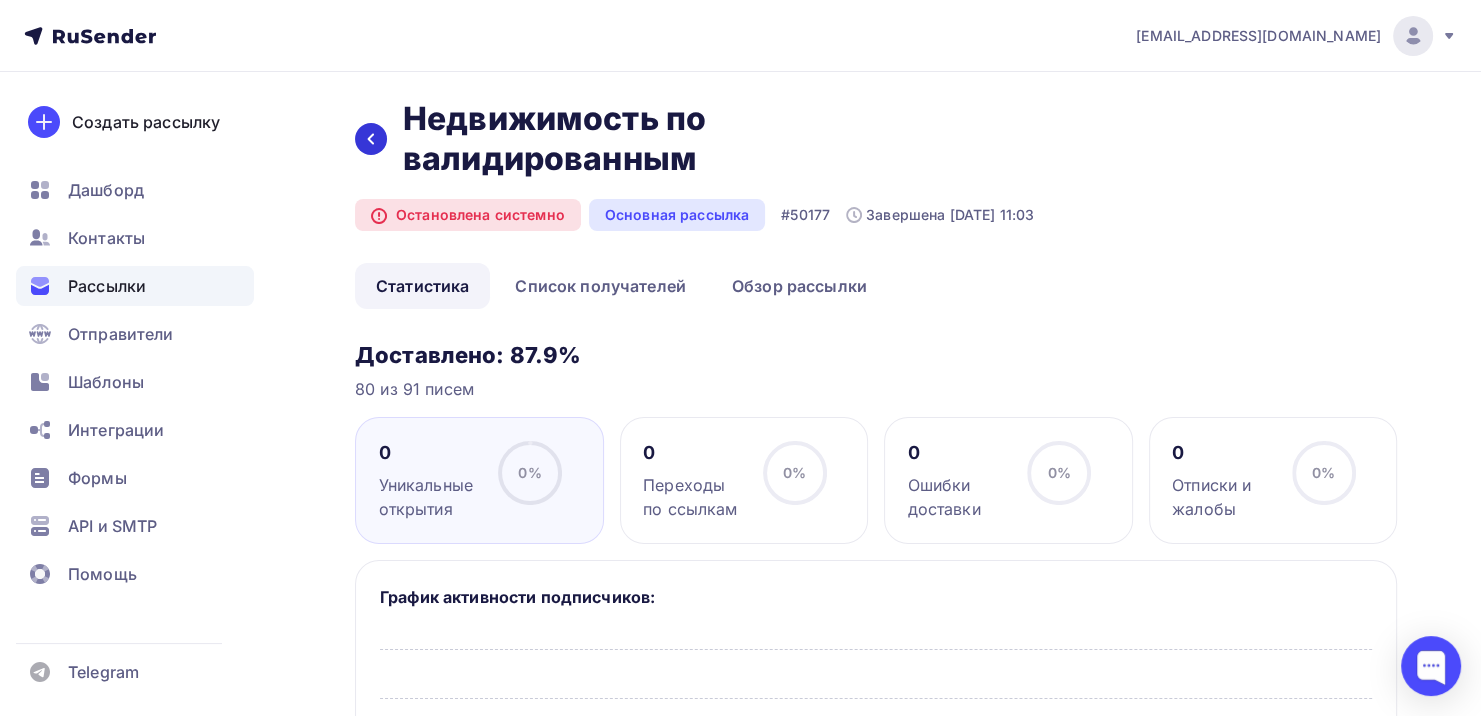 click 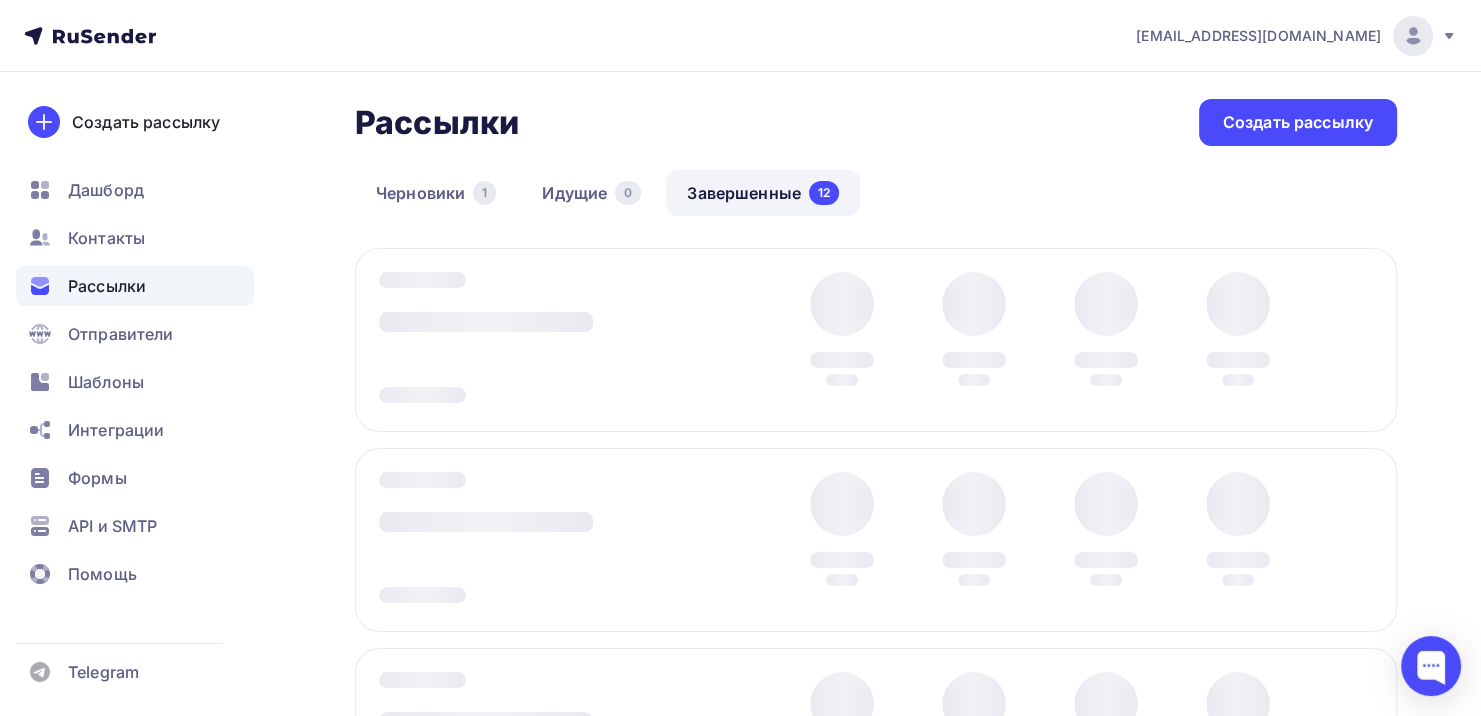 scroll, scrollTop: 181, scrollLeft: 0, axis: vertical 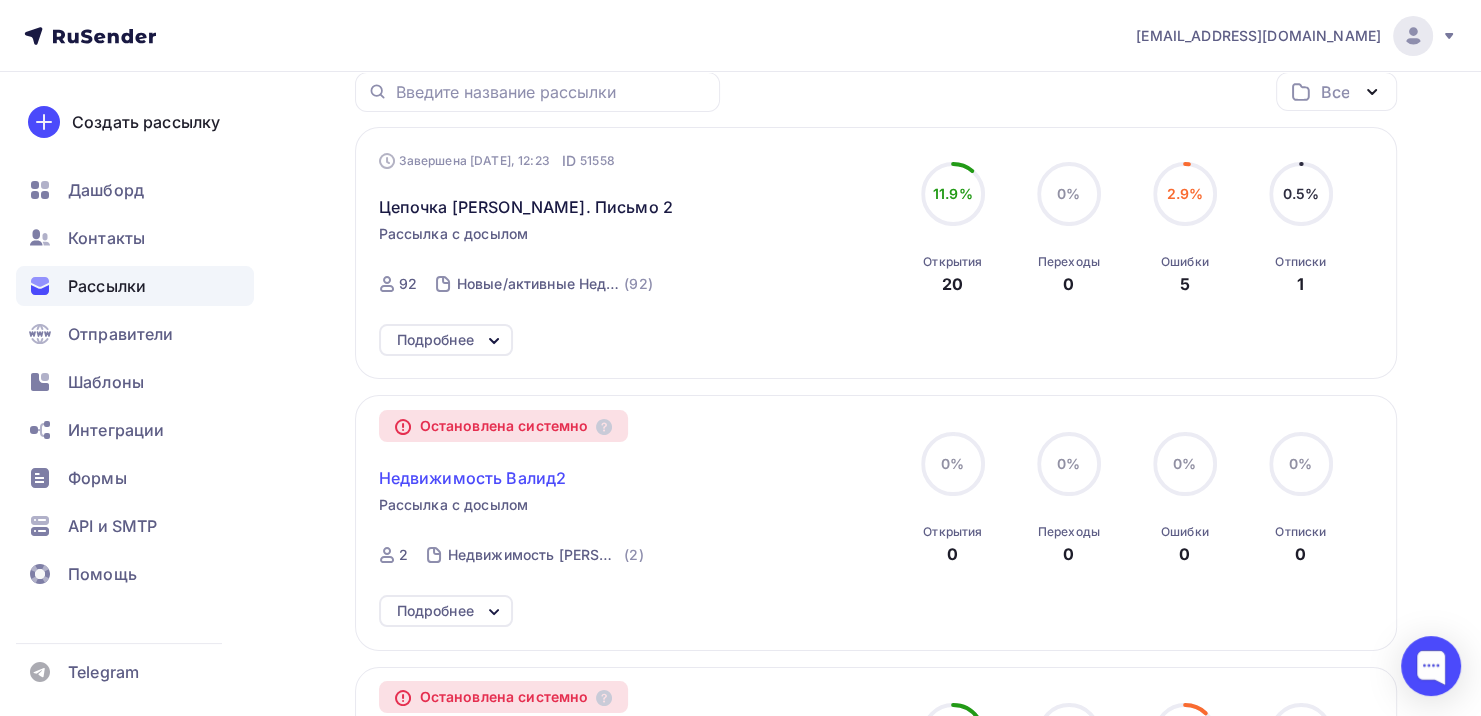 click on "Недвижимость Валид2" at bounding box center [473, 478] 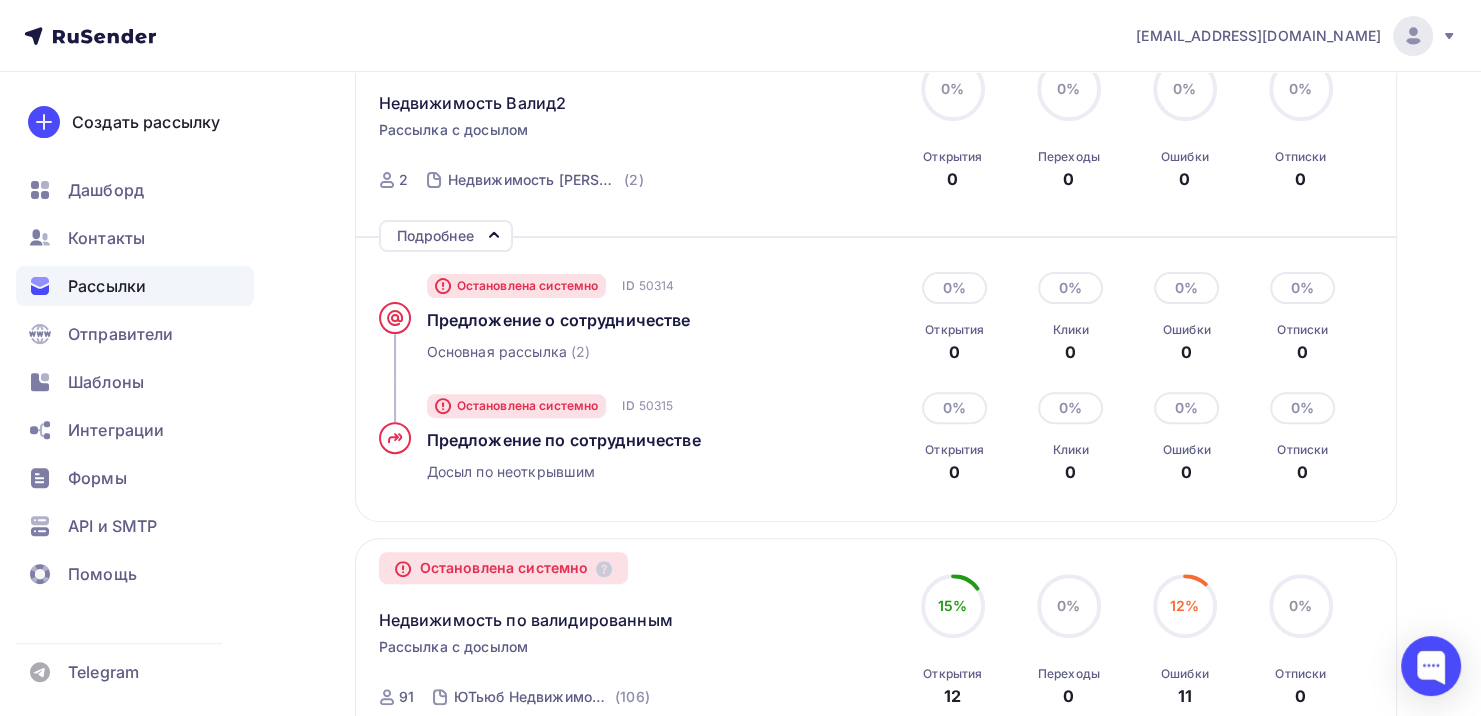 scroll, scrollTop: 581, scrollLeft: 0, axis: vertical 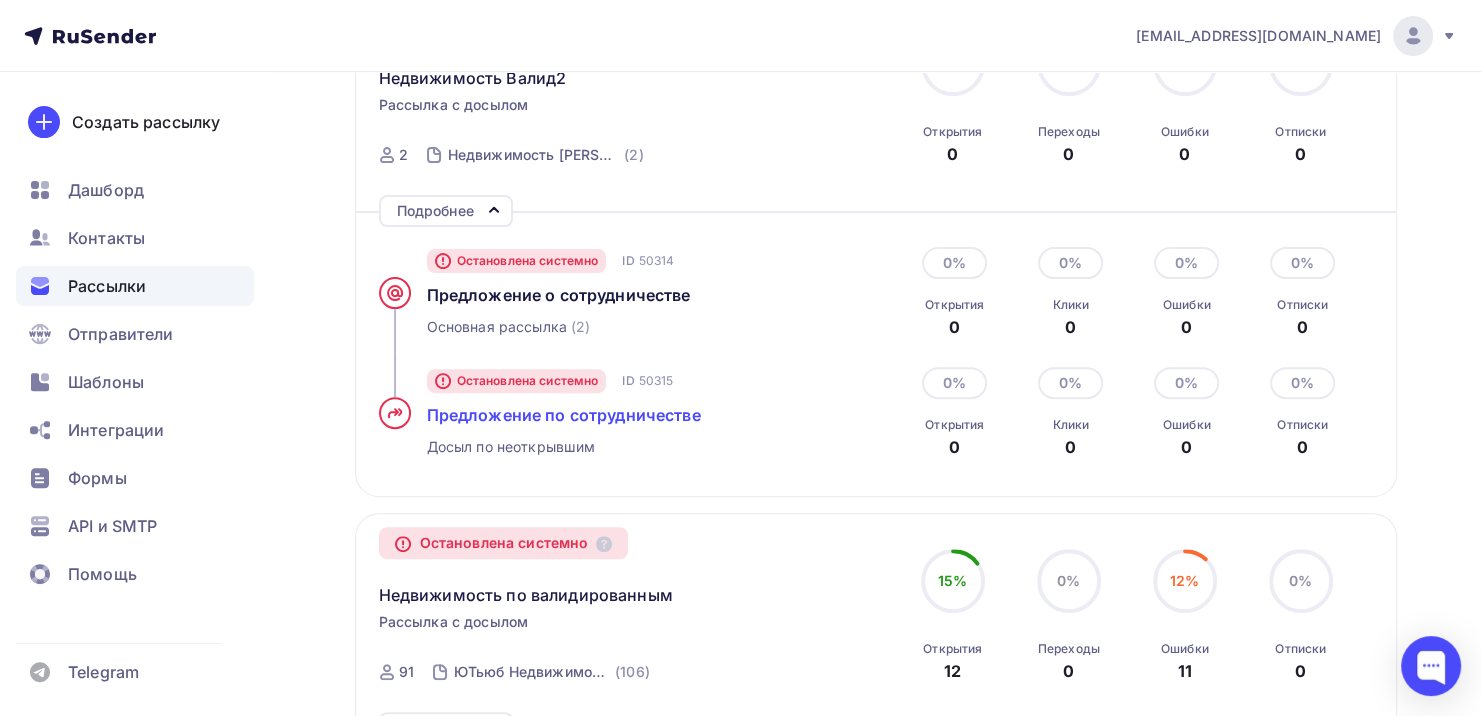 click on "Предложение по сотрудничестве" at bounding box center [564, 415] 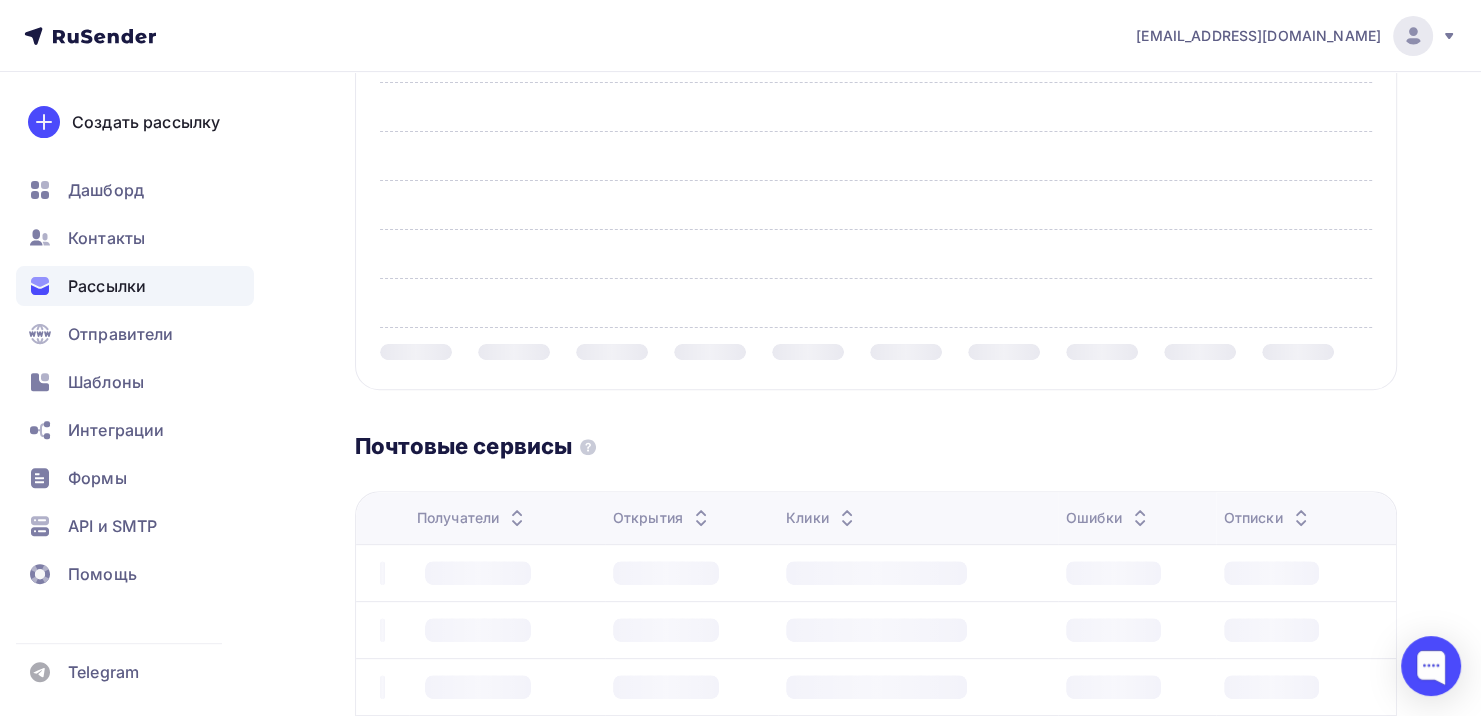 scroll, scrollTop: 0, scrollLeft: 0, axis: both 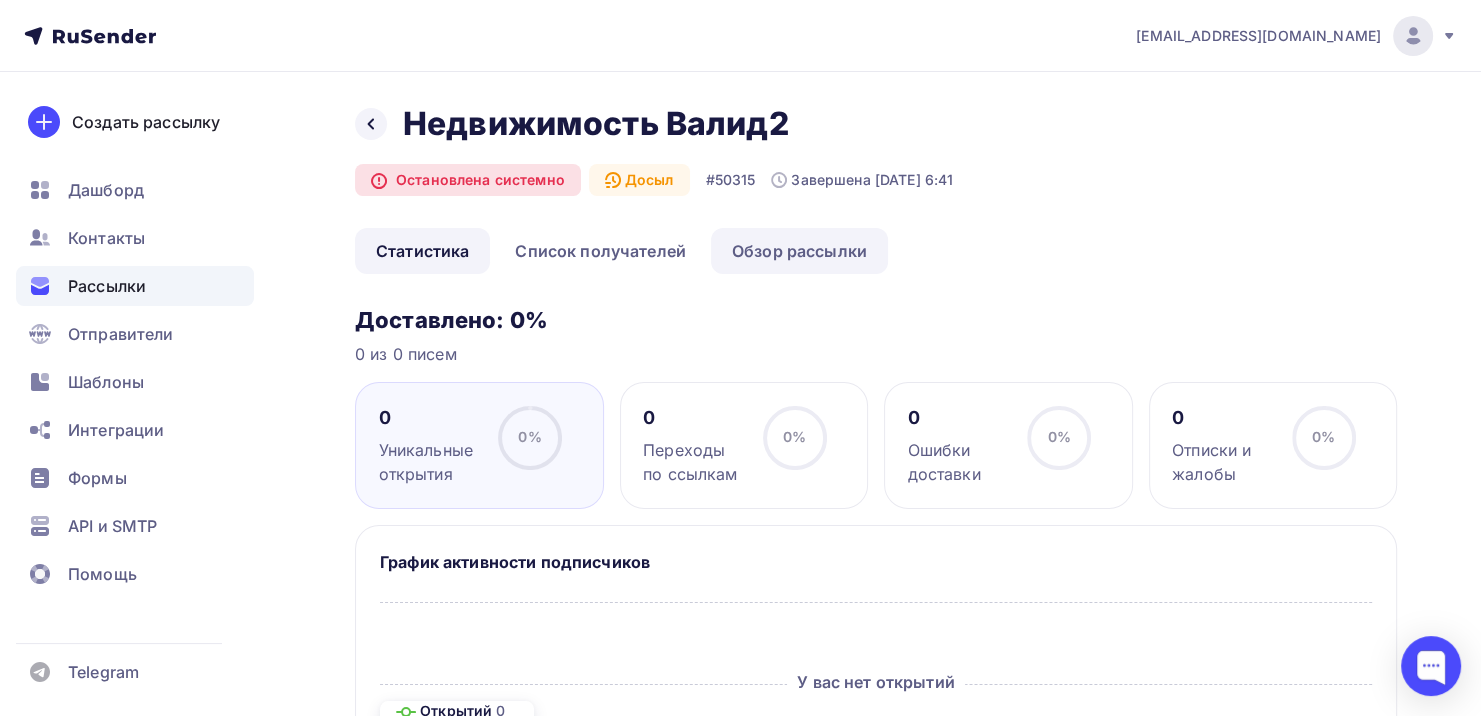 click on "Обзор рассылки" at bounding box center [799, 251] 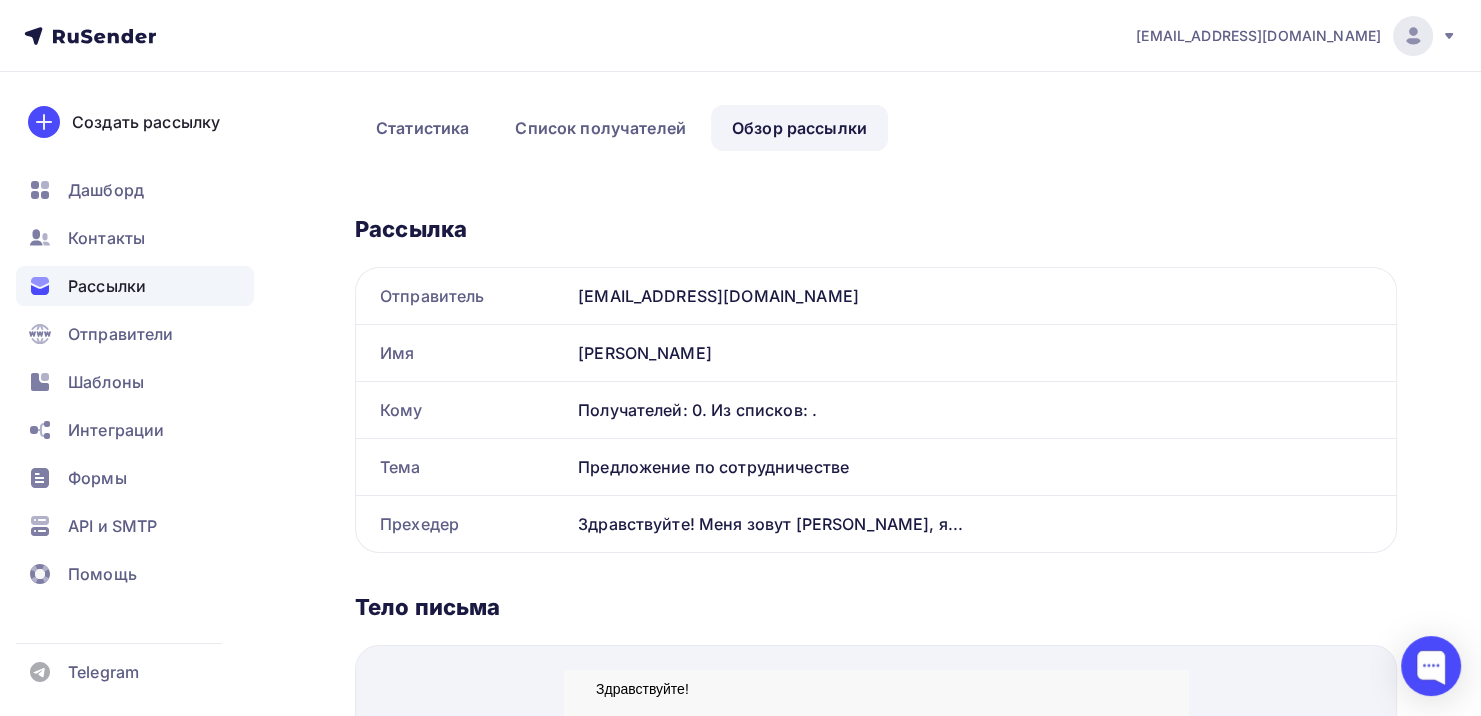 scroll, scrollTop: 200, scrollLeft: 0, axis: vertical 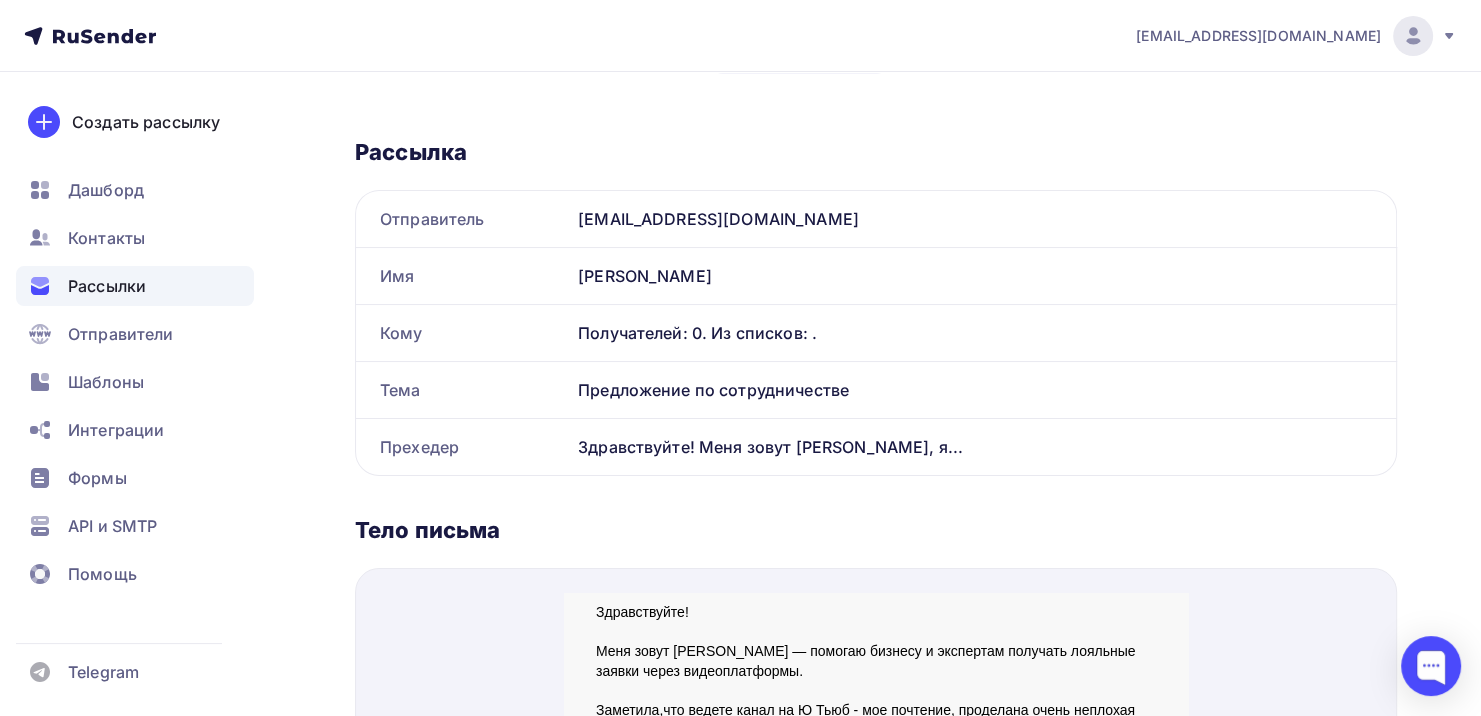 click on "Предложение по сотрудничестве" at bounding box center (983, 390) 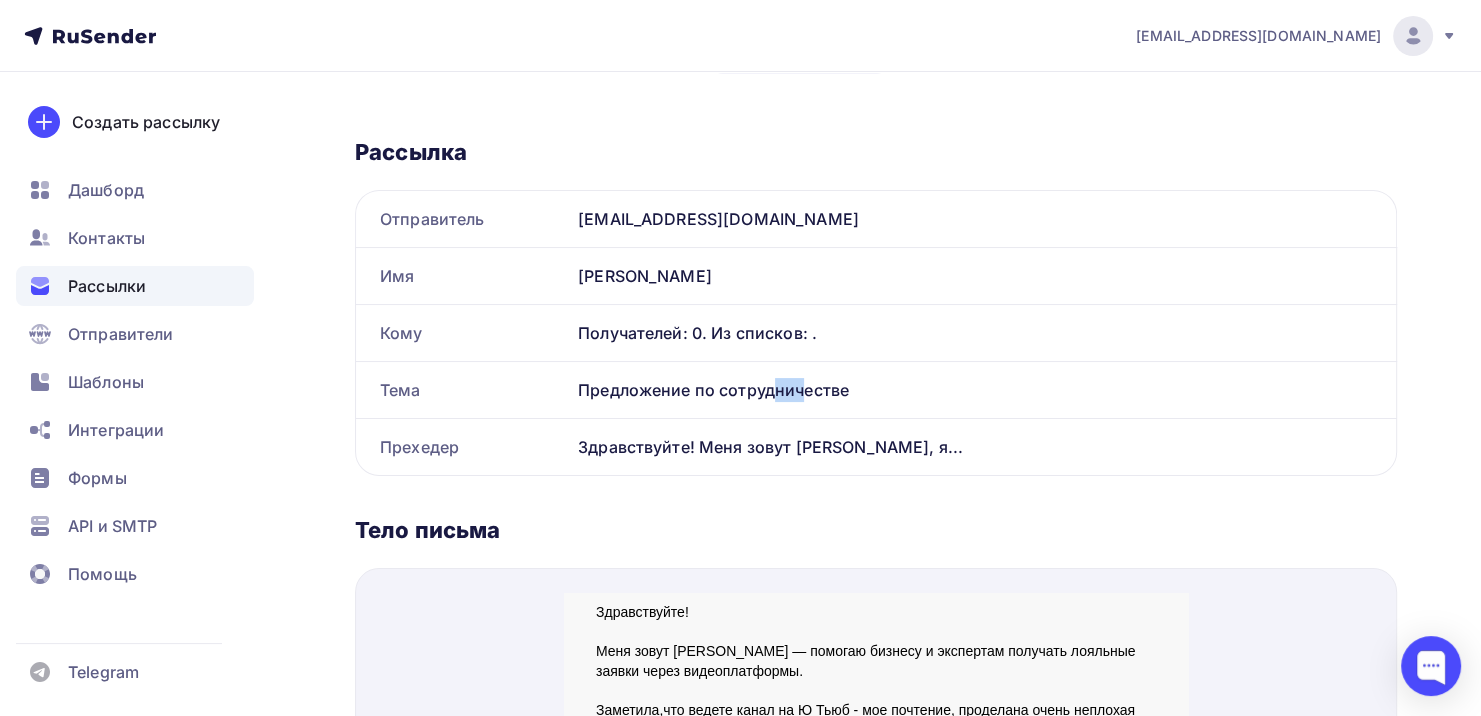 click on "Предложение по сотрудничестве" at bounding box center (983, 390) 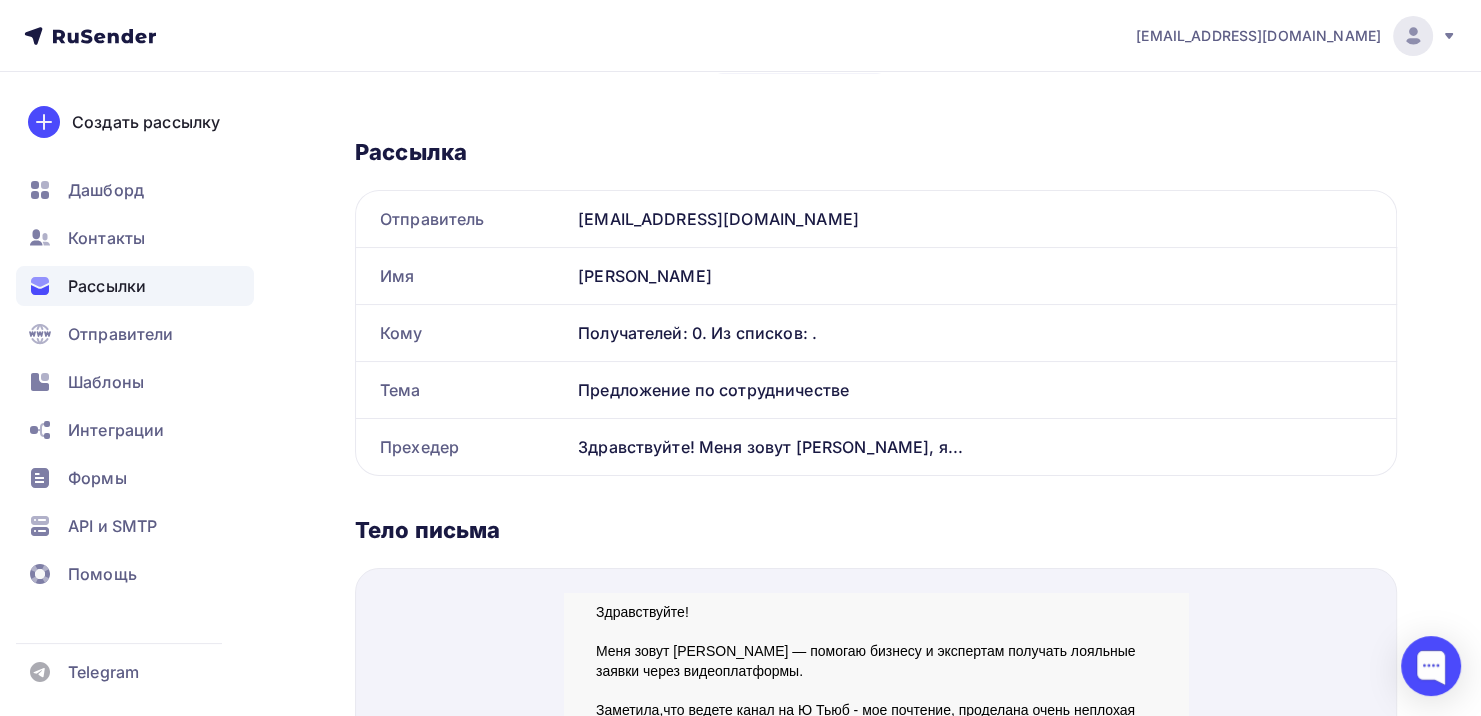 click on "Здравствуйте! Меня зовут [PERSON_NAME], я..." at bounding box center (983, 447) 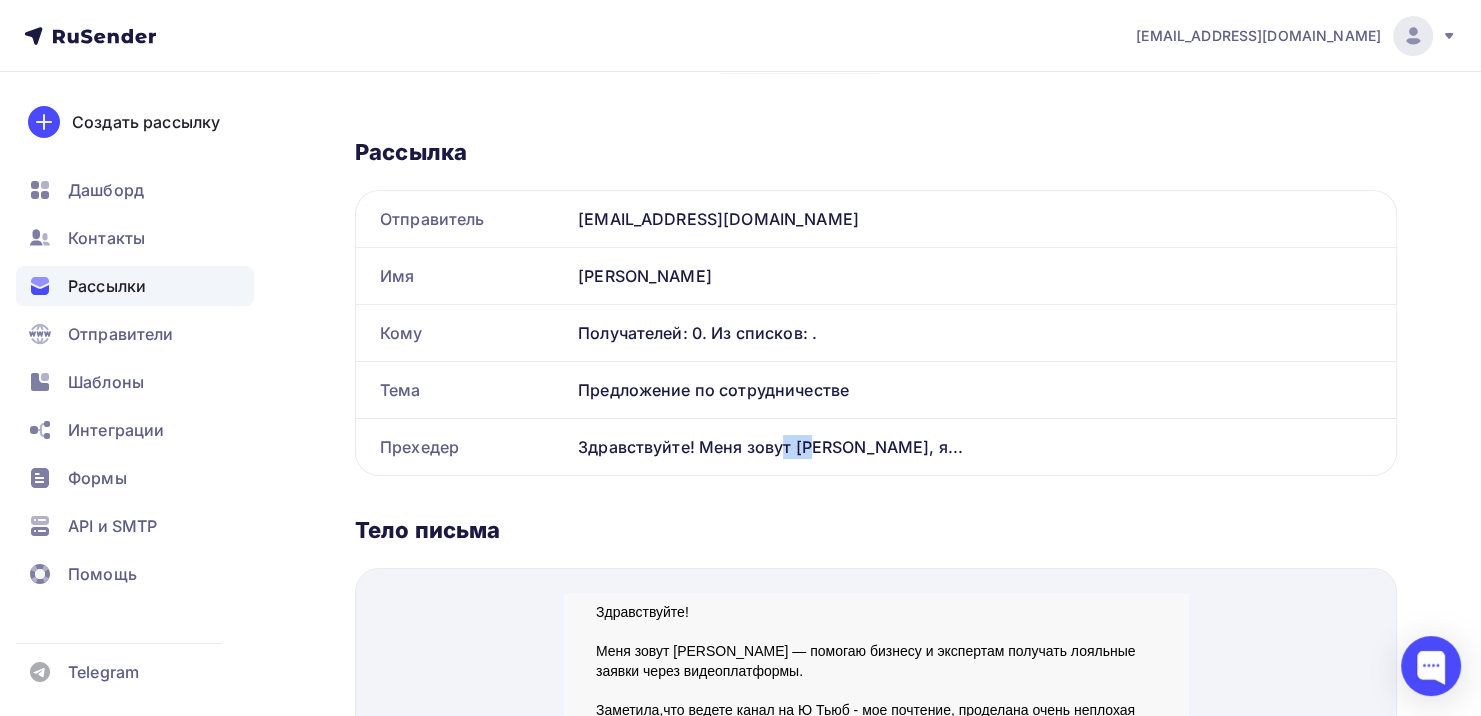 click on "Здравствуйте! Меня зовут [PERSON_NAME], я..." at bounding box center [983, 447] 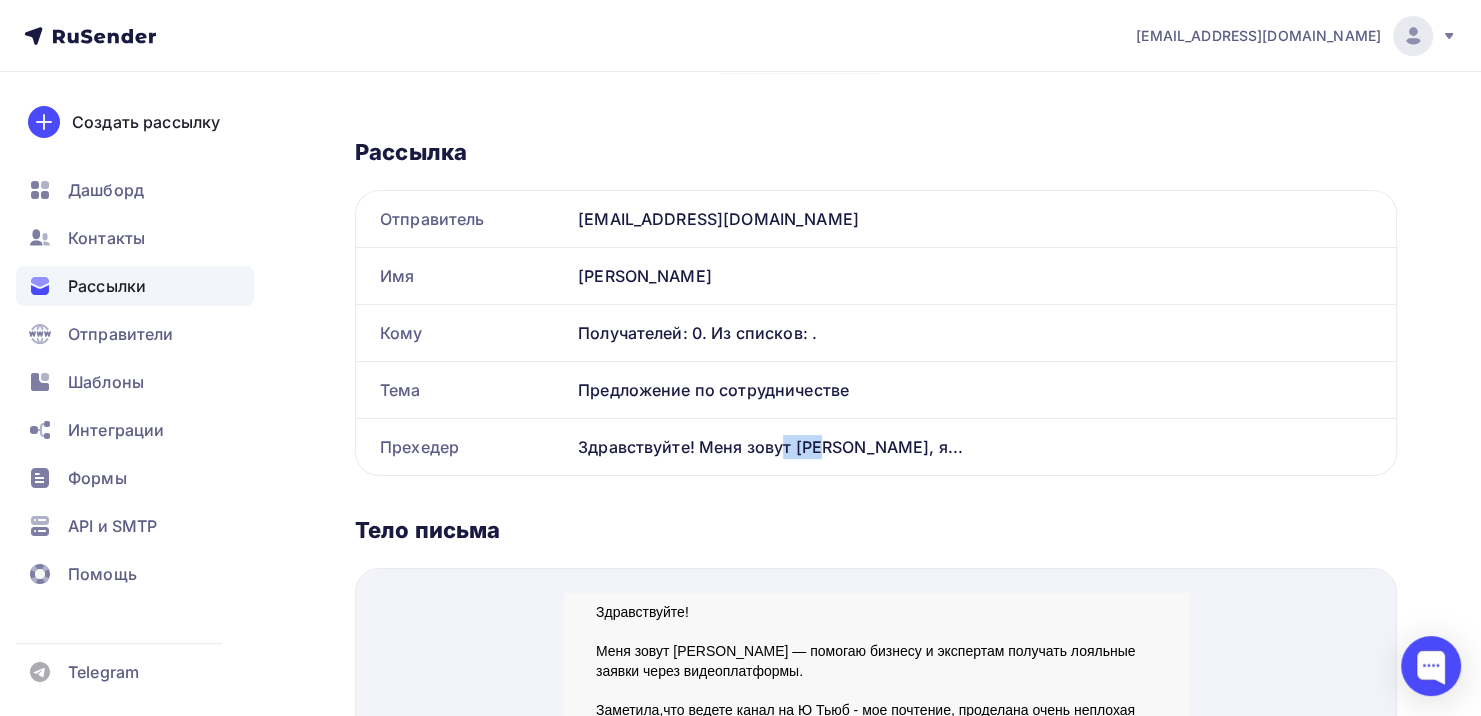 click on "Здравствуйте! Меня зовут [PERSON_NAME], я..." at bounding box center (983, 447) 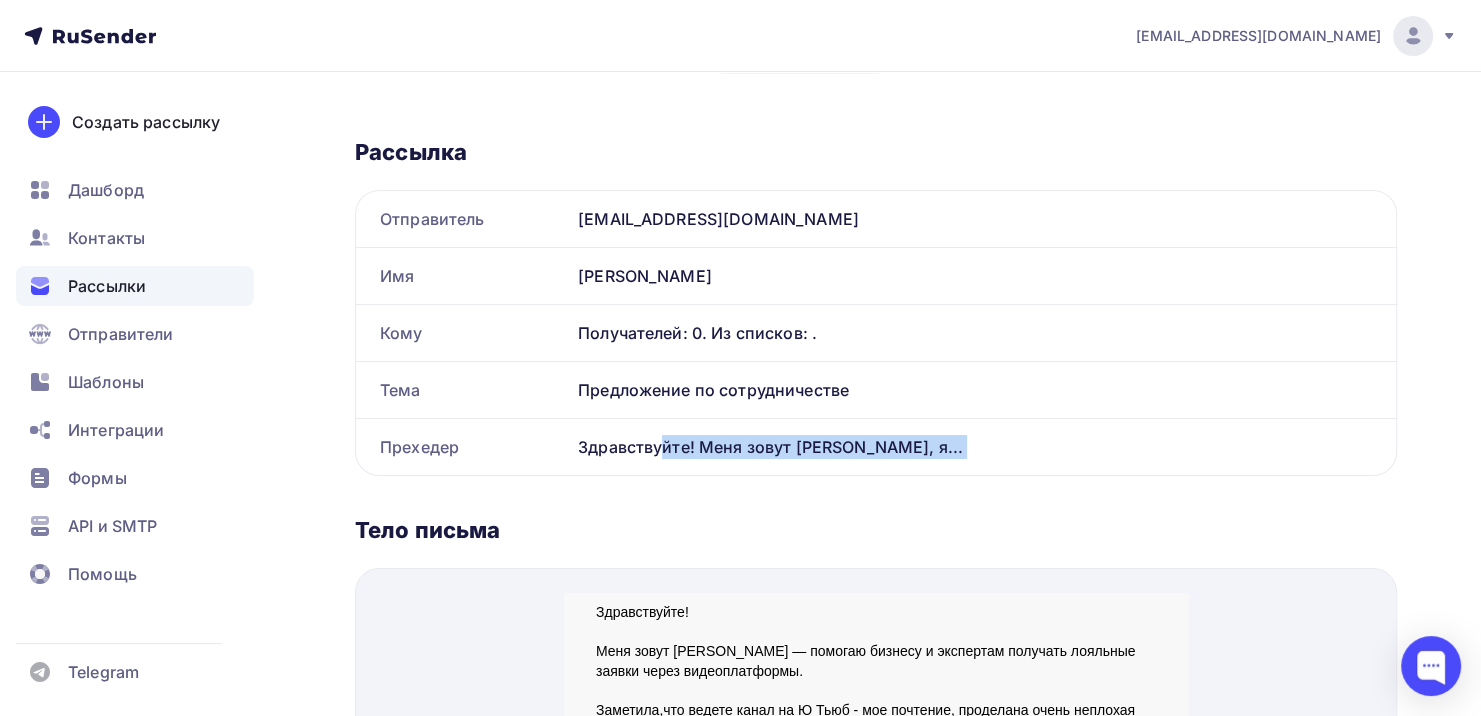 click on "Здравствуйте! Меня зовут [PERSON_NAME], я..." at bounding box center (983, 447) 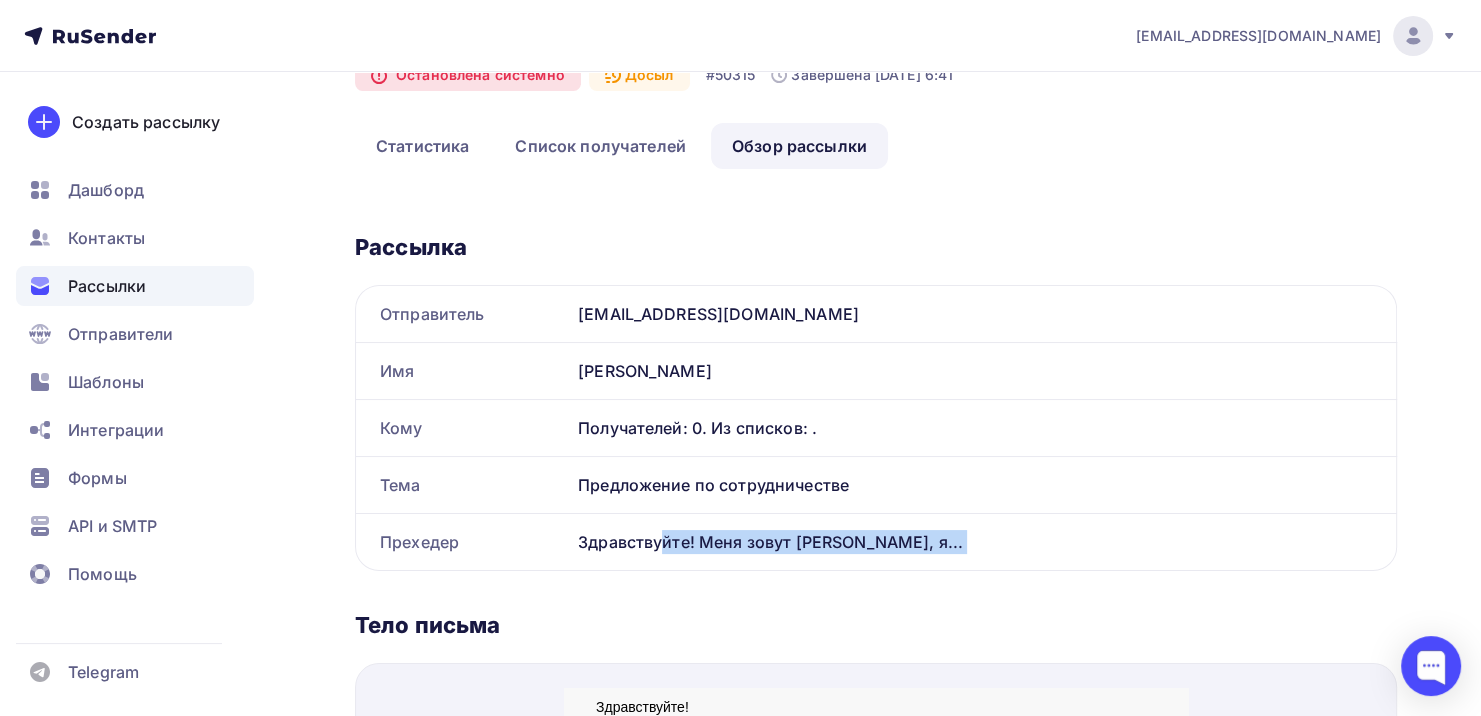scroll, scrollTop: 0, scrollLeft: 0, axis: both 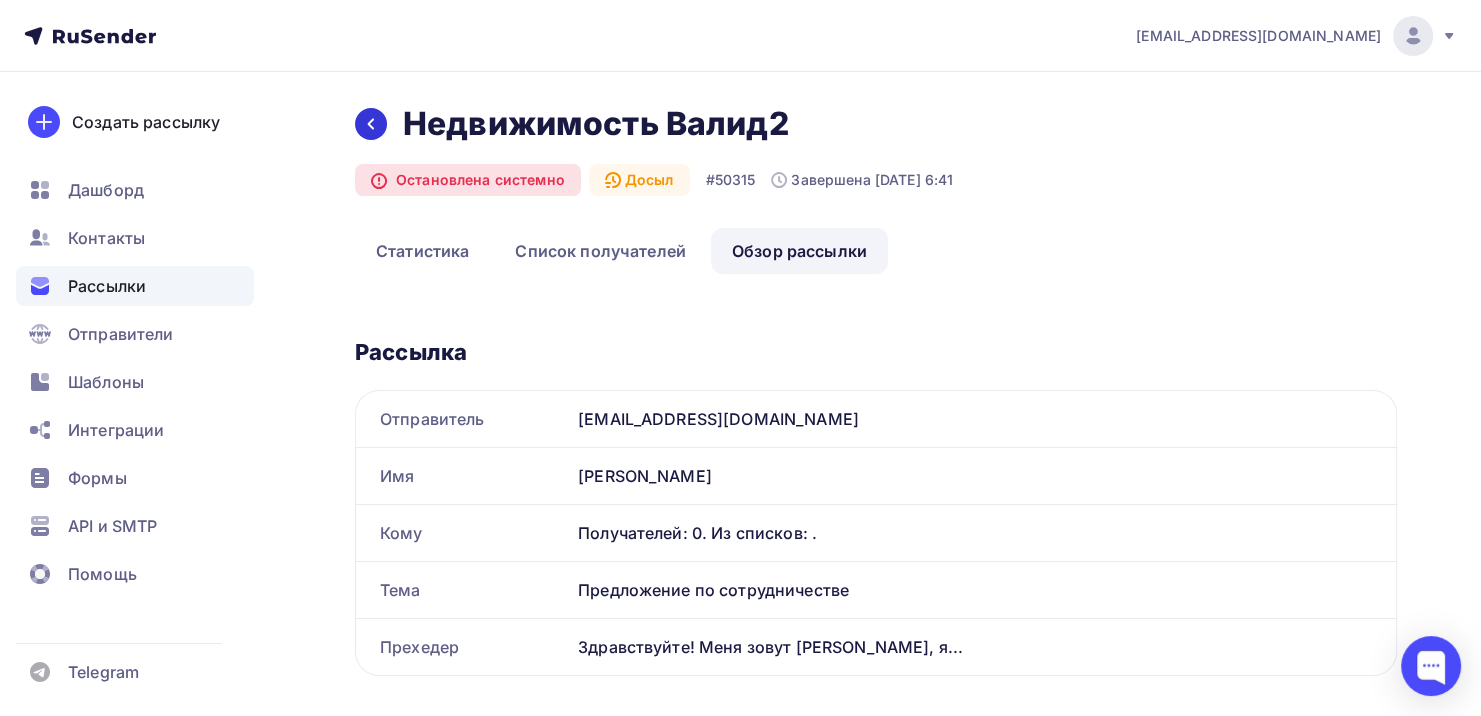 click at bounding box center [371, 124] 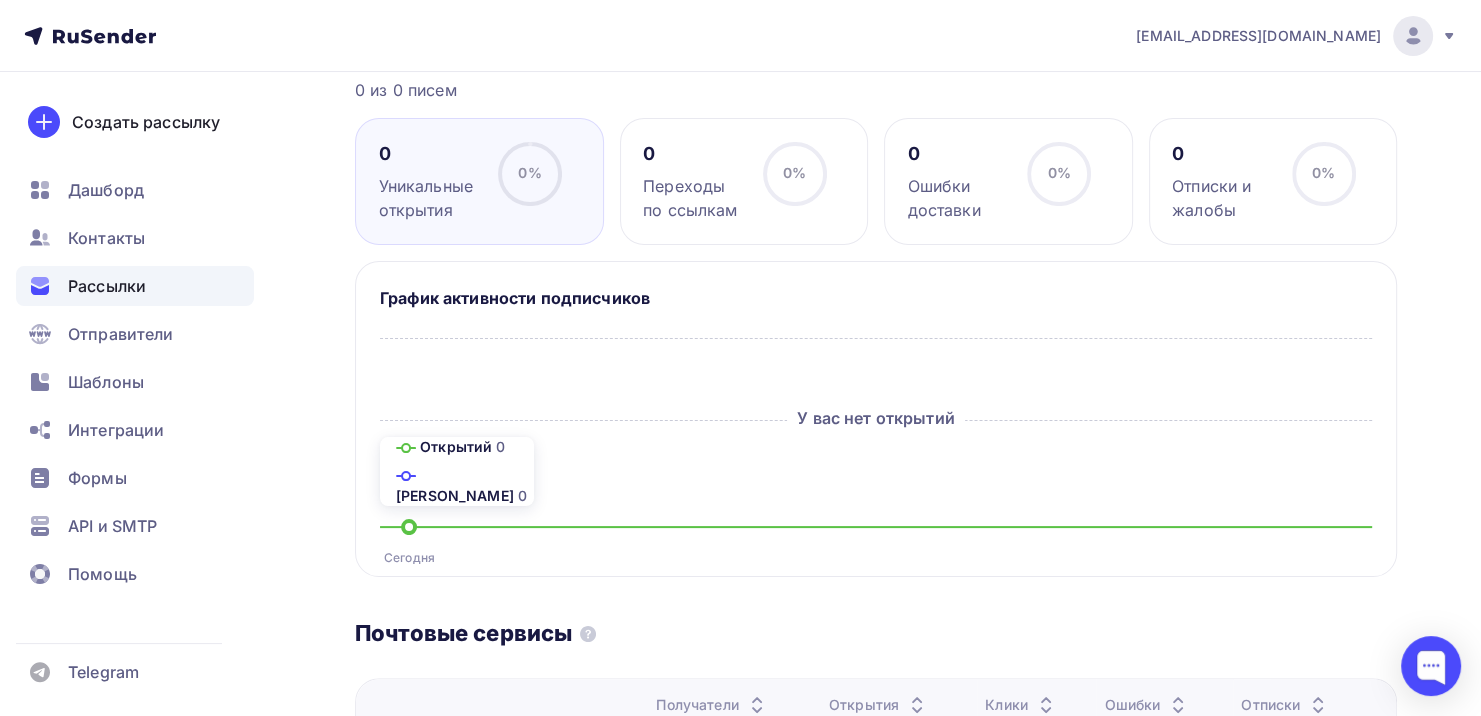 scroll, scrollTop: 100, scrollLeft: 0, axis: vertical 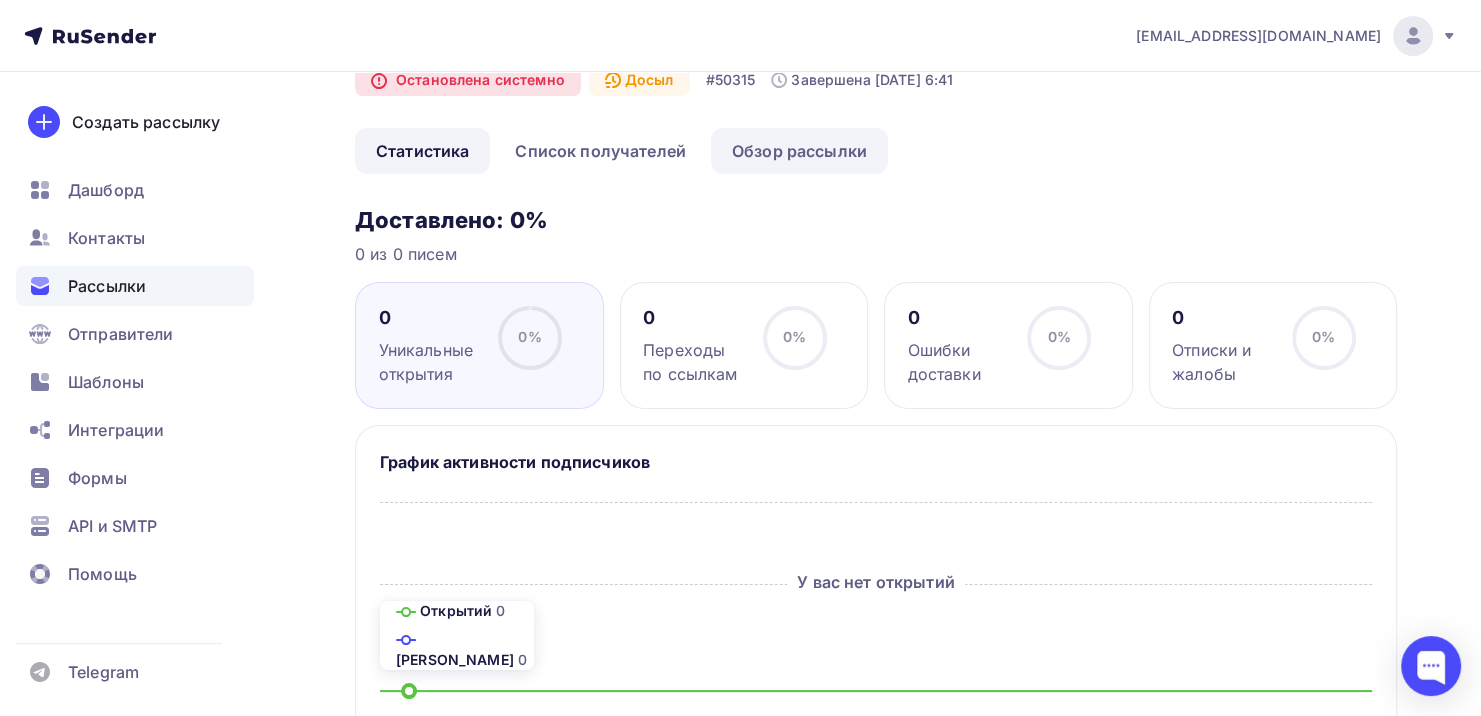 click on "Обзор рассылки" at bounding box center [799, 151] 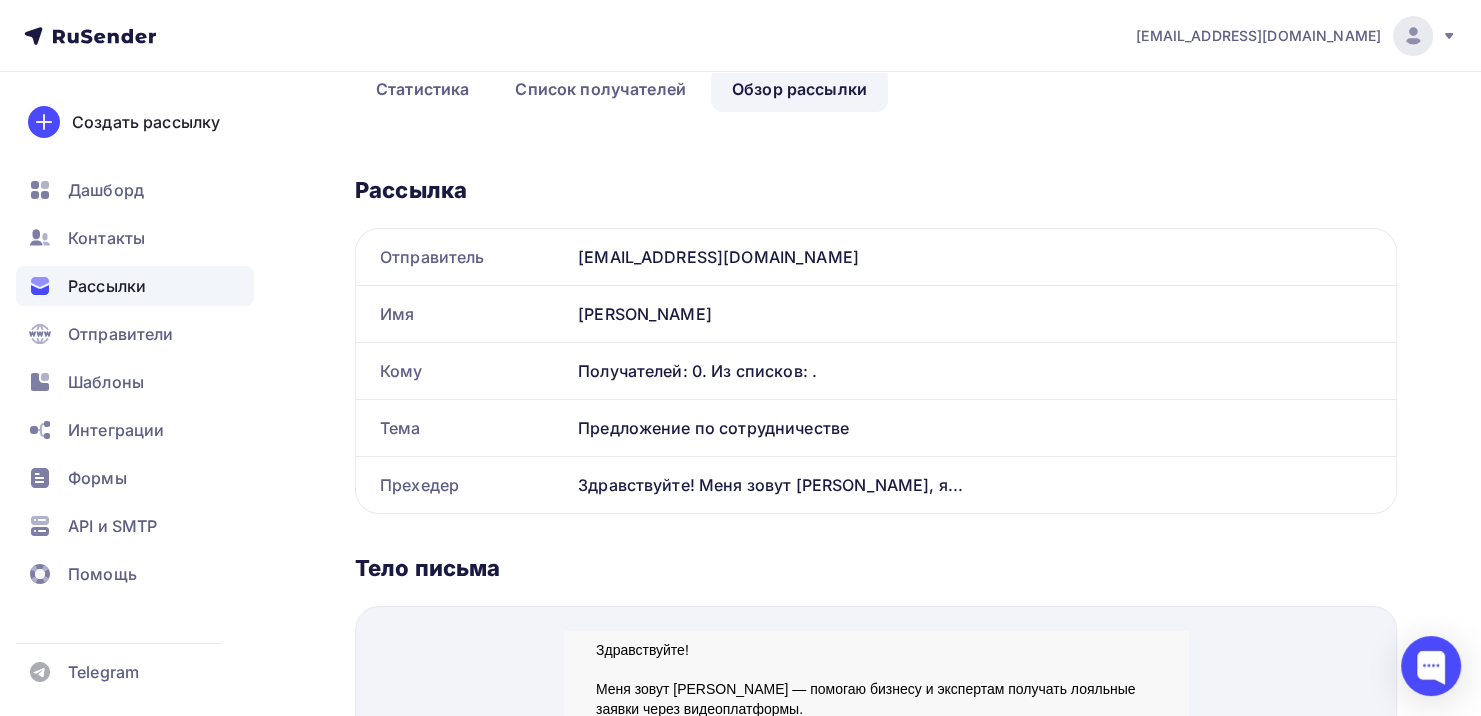 scroll, scrollTop: 0, scrollLeft: 0, axis: both 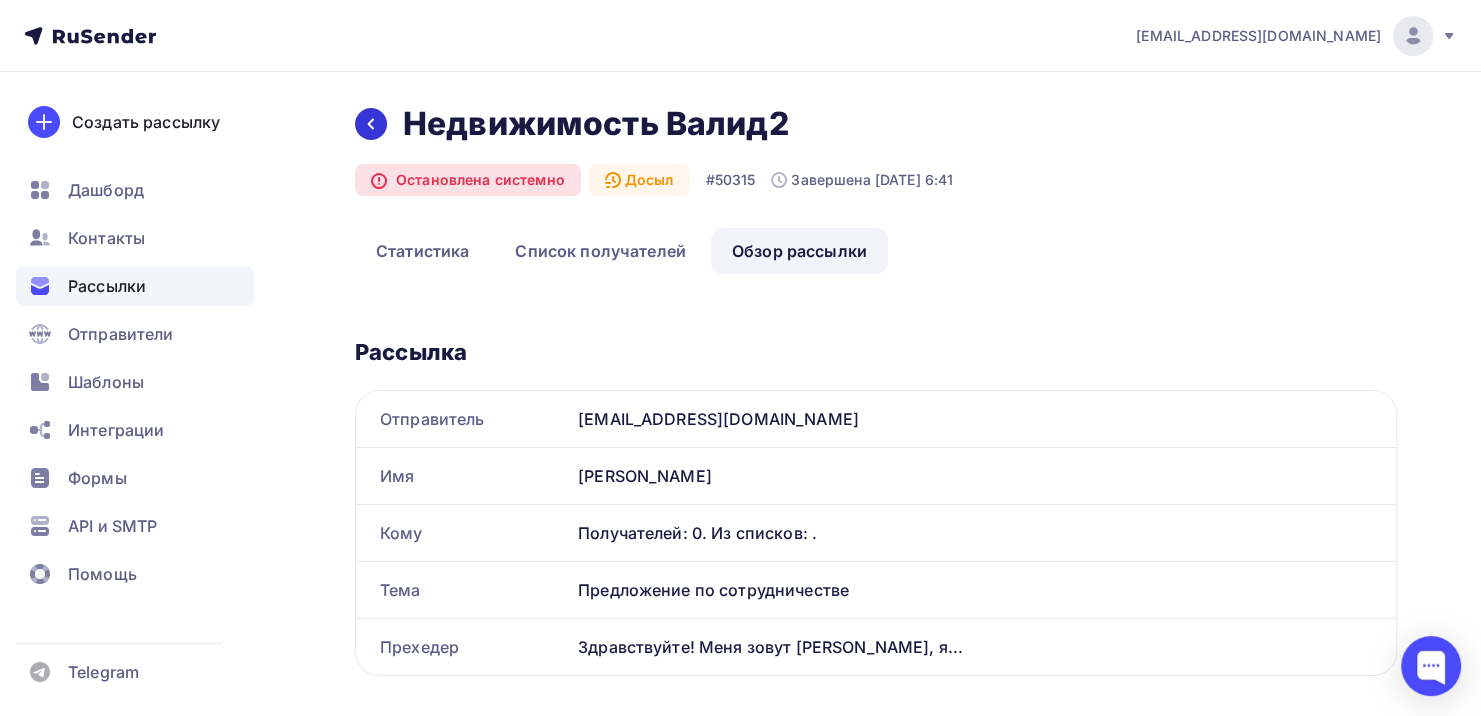 click at bounding box center (371, 124) 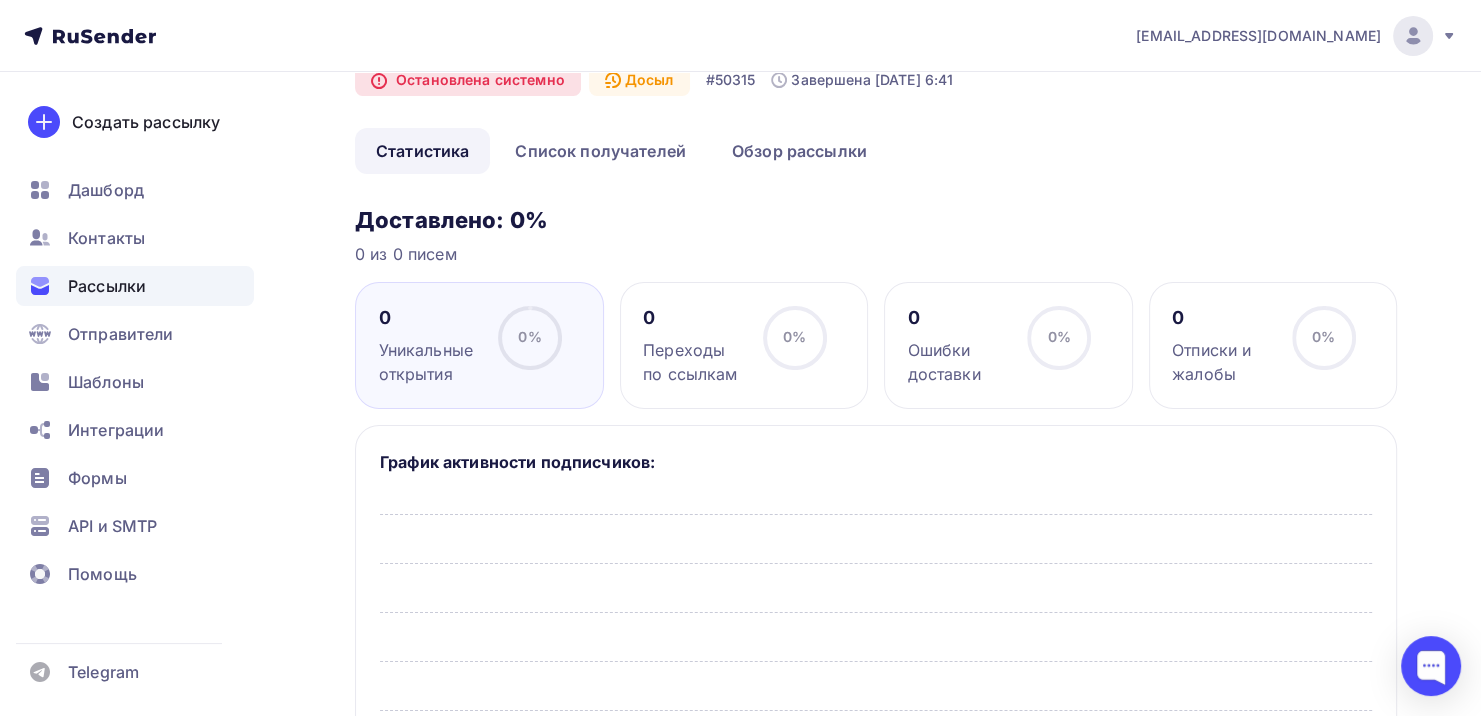 scroll, scrollTop: 0, scrollLeft: 0, axis: both 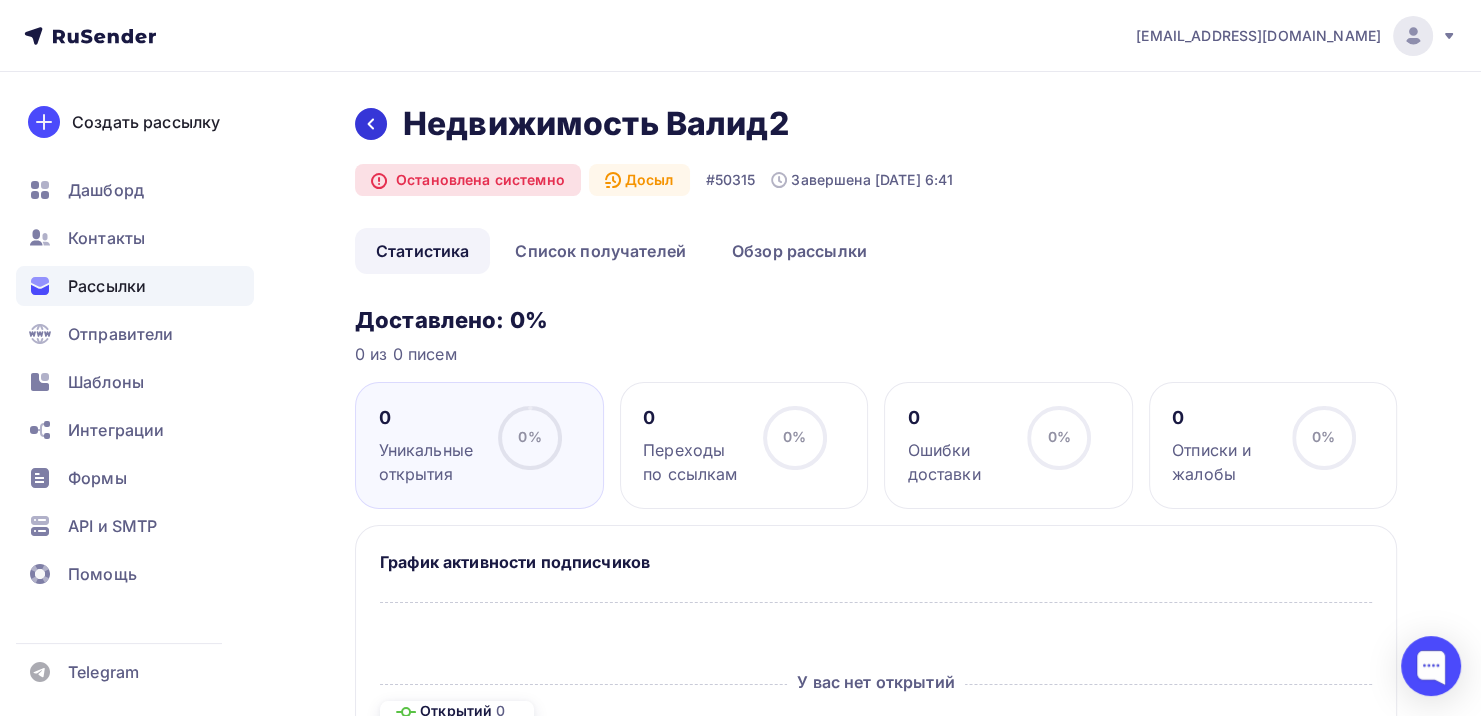 click at bounding box center [371, 124] 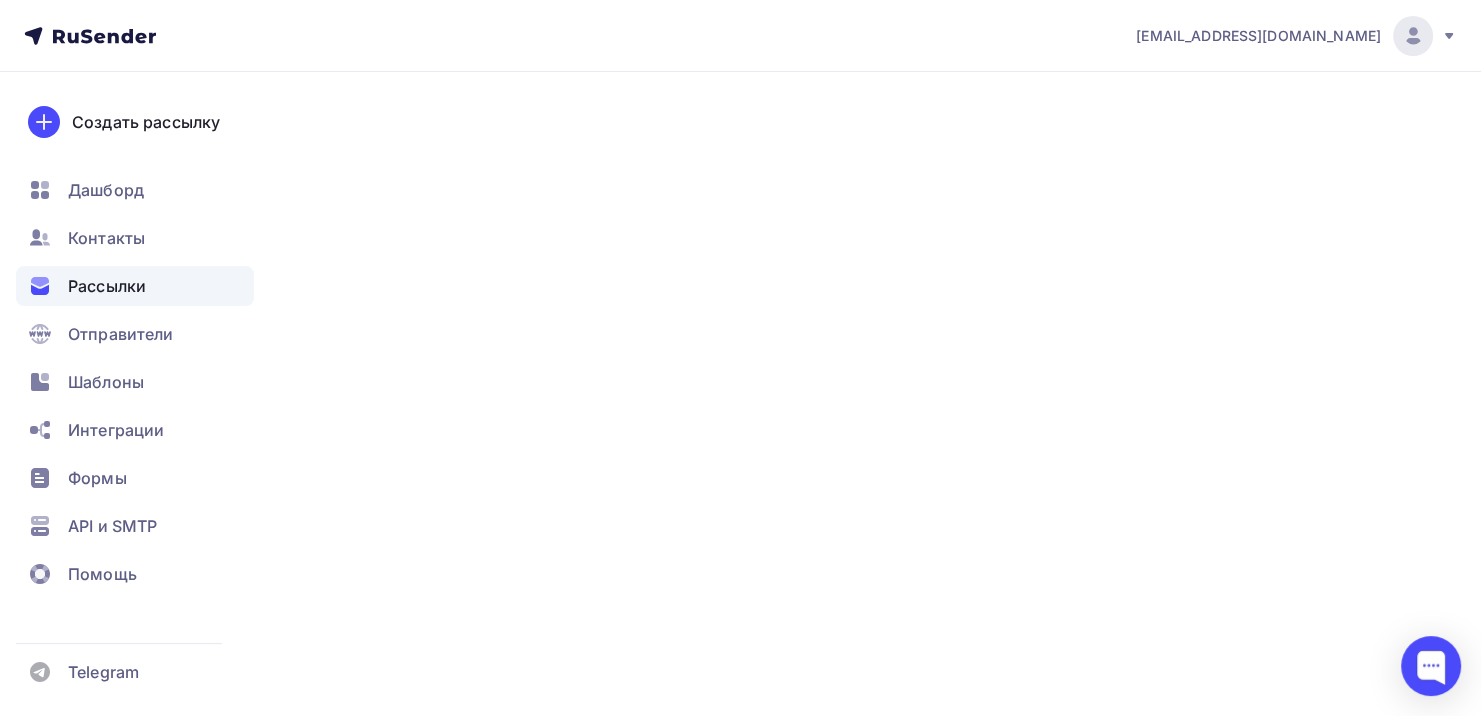 scroll, scrollTop: 181, scrollLeft: 0, axis: vertical 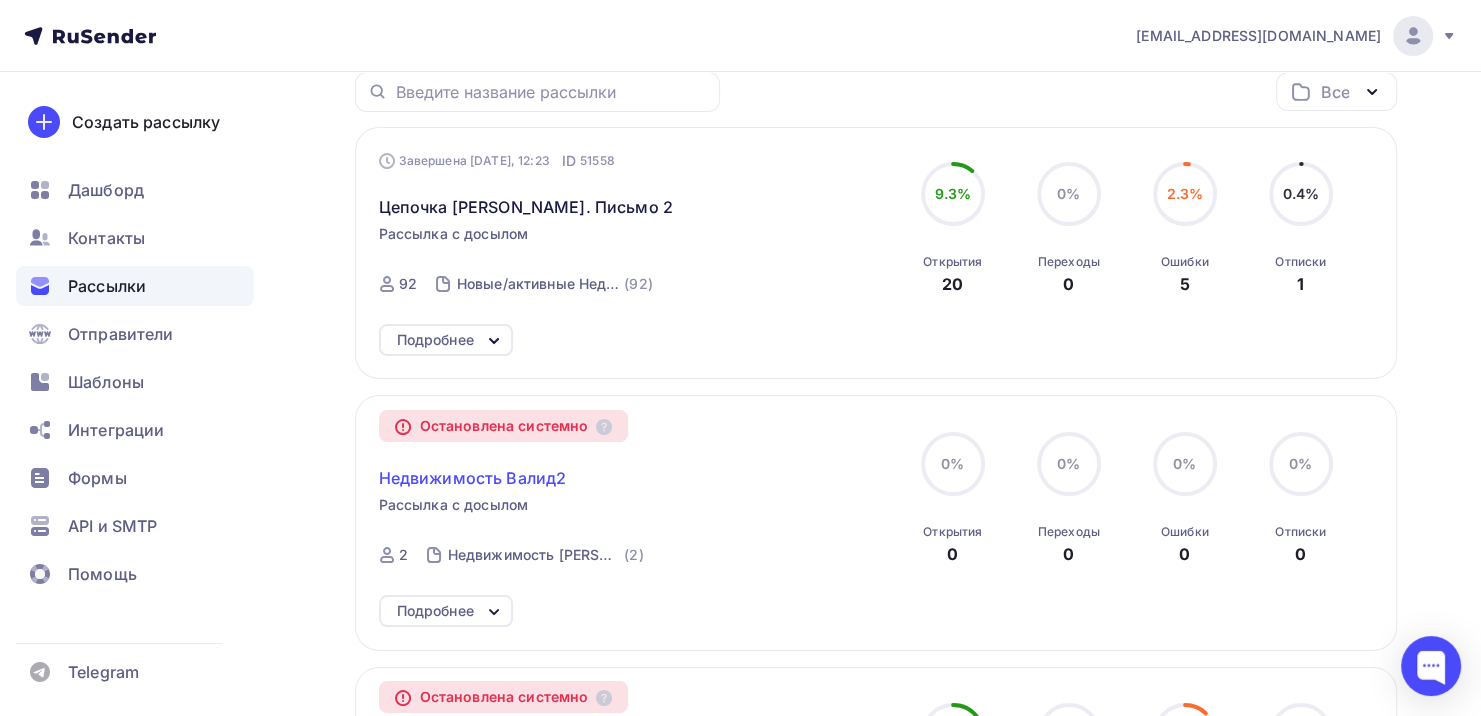 click on "Недвижимость Валид2" at bounding box center (473, 478) 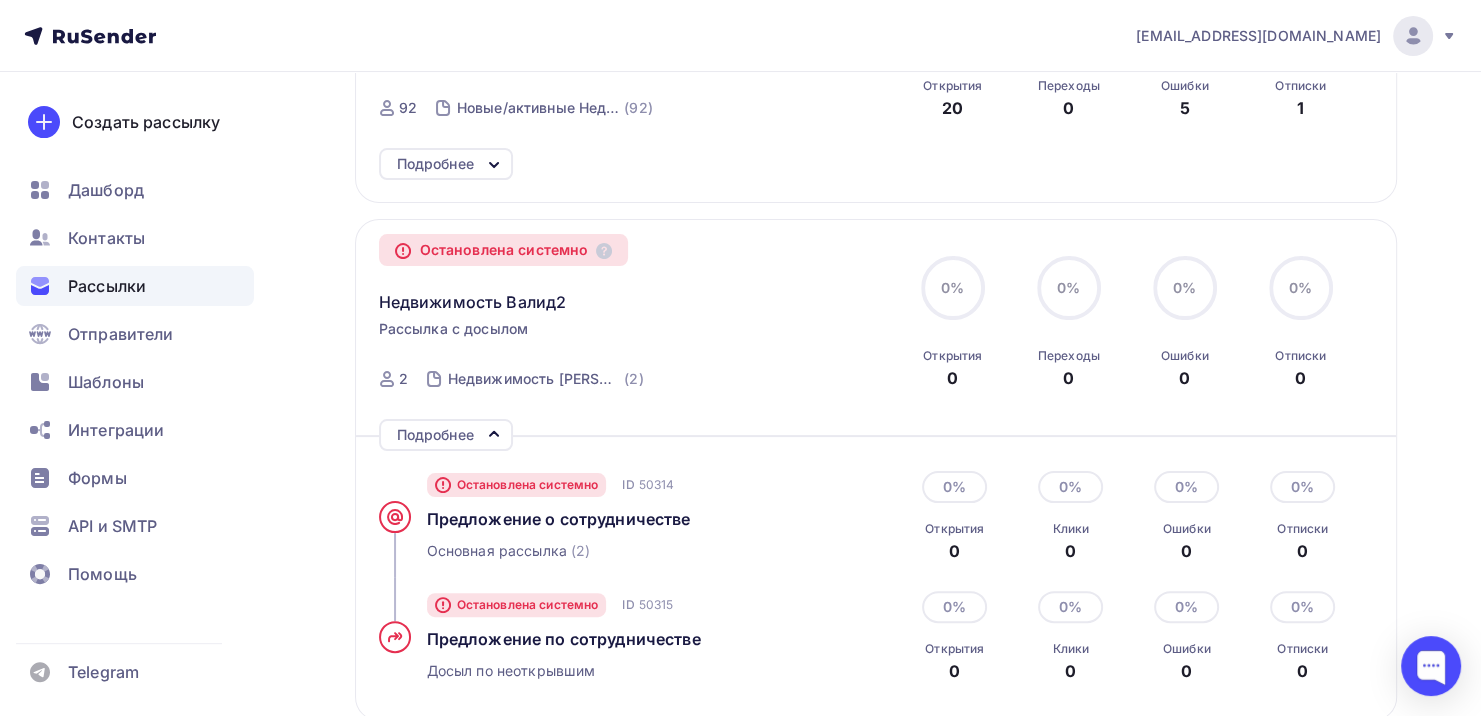 scroll, scrollTop: 381, scrollLeft: 0, axis: vertical 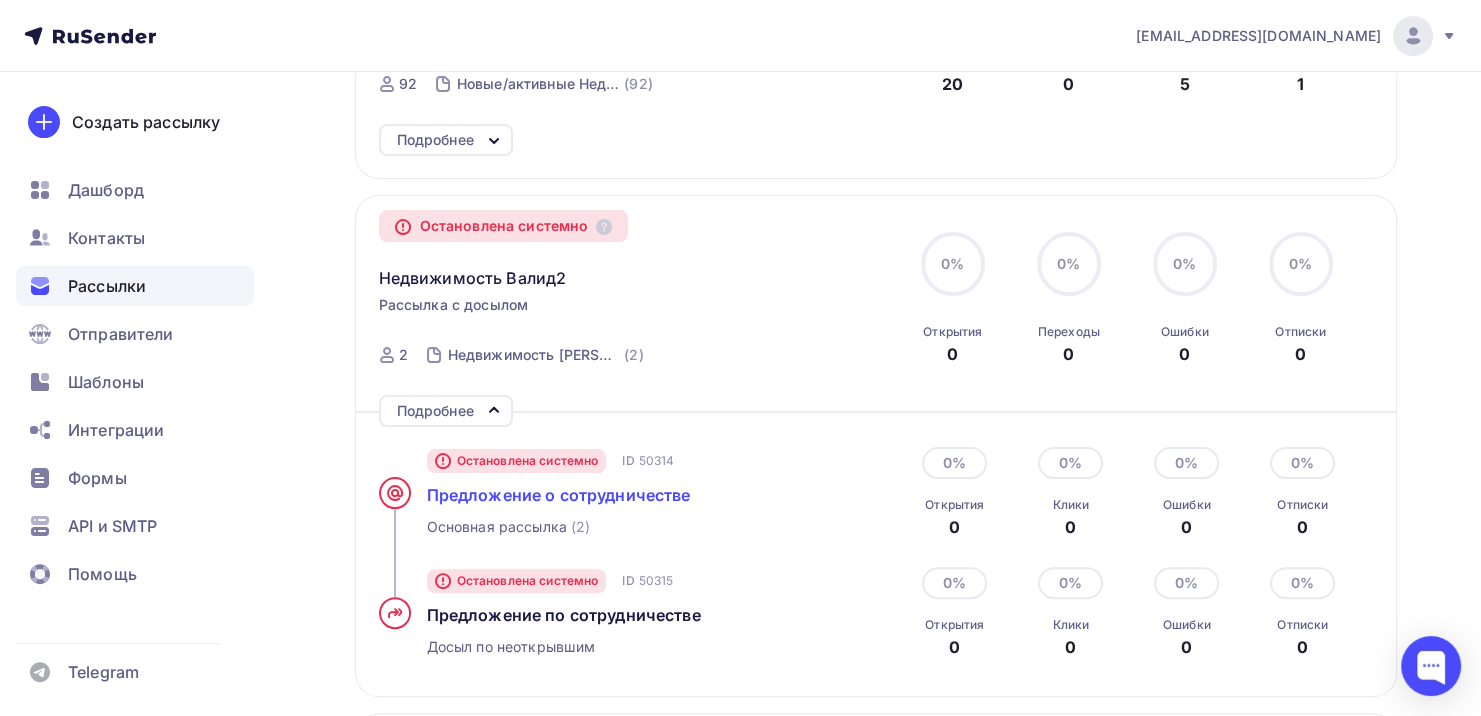 click on "Предложение о сотрудничестве" at bounding box center [559, 495] 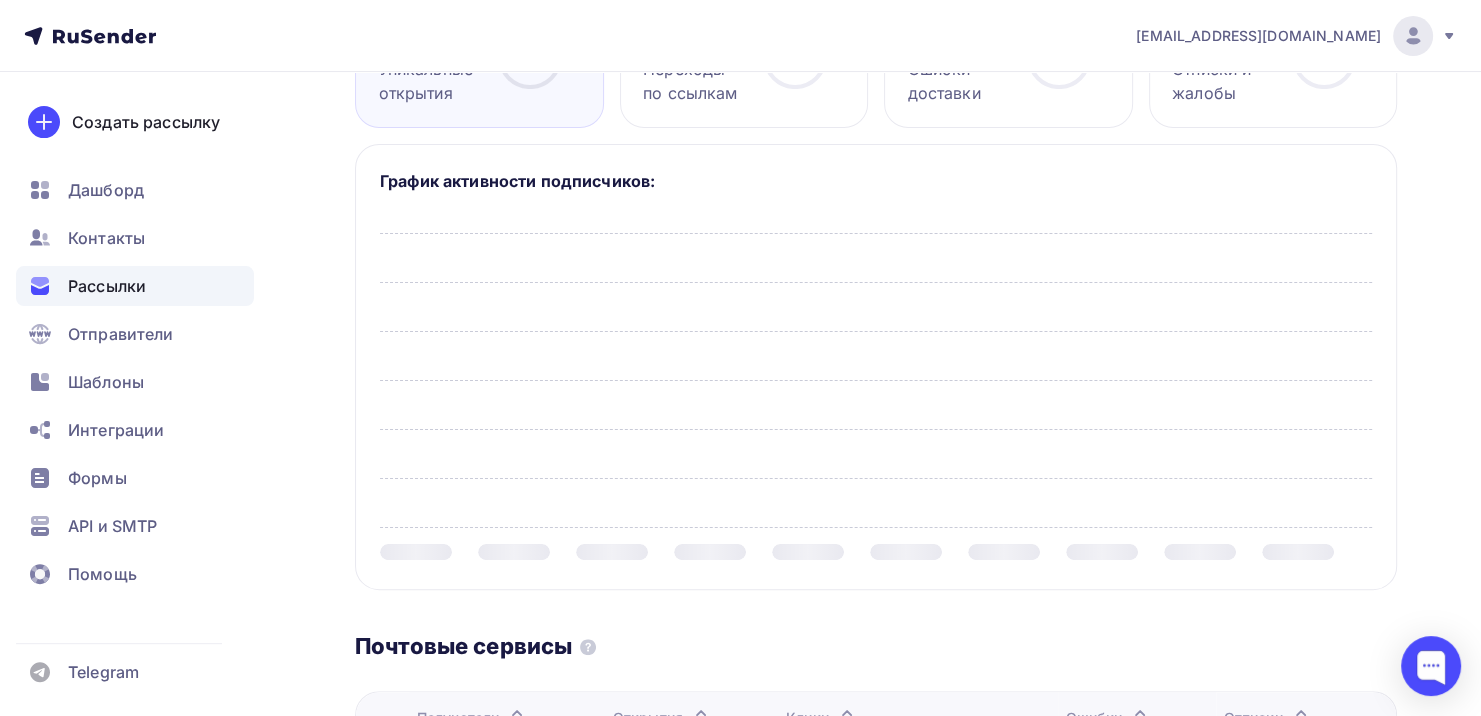 scroll, scrollTop: 0, scrollLeft: 0, axis: both 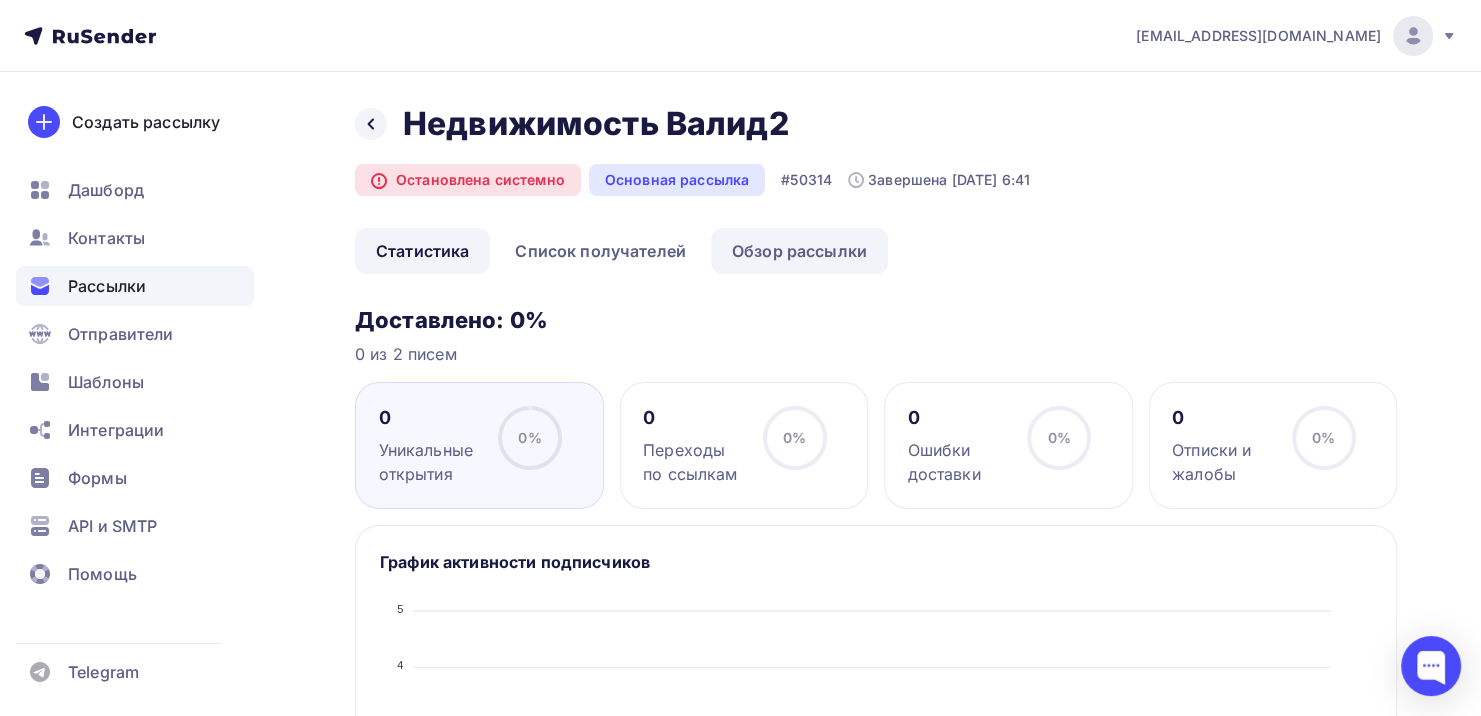 click on "Обзор рассылки" at bounding box center (799, 251) 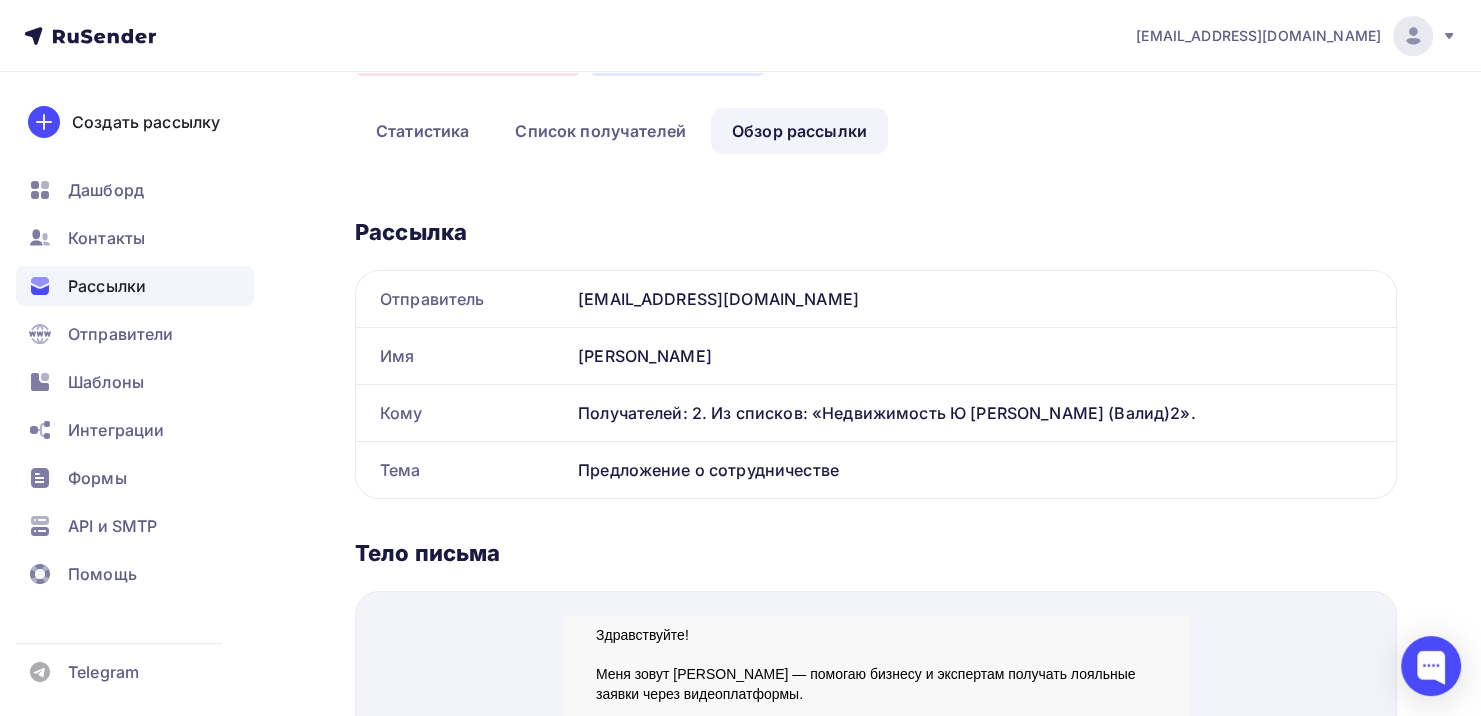 scroll, scrollTop: 100, scrollLeft: 0, axis: vertical 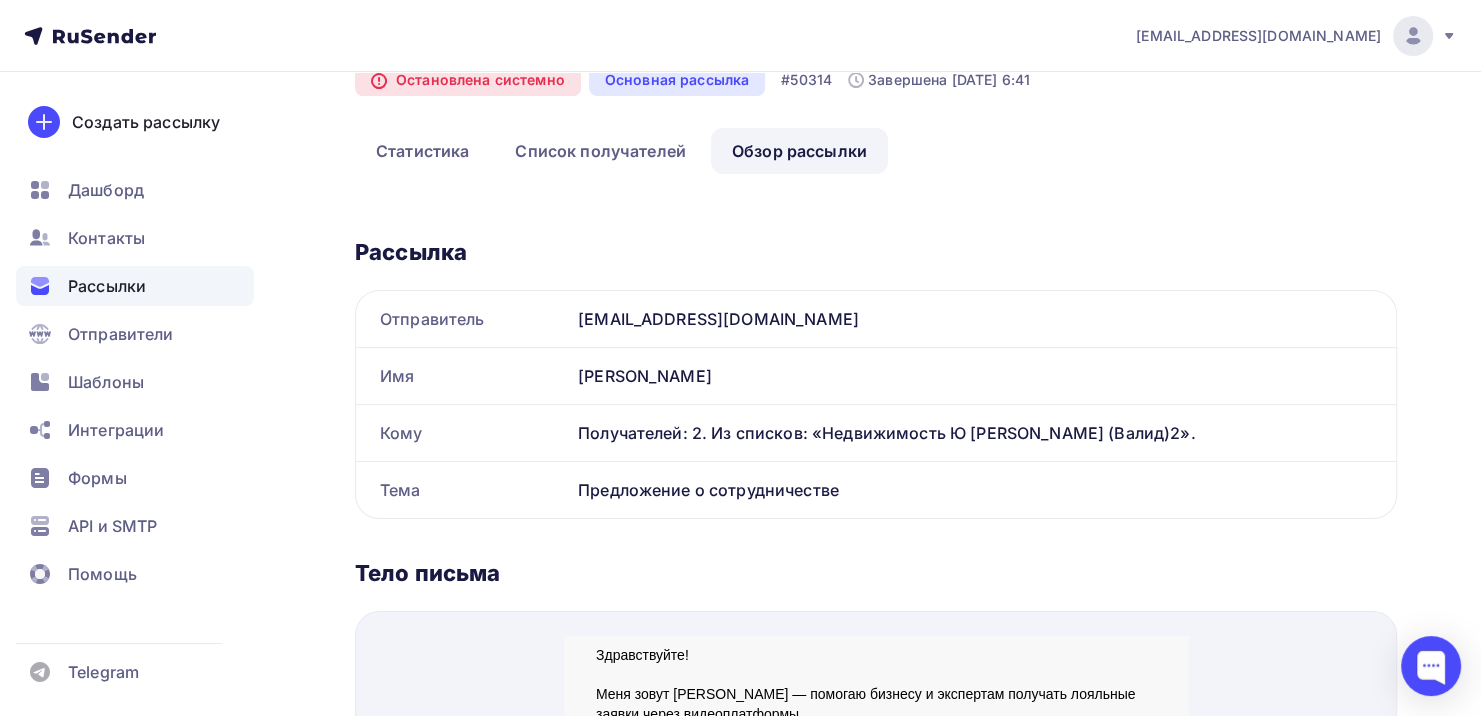 click on "Рассылки" at bounding box center (107, 286) 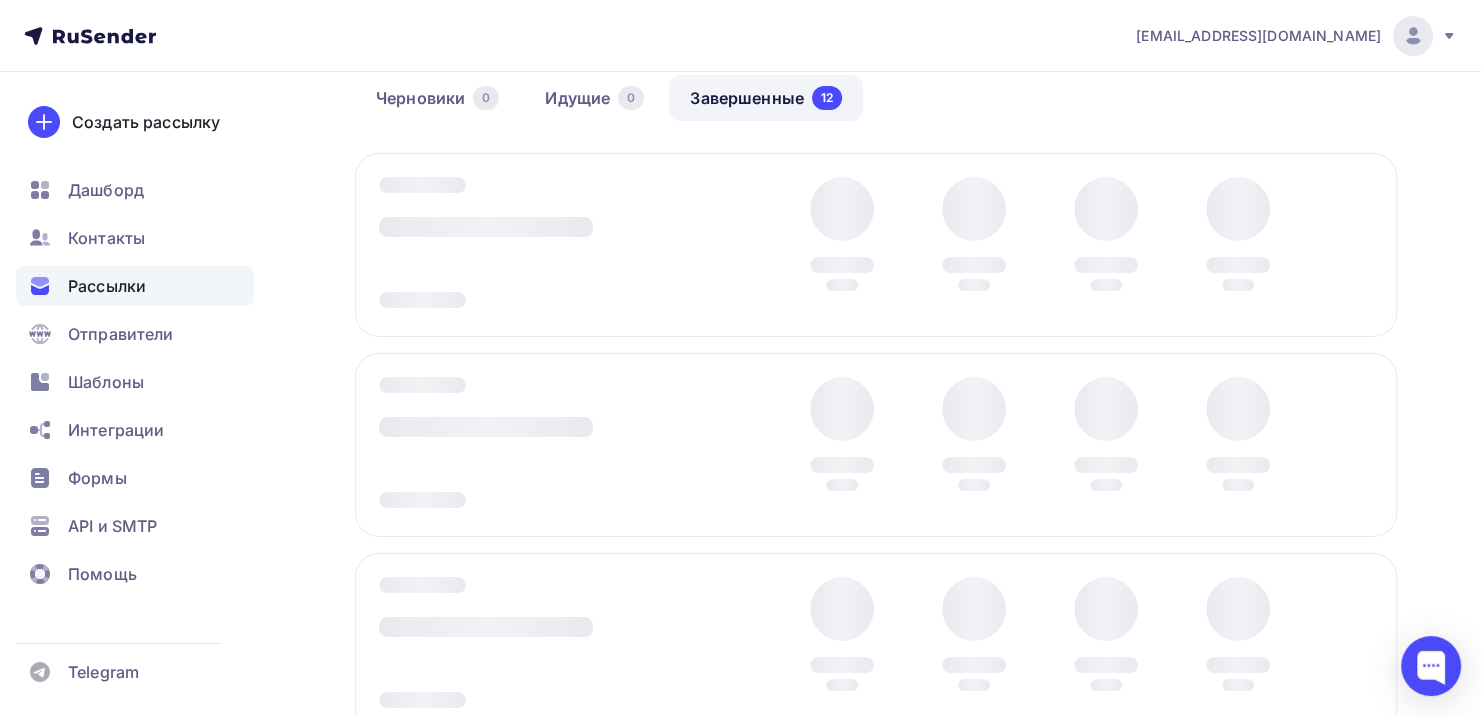 scroll, scrollTop: 0, scrollLeft: 0, axis: both 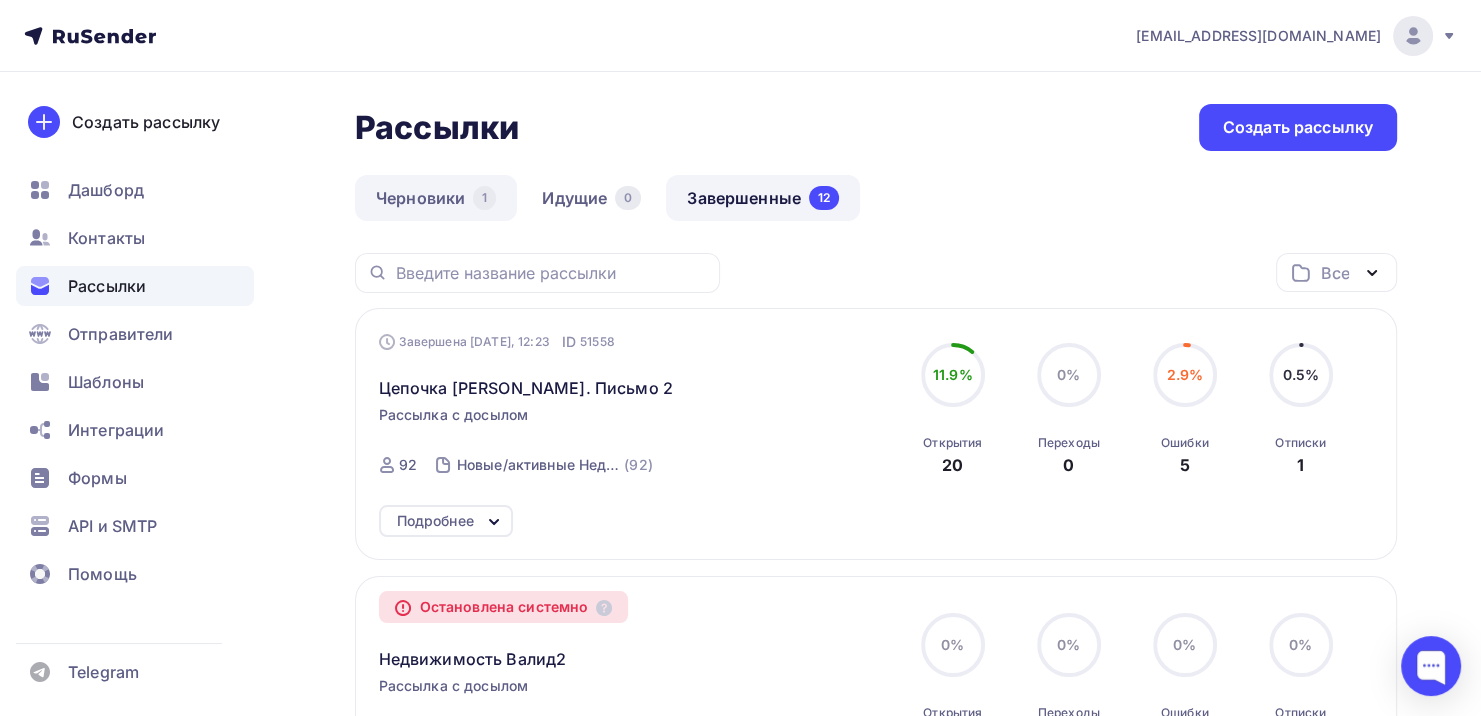 drag, startPoint x: 370, startPoint y: 191, endPoint x: 381, endPoint y: 197, distance: 12.529964 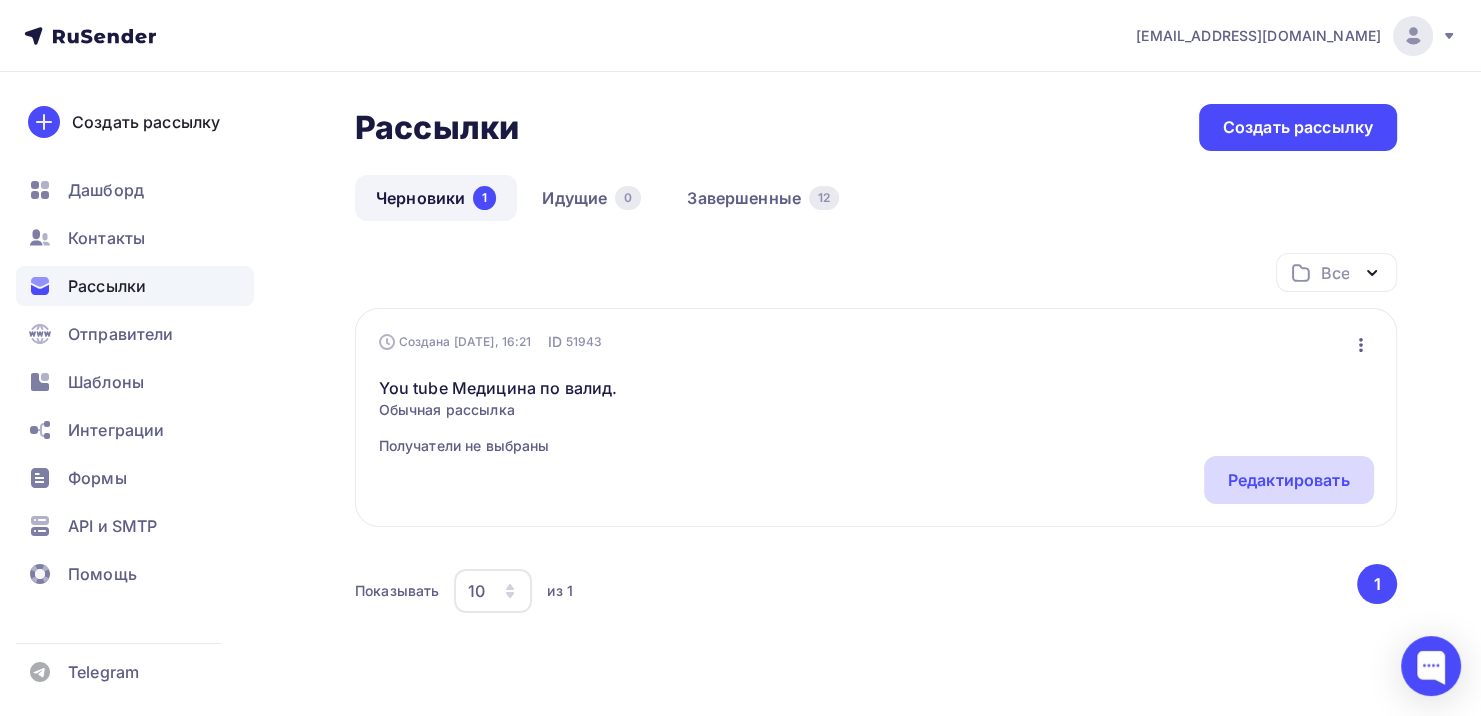 click on "Редактировать" at bounding box center [1289, 480] 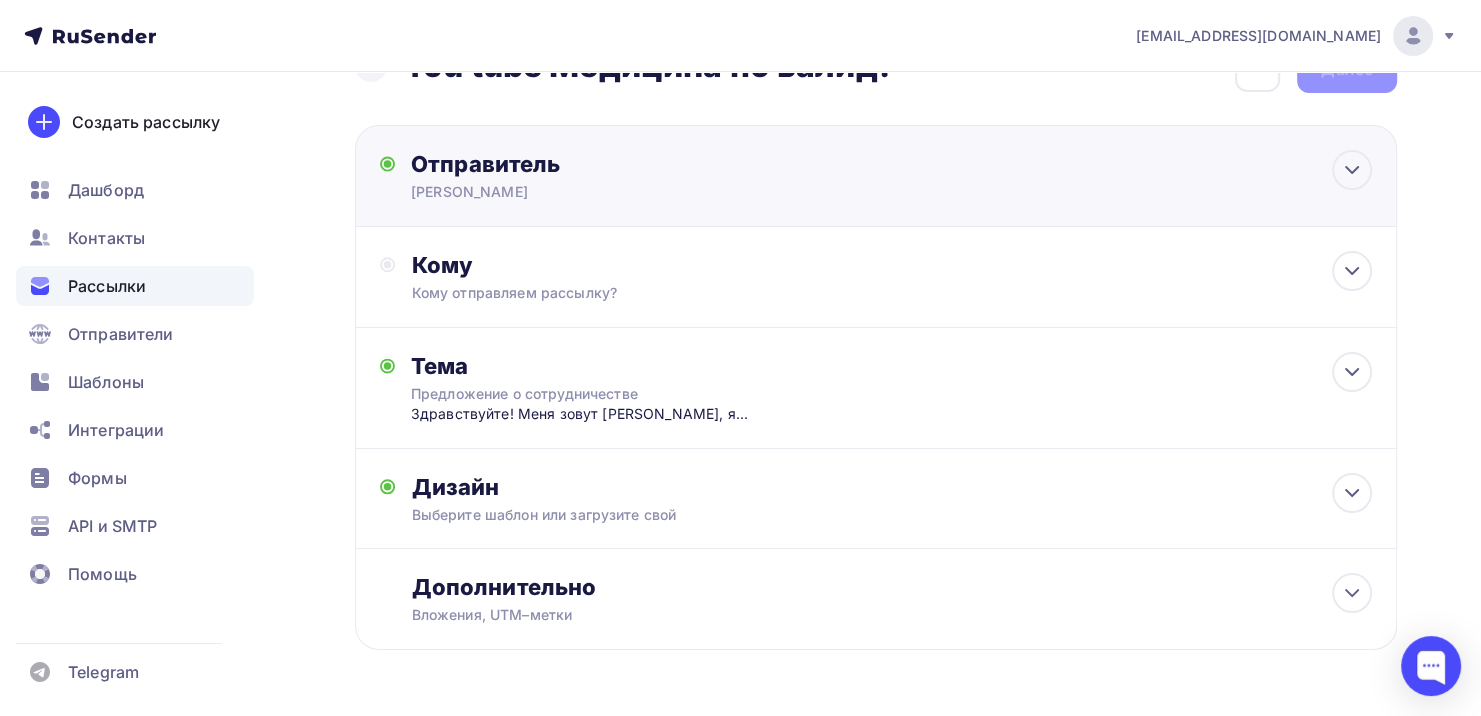 scroll, scrollTop: 120, scrollLeft: 0, axis: vertical 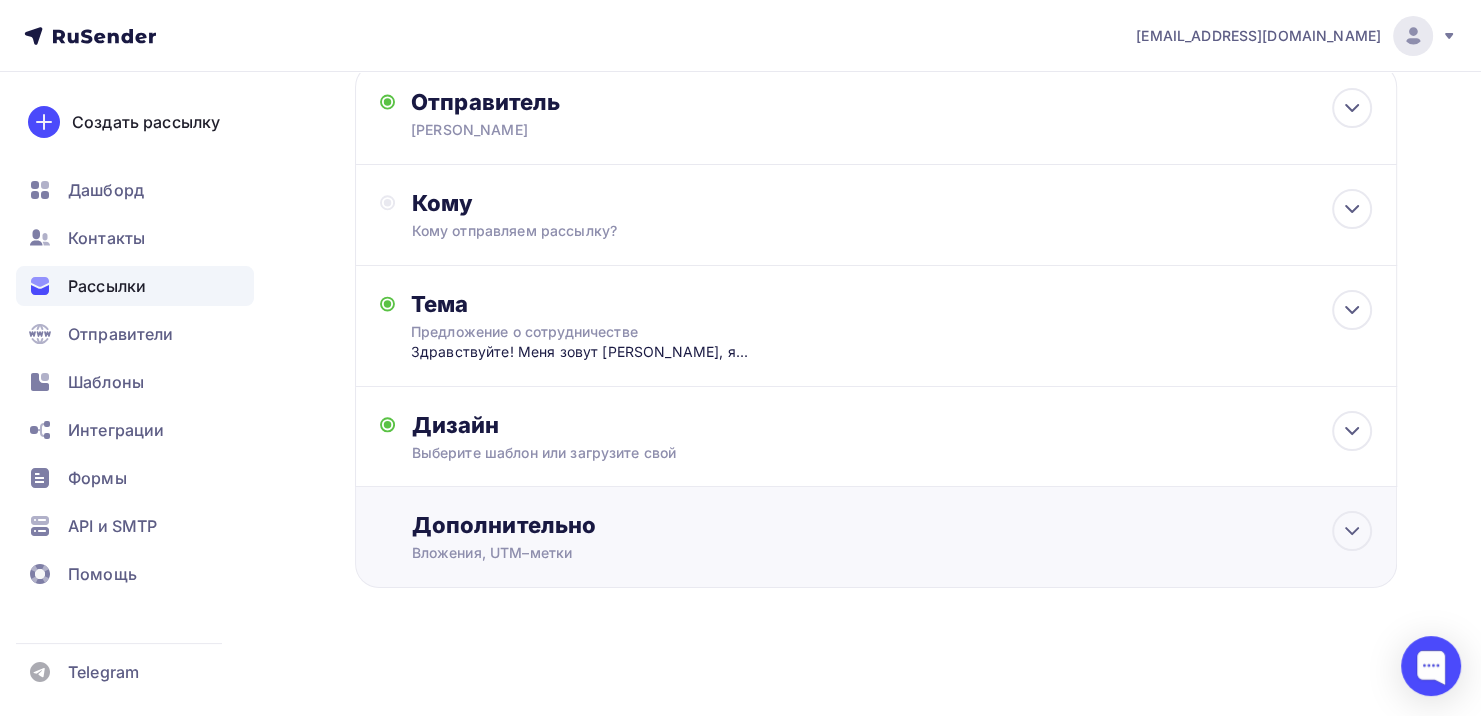 click on "Дополнительно
Вложения, UTM–метки
Вложения       Добавить файл
Максимальный суммарный размер прикрепляемых файлов — 5 Мб.
UTM-метки
Название кампании
Источник кампании
Тип трафика              Сохранить" at bounding box center [876, 537] 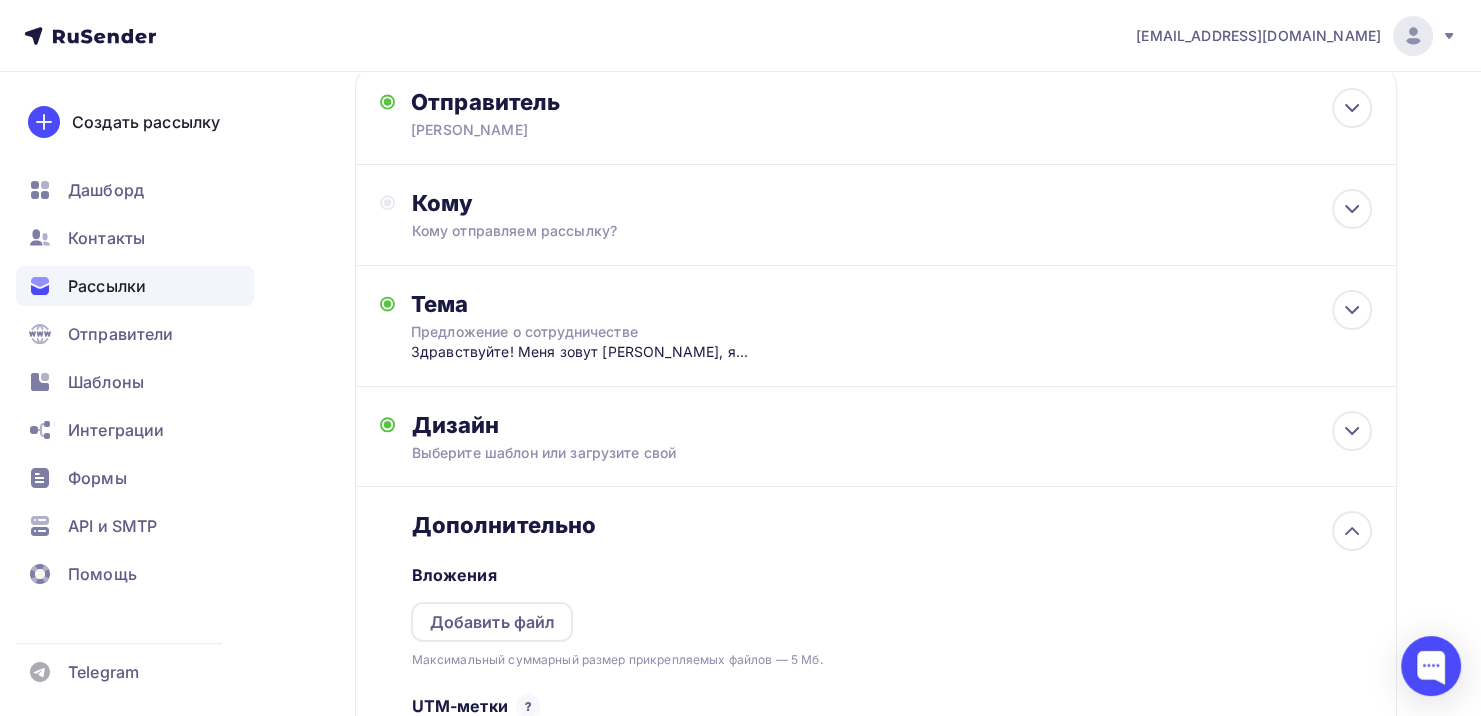 scroll, scrollTop: 119, scrollLeft: 0, axis: vertical 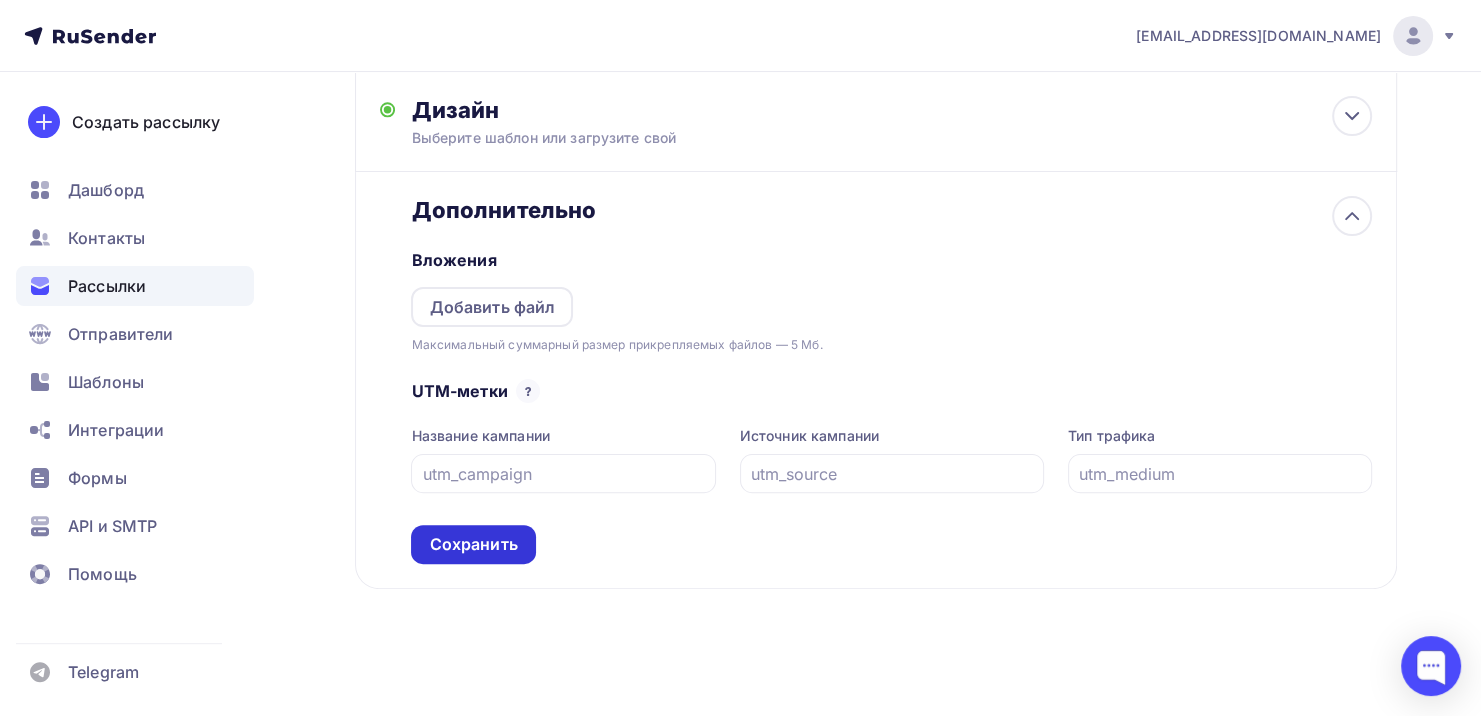 click on "Сохранить" at bounding box center [473, 544] 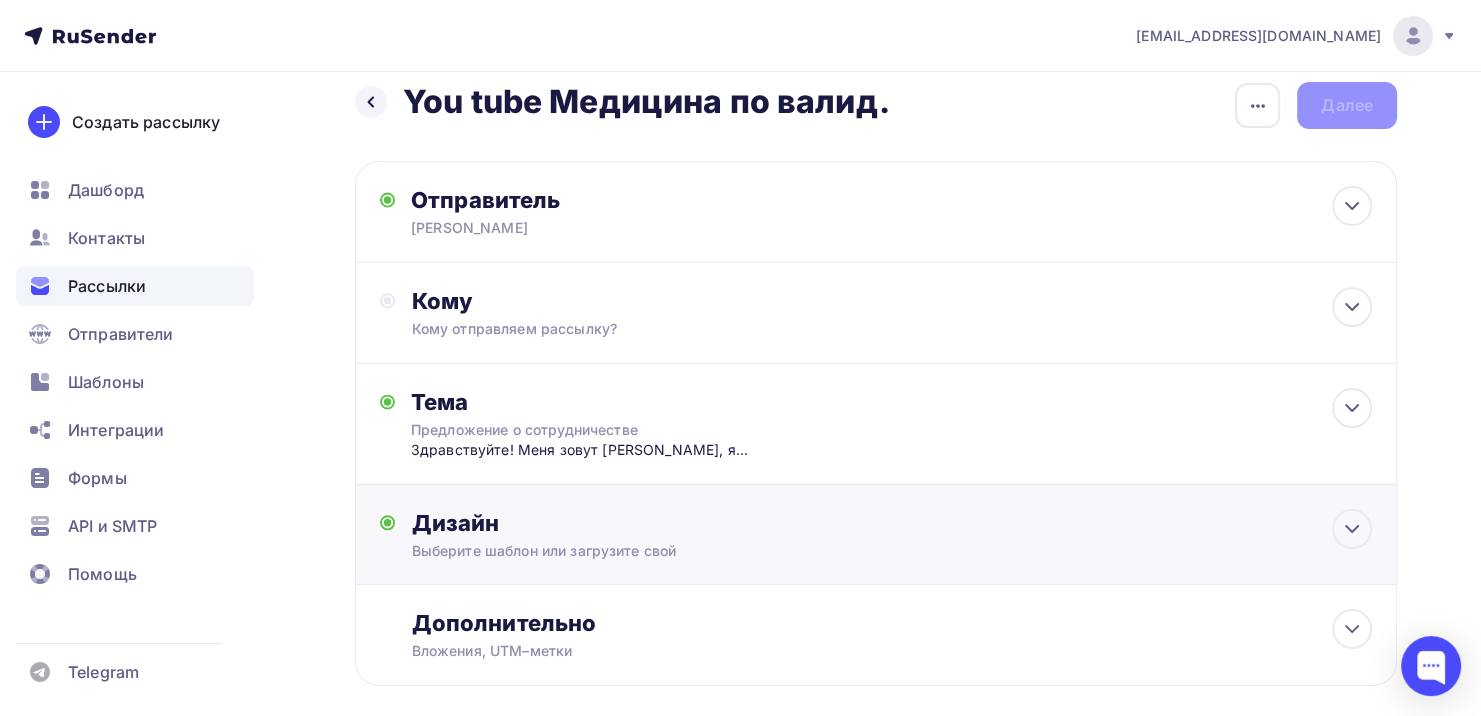 scroll, scrollTop: 0, scrollLeft: 0, axis: both 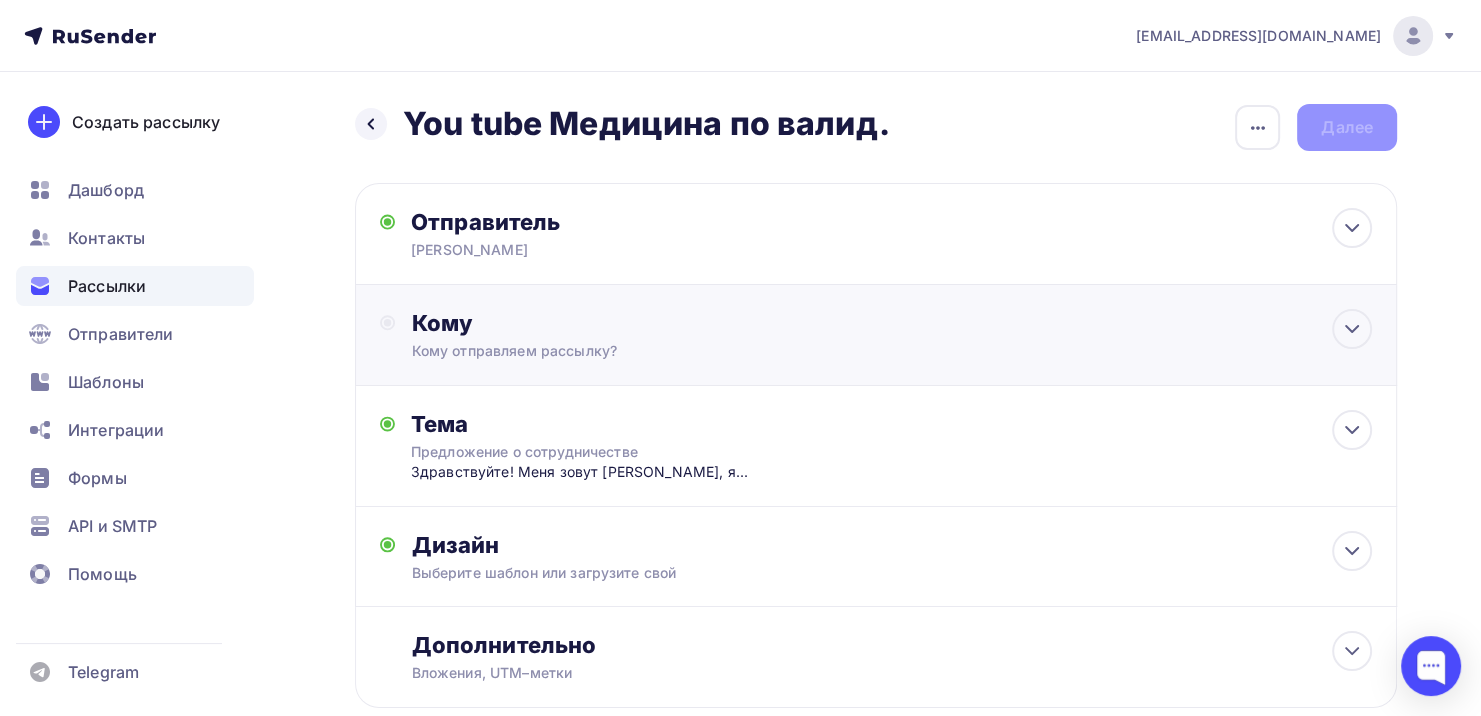 click on "Кому" at bounding box center (891, 323) 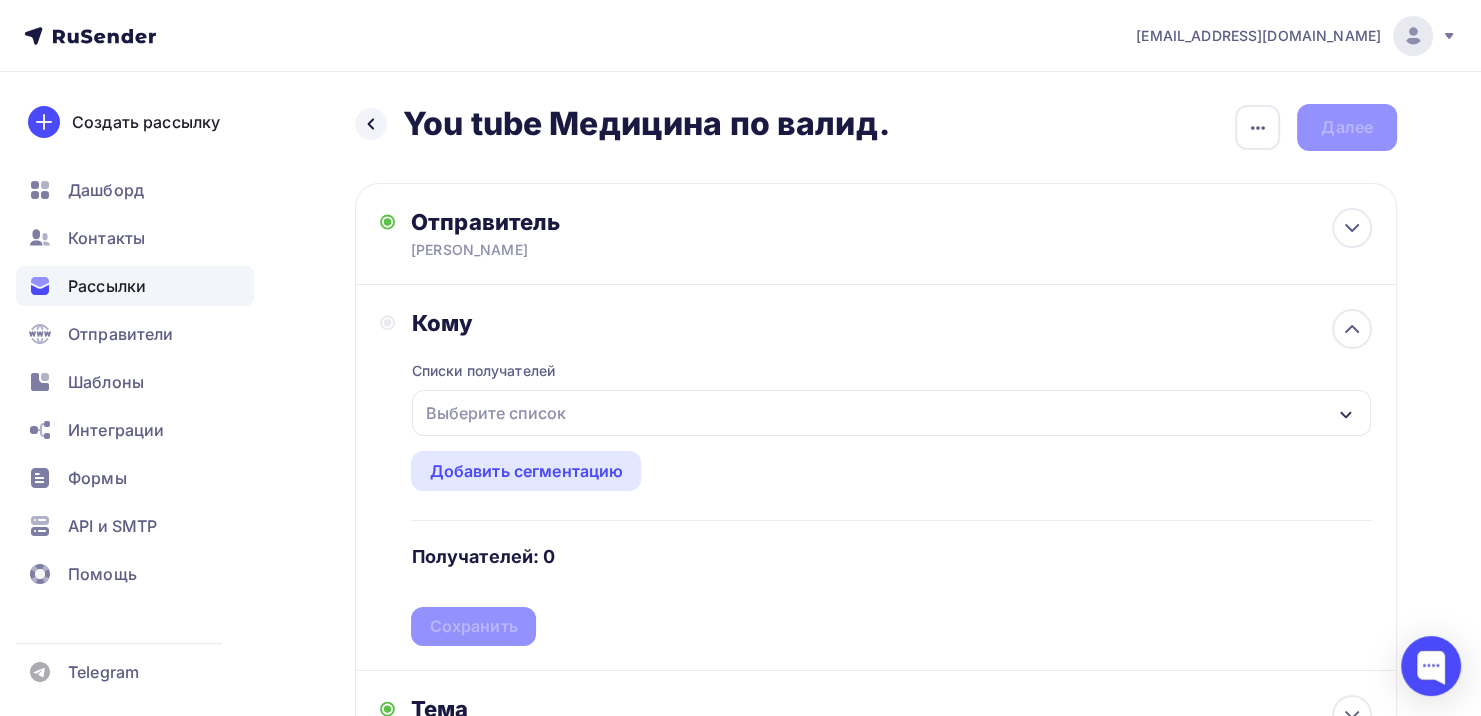 click on "Выберите список" at bounding box center [495, 413] 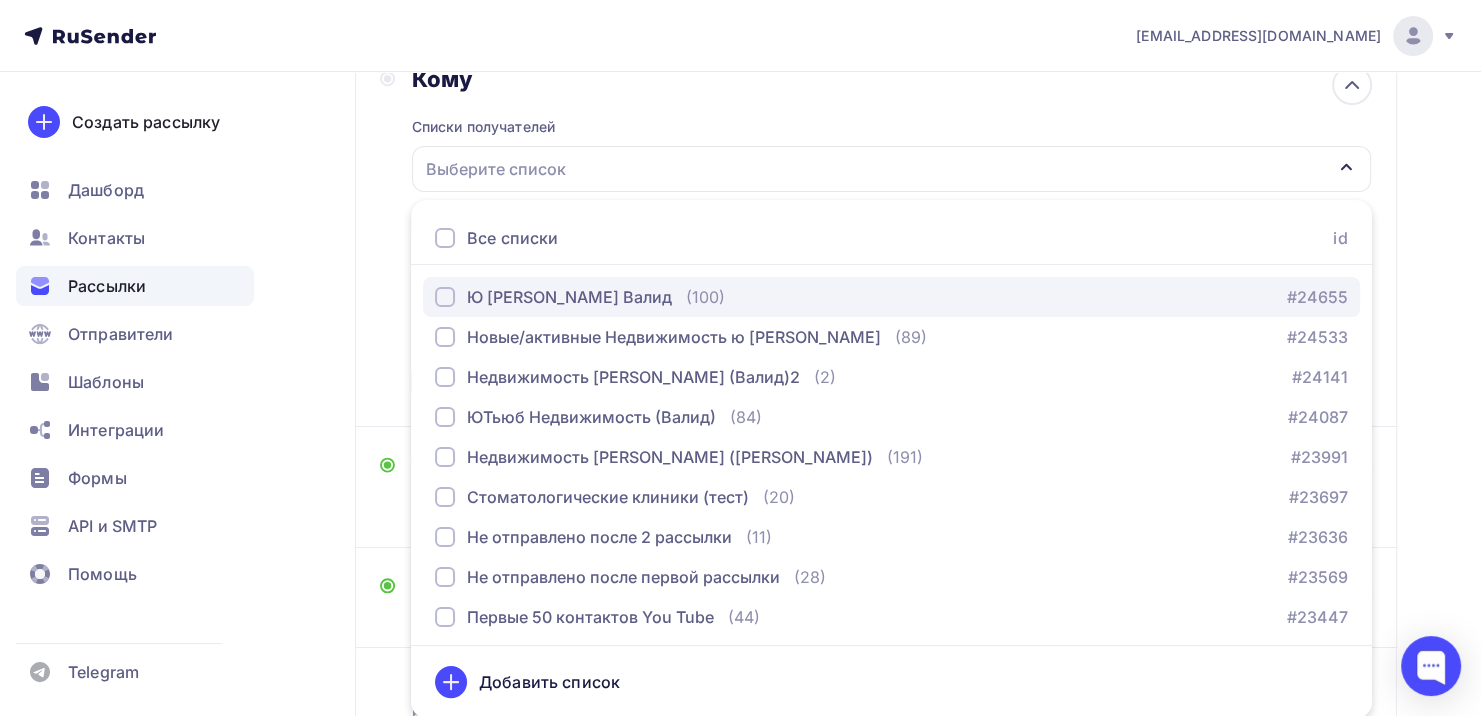 click on "Ю [PERSON_NAME] Валид" at bounding box center [569, 297] 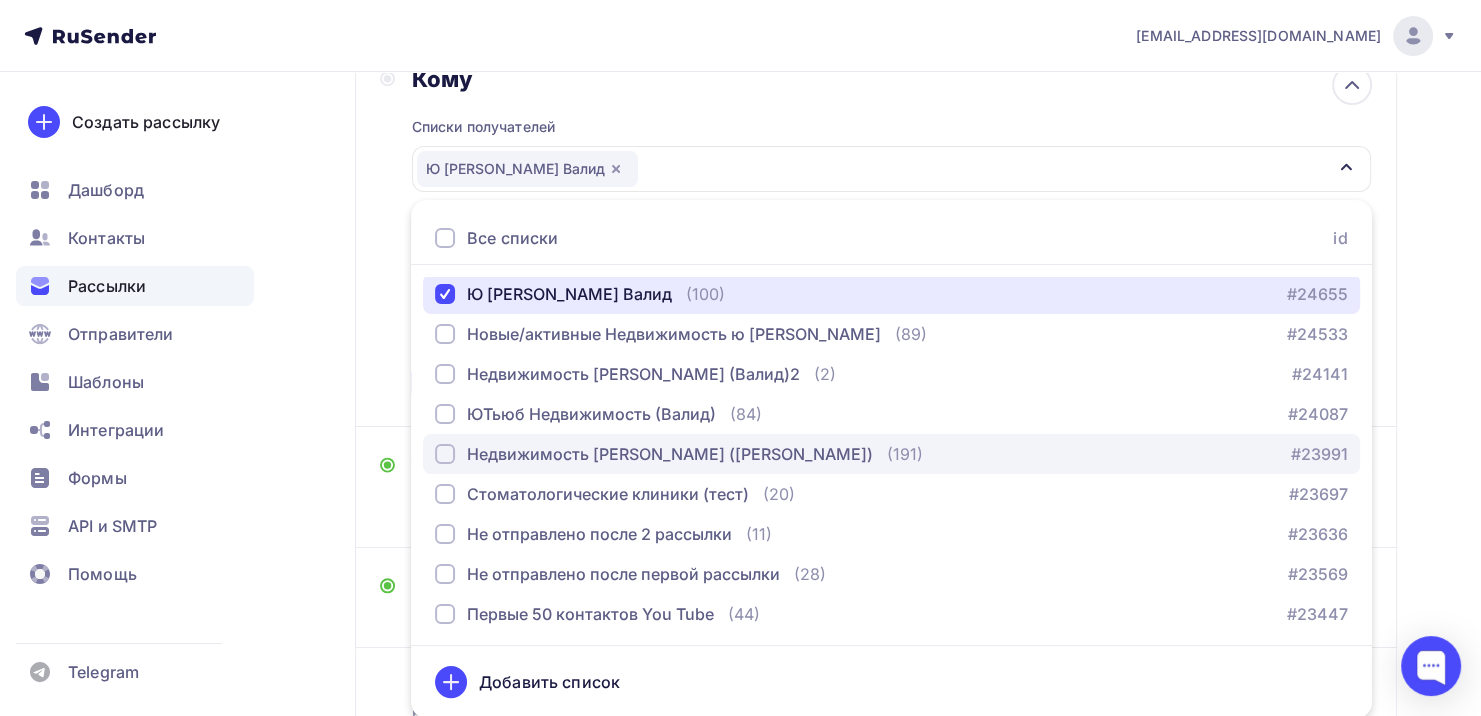 scroll, scrollTop: 4, scrollLeft: 0, axis: vertical 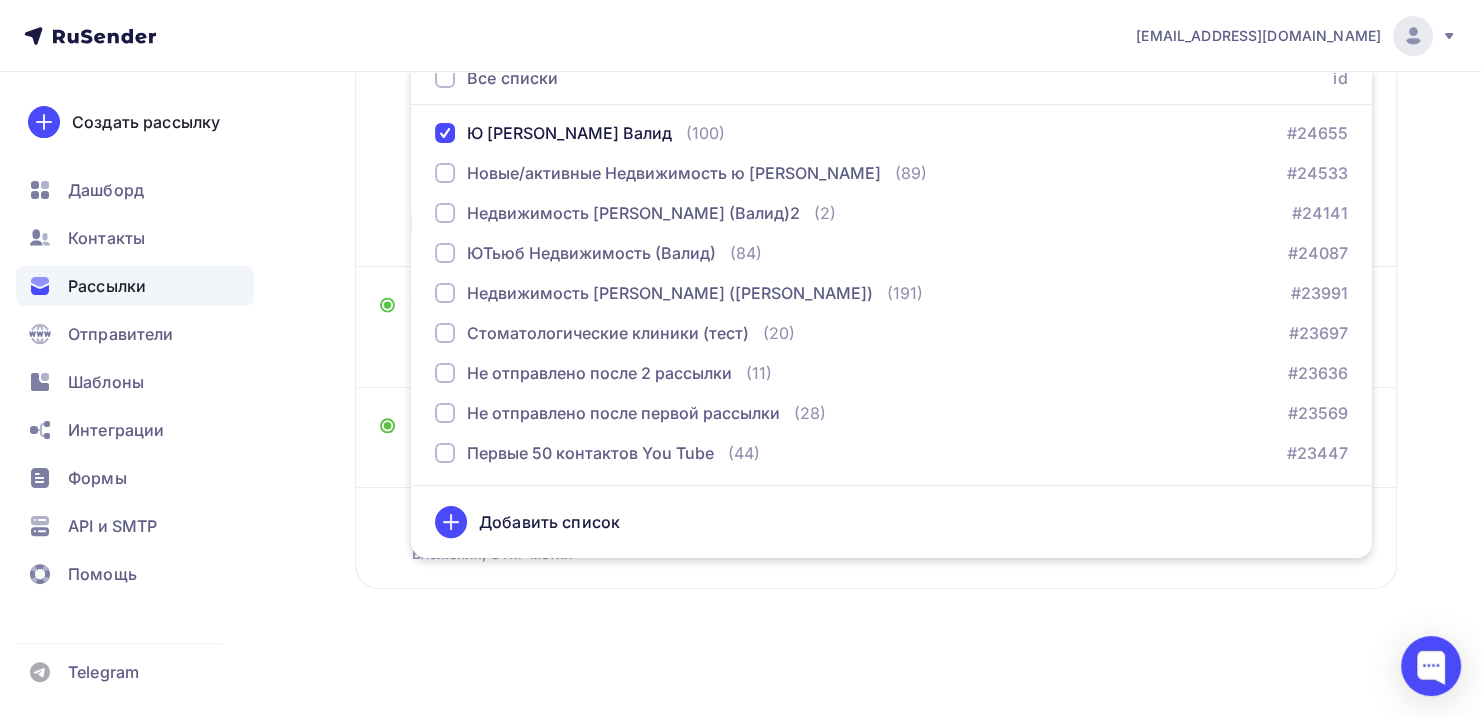 click on "Назад
You tube Медицина по валид.
You tube Медицина по валид.
Закончить позже
Переименовать рассылку
Удалить
Далее
Отправитель
[PERSON_NAME]
Email  *
[EMAIL_ADDRESS][DOMAIN_NAME]
[EMAIL_ADDRESS][DOMAIN_NAME]           [EMAIL_ADDRESS][DOMAIN_NAME]           [EMAIL_ADDRESS][DOMAIN_NAME]           [EMAIL_ADDRESS][DOMAIN_NAME]               Добавить отправителя
Рекомендуем  добавить почту на домене , чтобы рассылка не попала в «Спам»
Имя                 Сохранить" at bounding box center (876, 169) 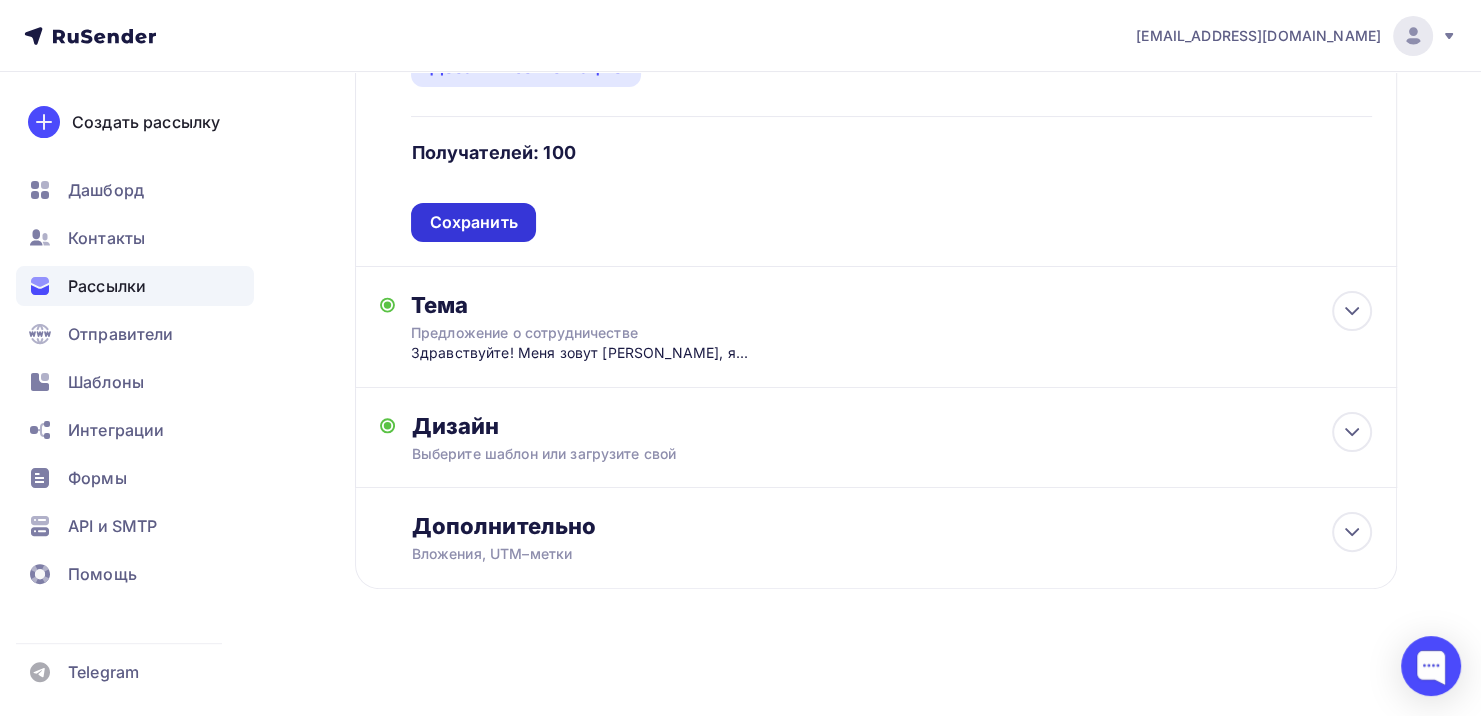 click on "Сохранить" at bounding box center (473, 222) 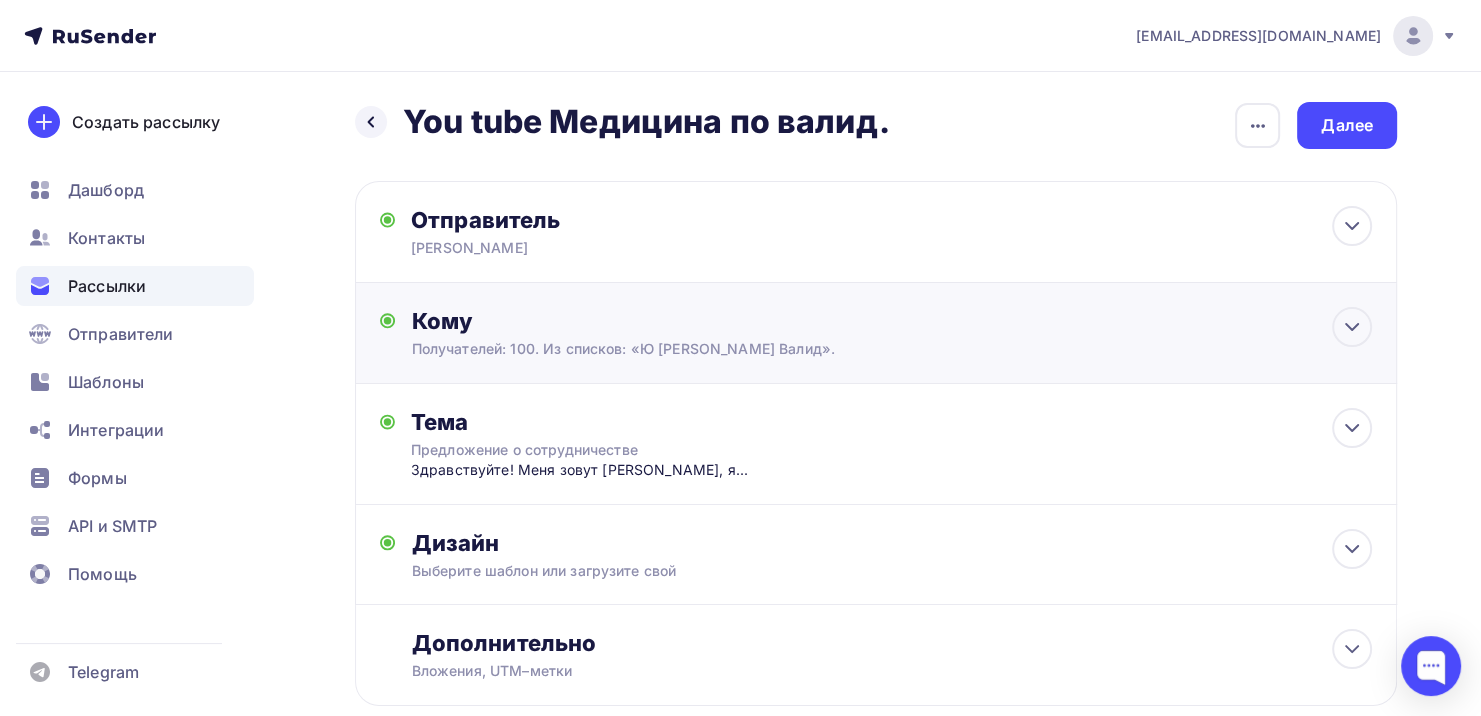 scroll, scrollTop: 0, scrollLeft: 0, axis: both 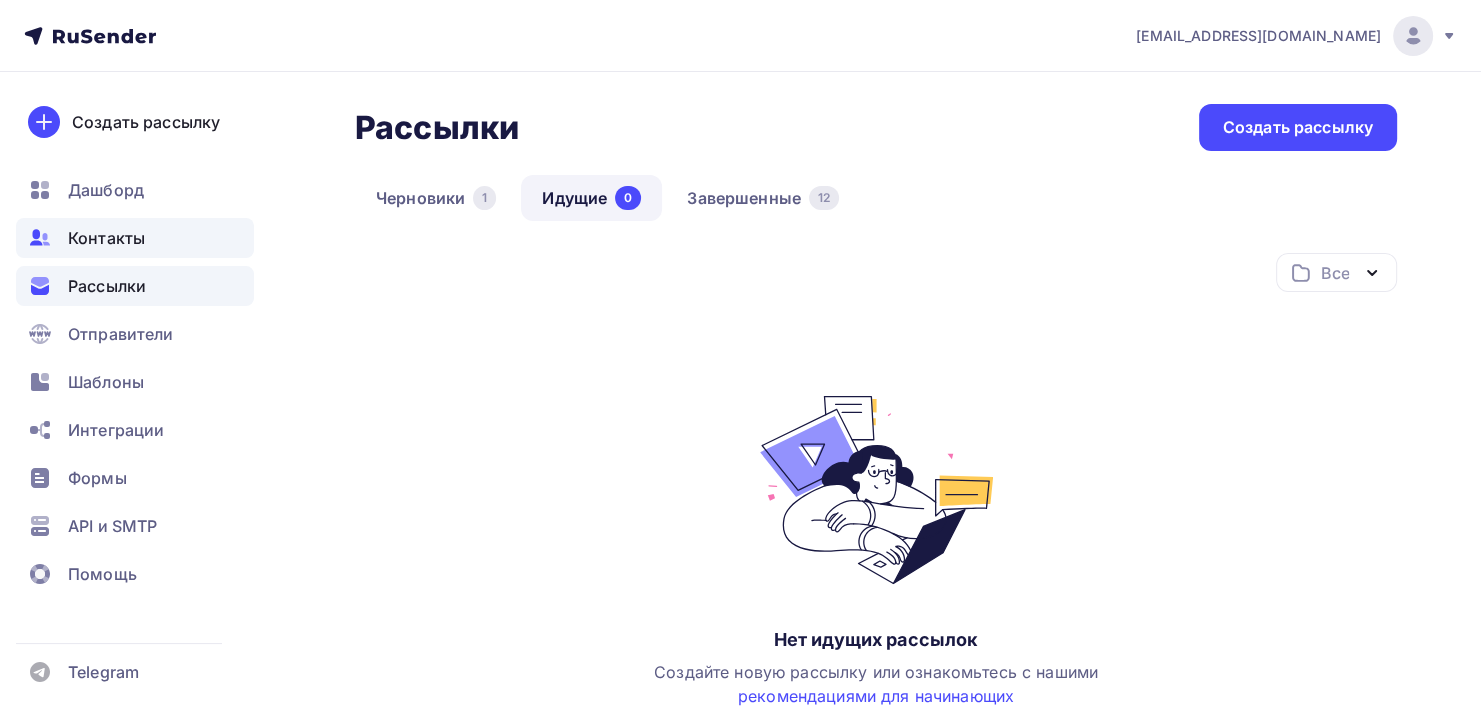 click on "Контакты" at bounding box center [106, 238] 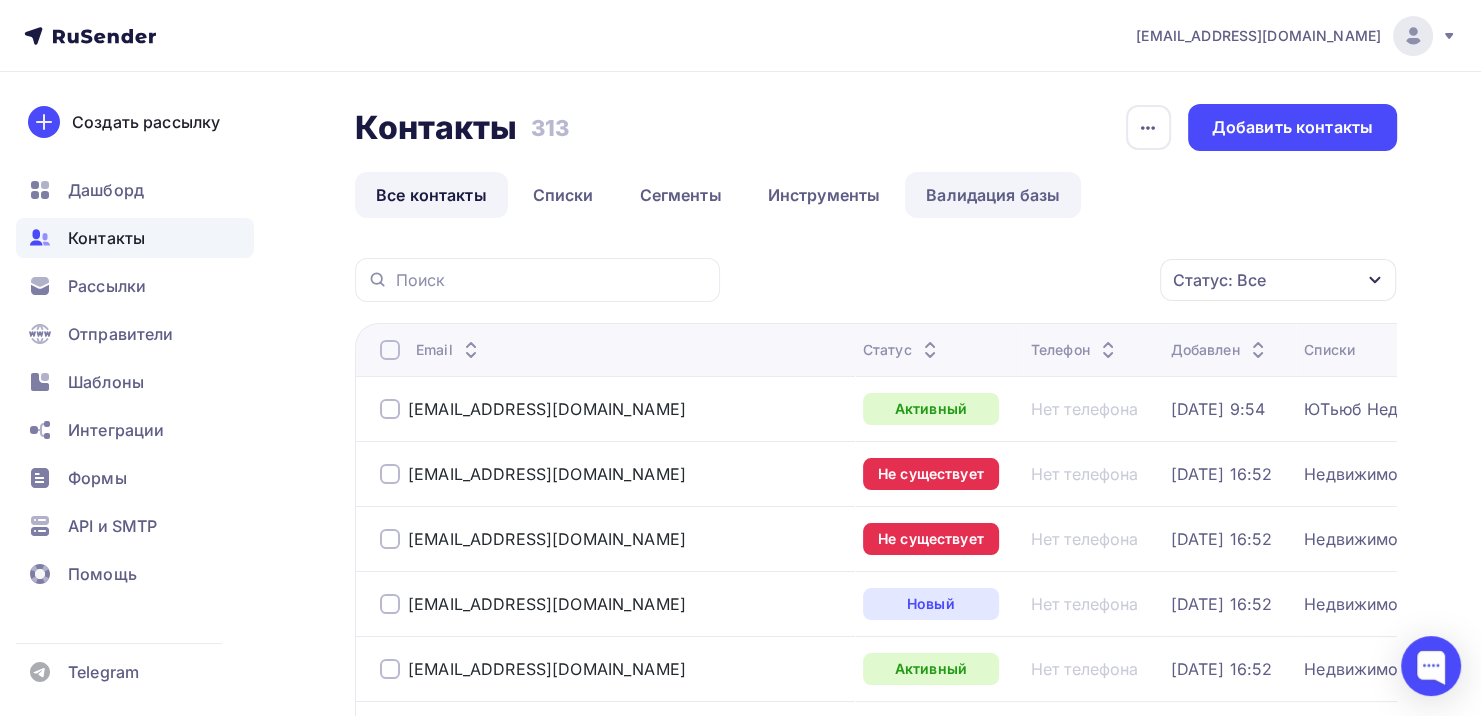 click on "Валидация базы" at bounding box center [993, 195] 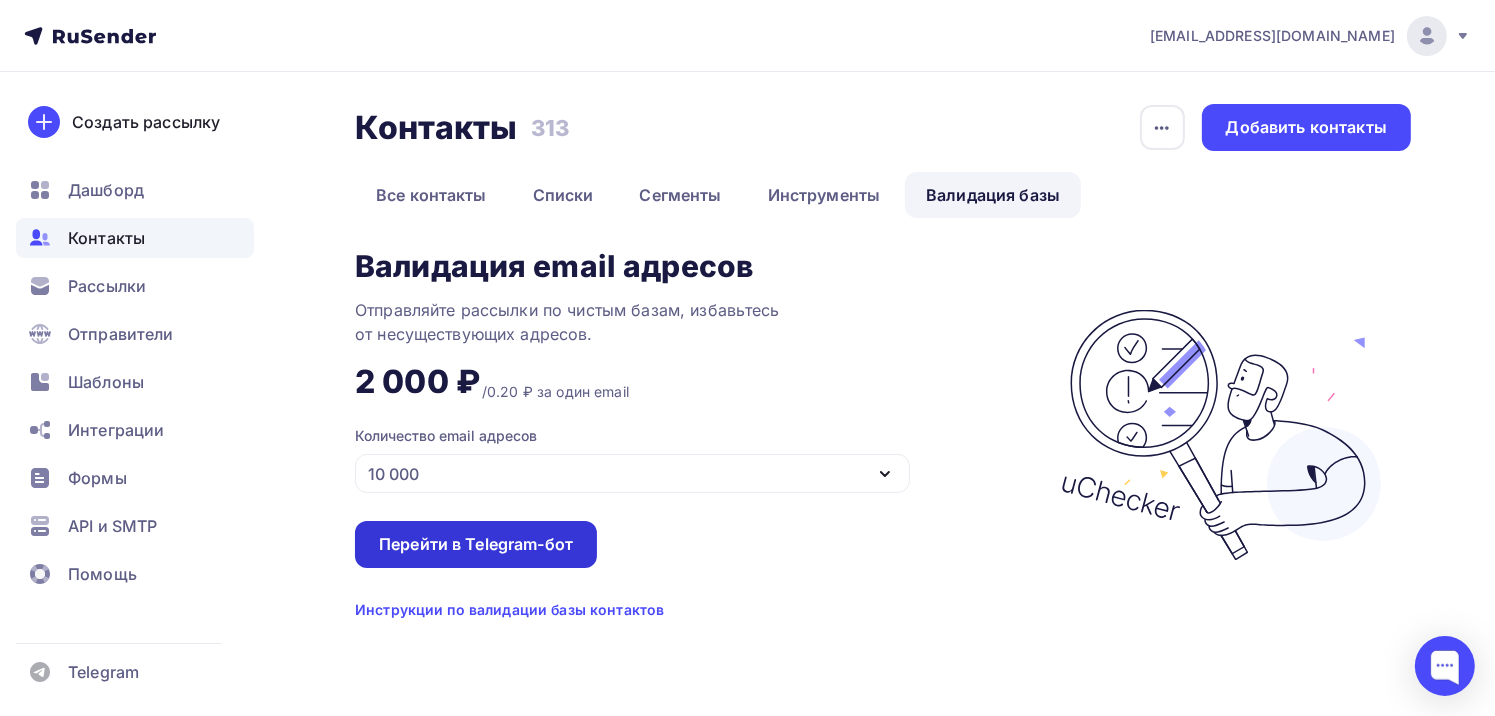 click on "Перейти в Telegram-бот" at bounding box center (476, 544) 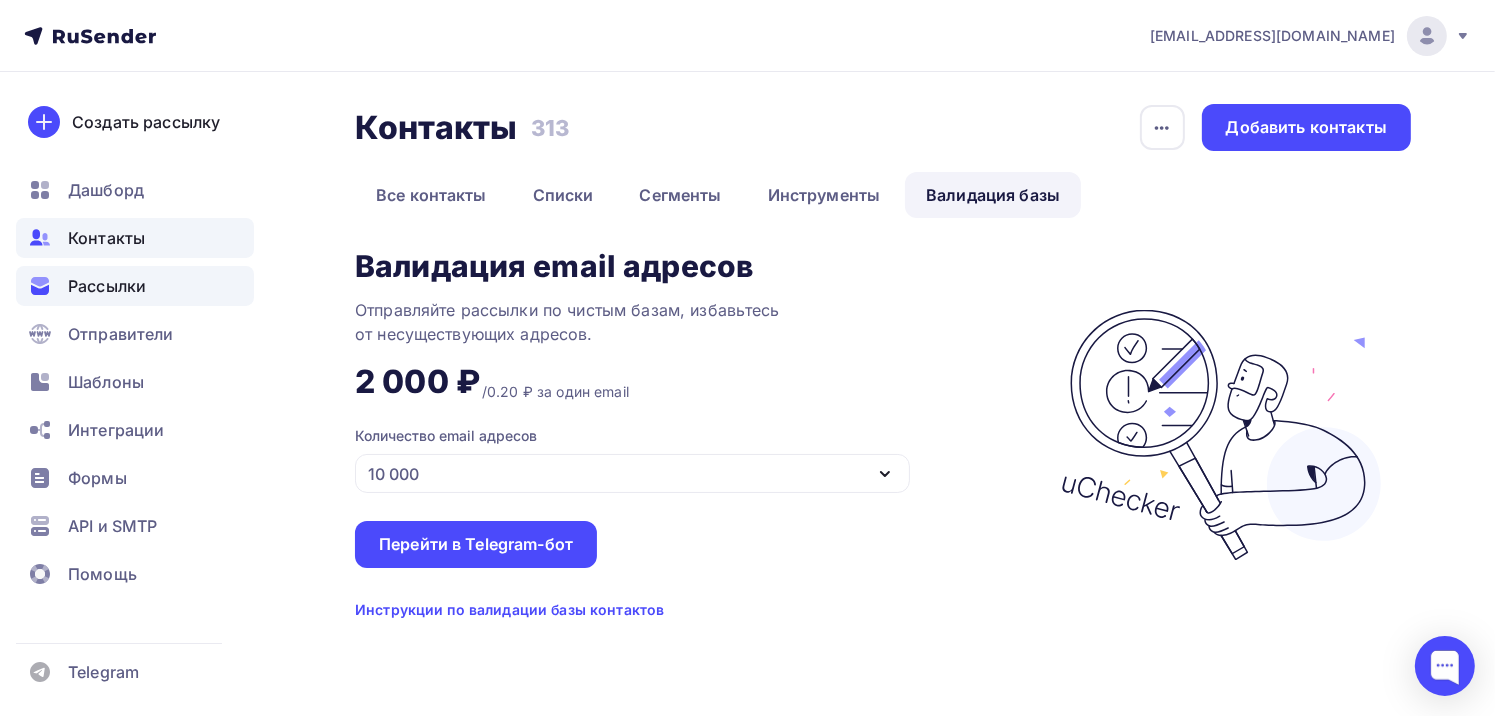 click on "Рассылки" at bounding box center [135, 286] 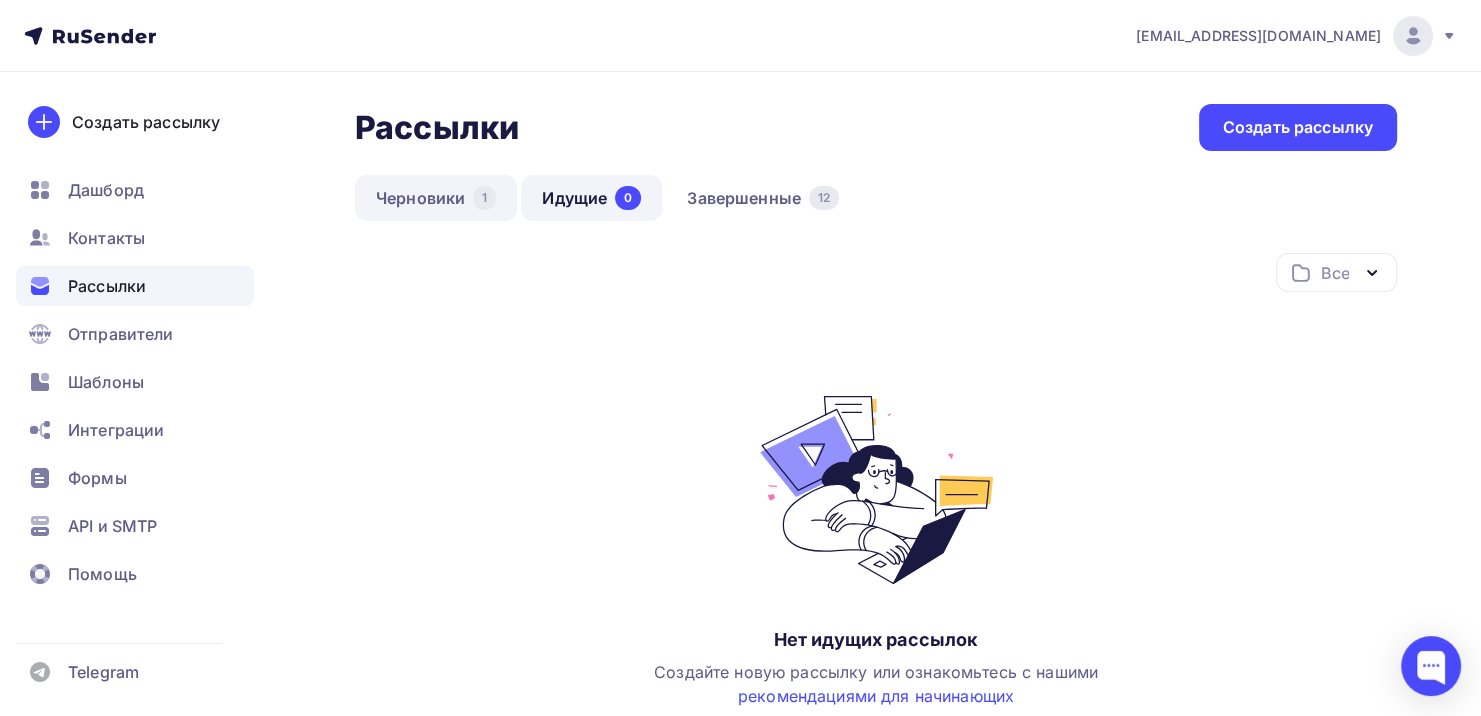 click on "Черновики
1" at bounding box center [436, 198] 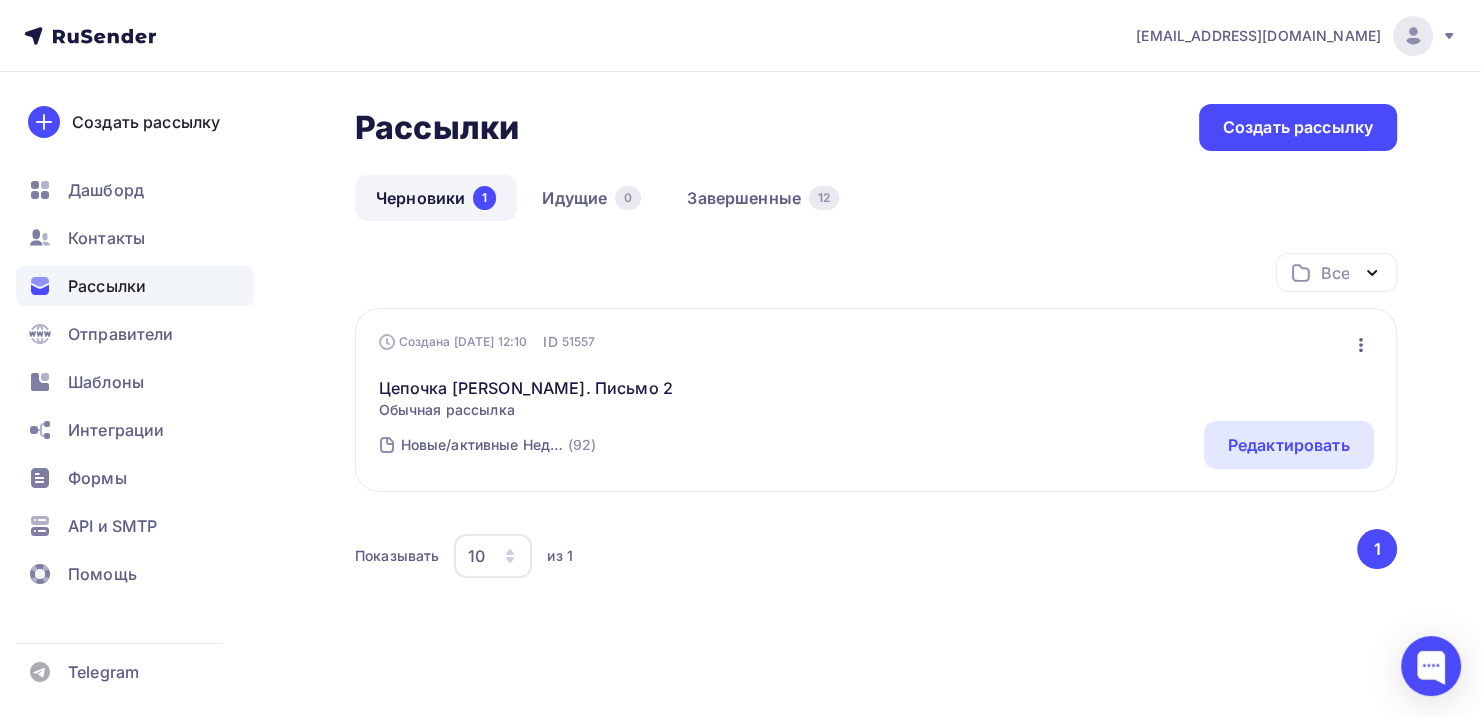click 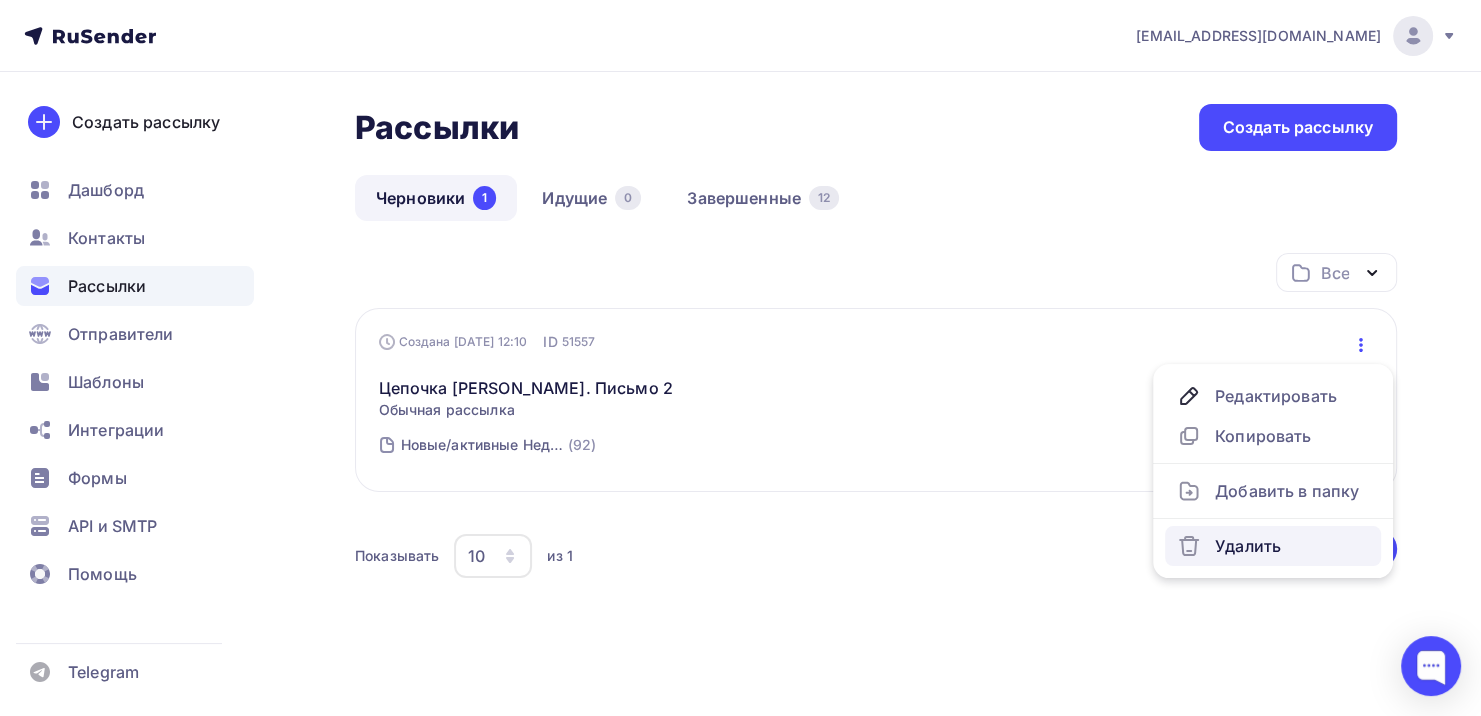 click on "Удалить" at bounding box center [1273, 546] 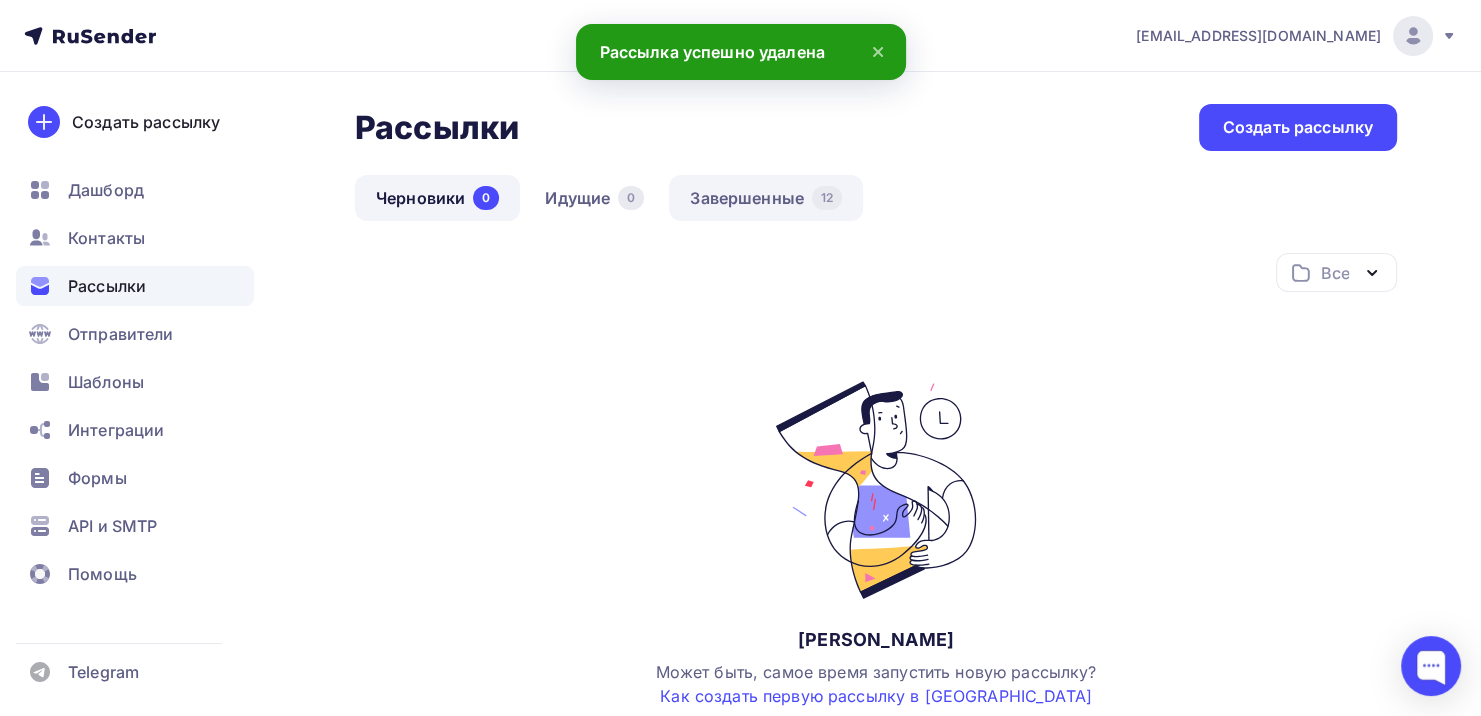 click on "Завершенные
12" at bounding box center (766, 198) 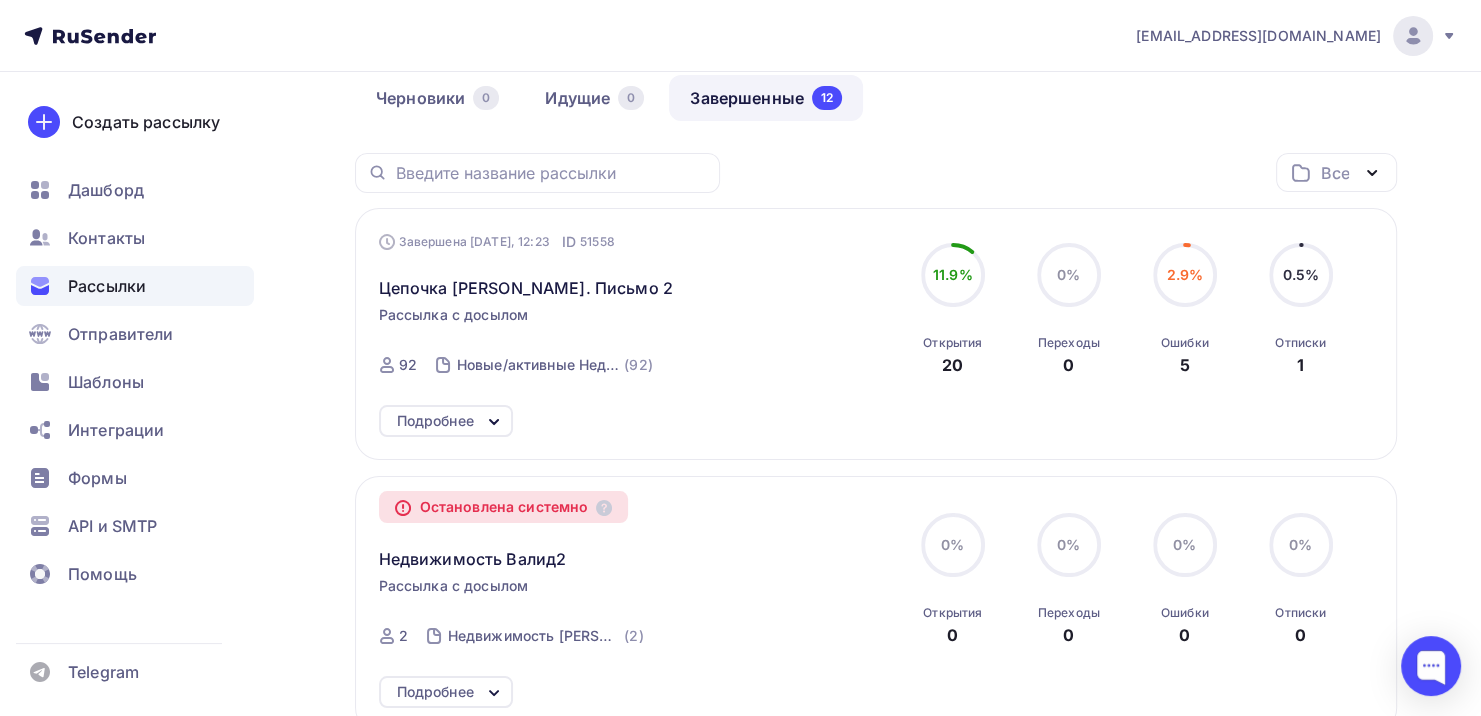 scroll, scrollTop: 200, scrollLeft: 0, axis: vertical 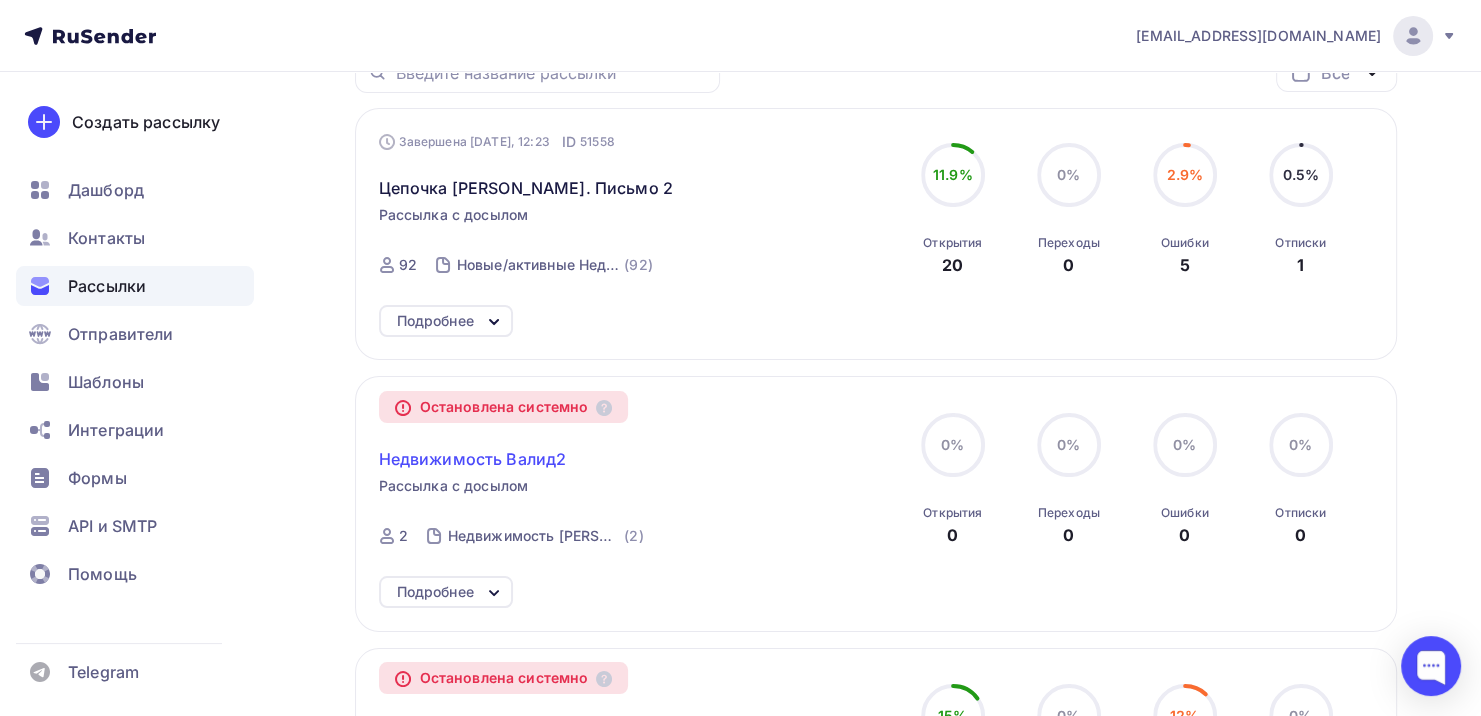 click on "Недвижимость Валид2" at bounding box center [473, 459] 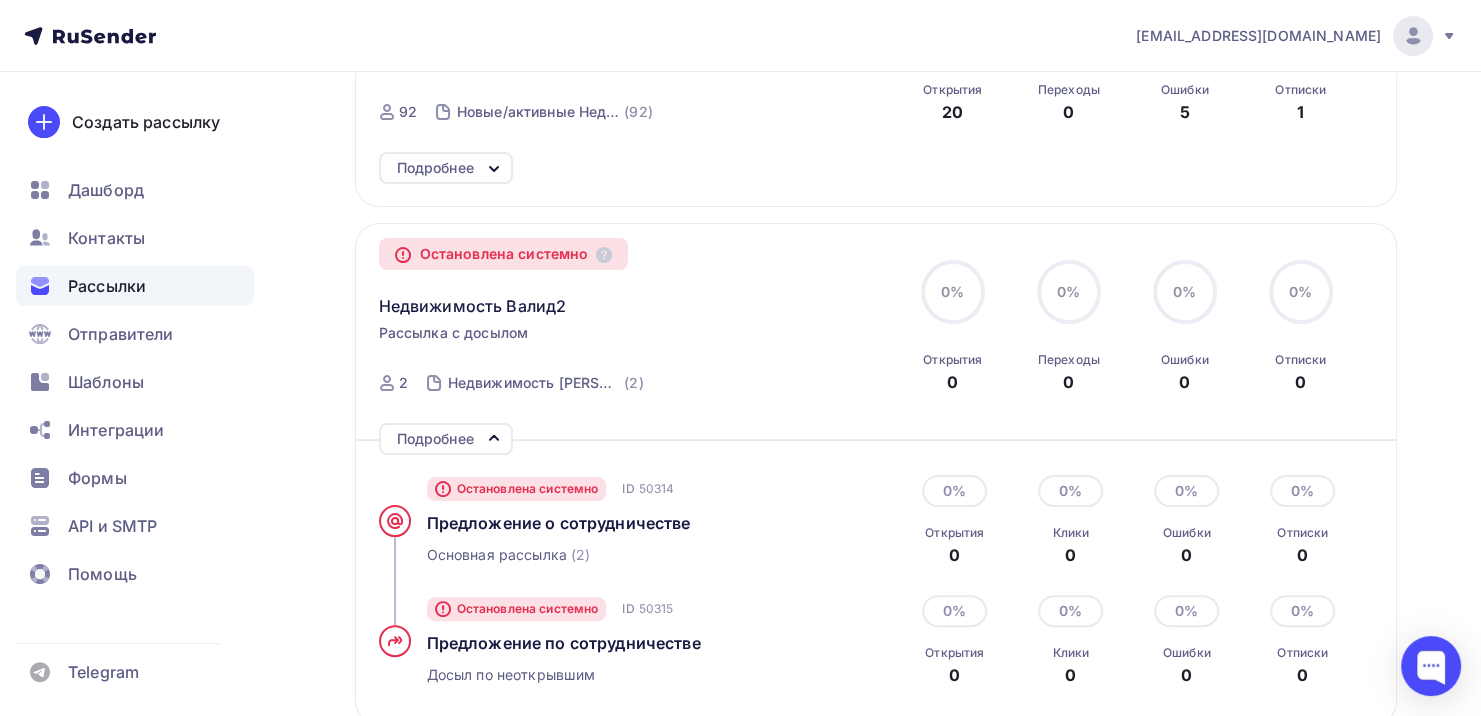 scroll, scrollTop: 400, scrollLeft: 0, axis: vertical 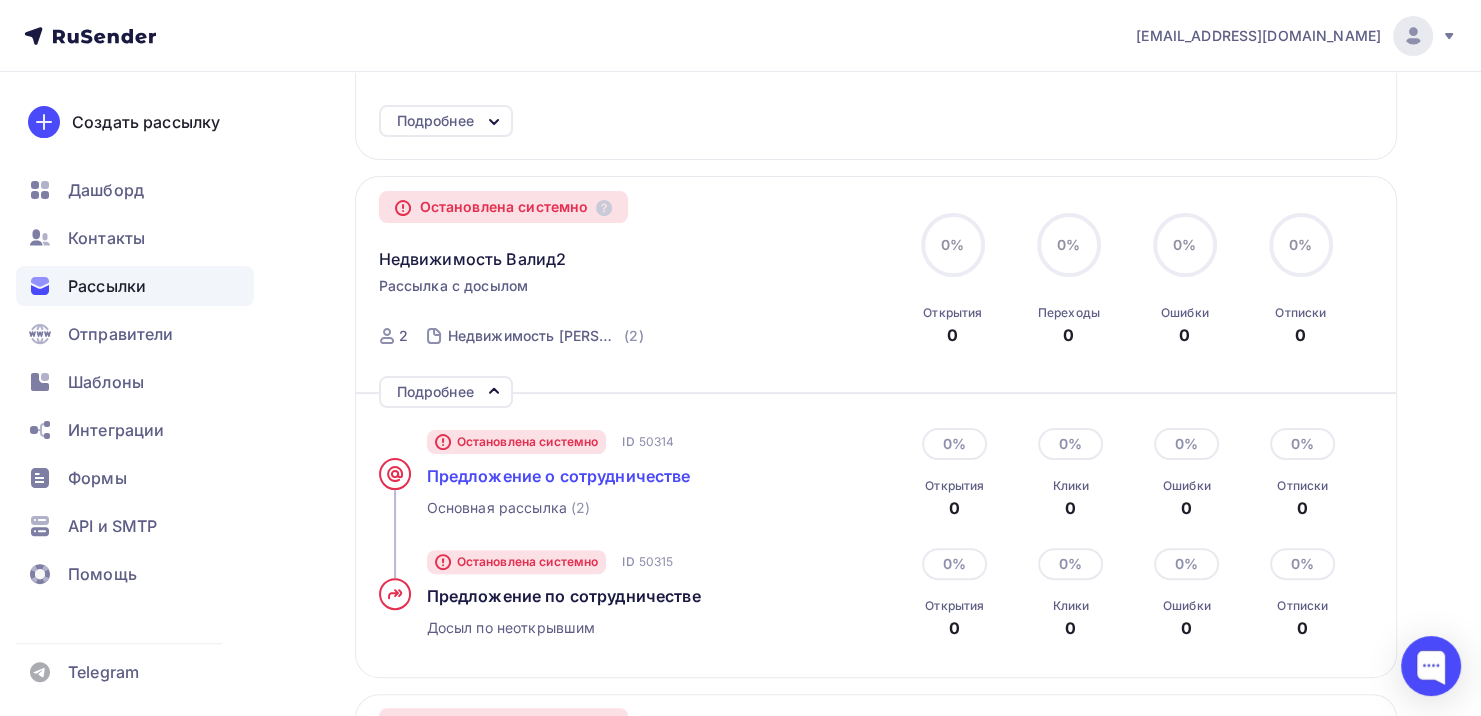 click on "Предложение о сотрудничестве" at bounding box center (559, 476) 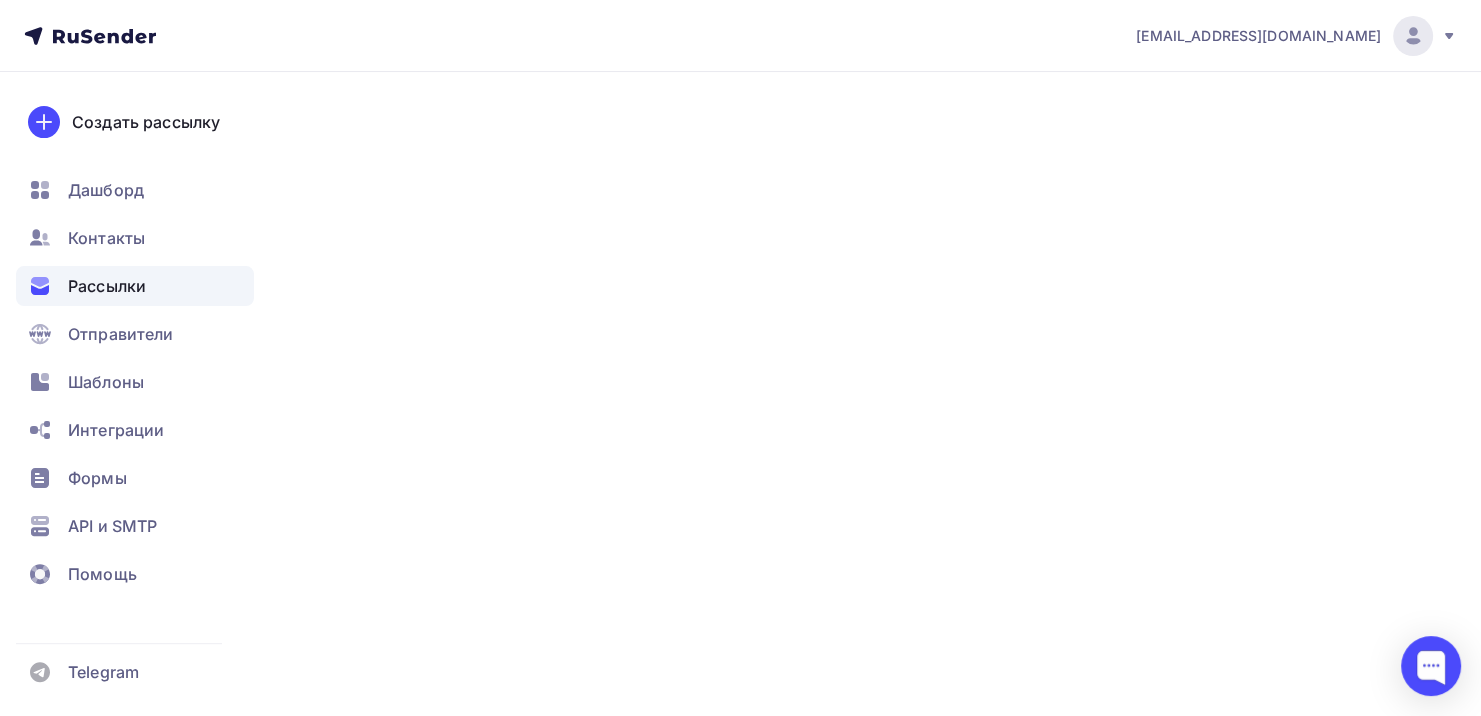 scroll, scrollTop: 0, scrollLeft: 0, axis: both 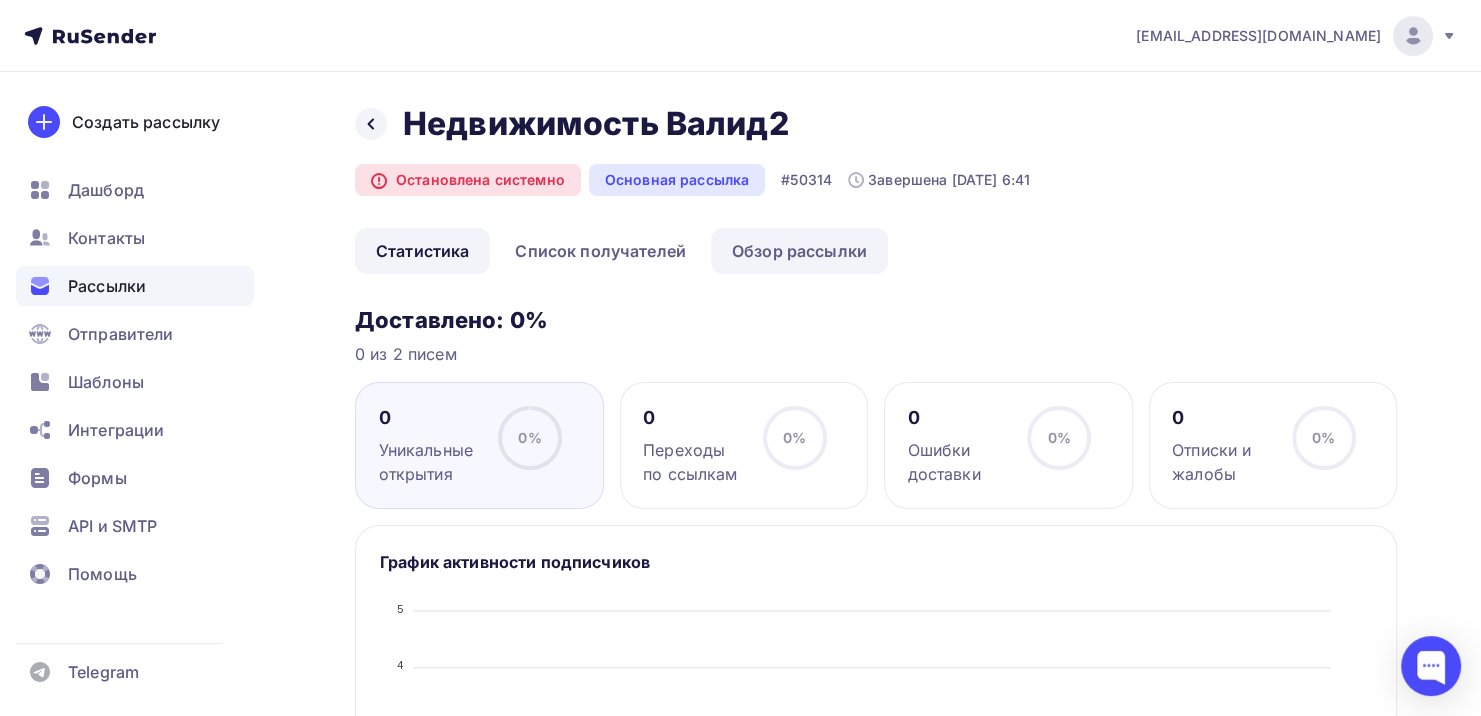 click on "Обзор рассылки" at bounding box center [799, 251] 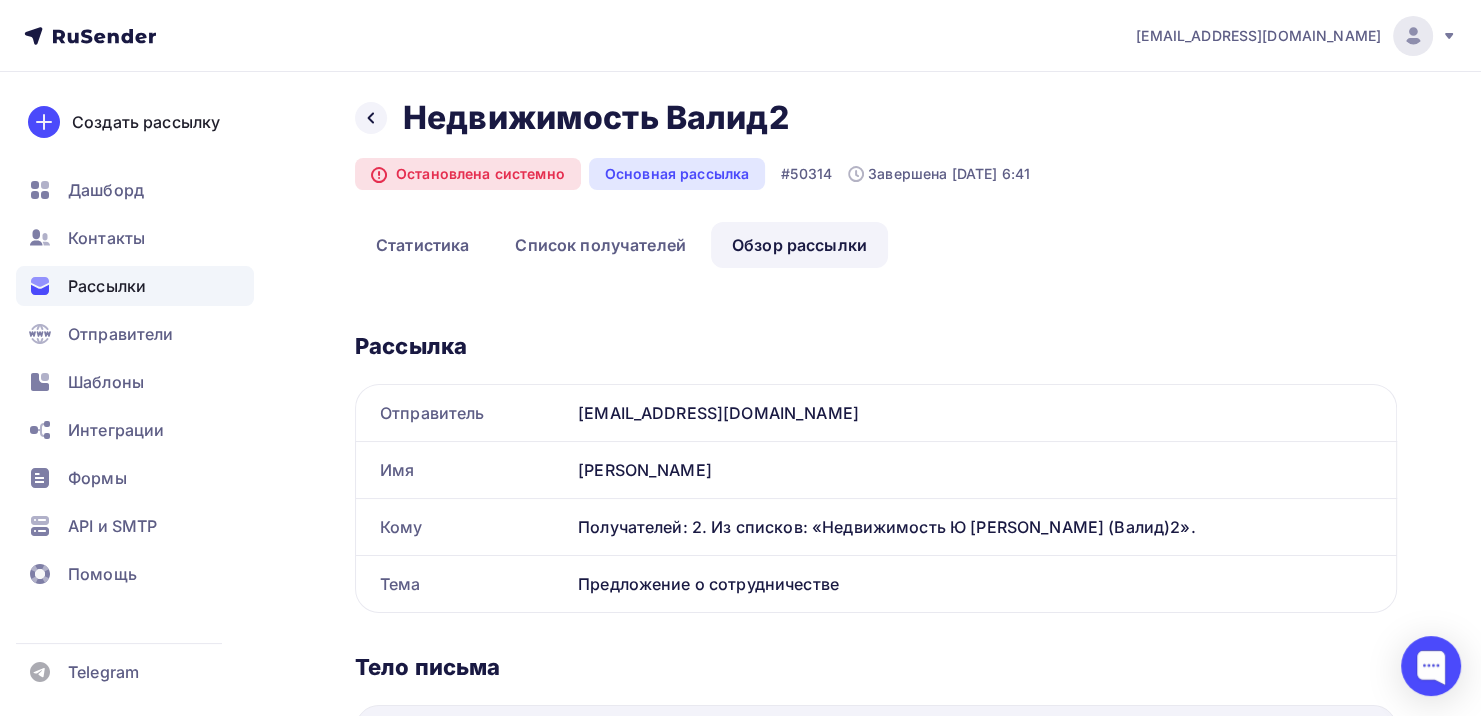 scroll, scrollTop: 0, scrollLeft: 0, axis: both 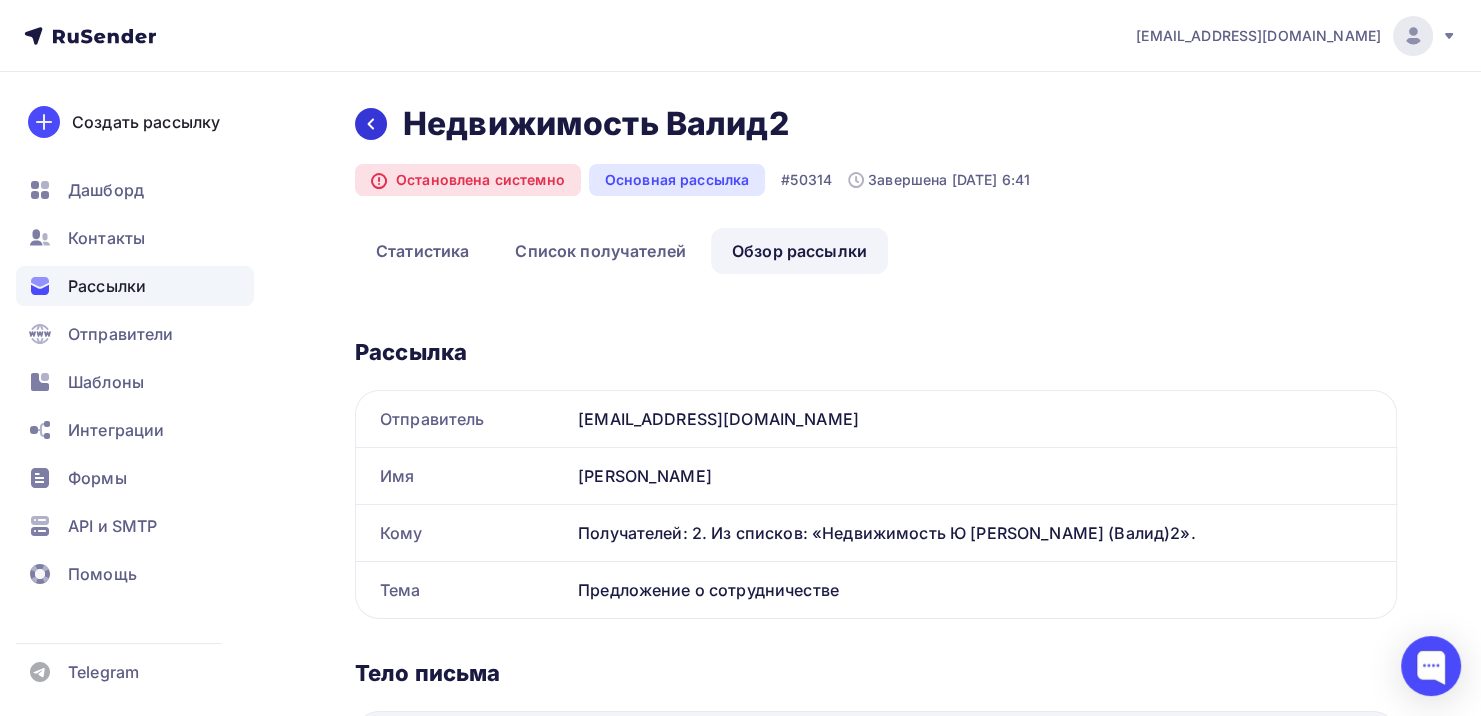 click at bounding box center (371, 124) 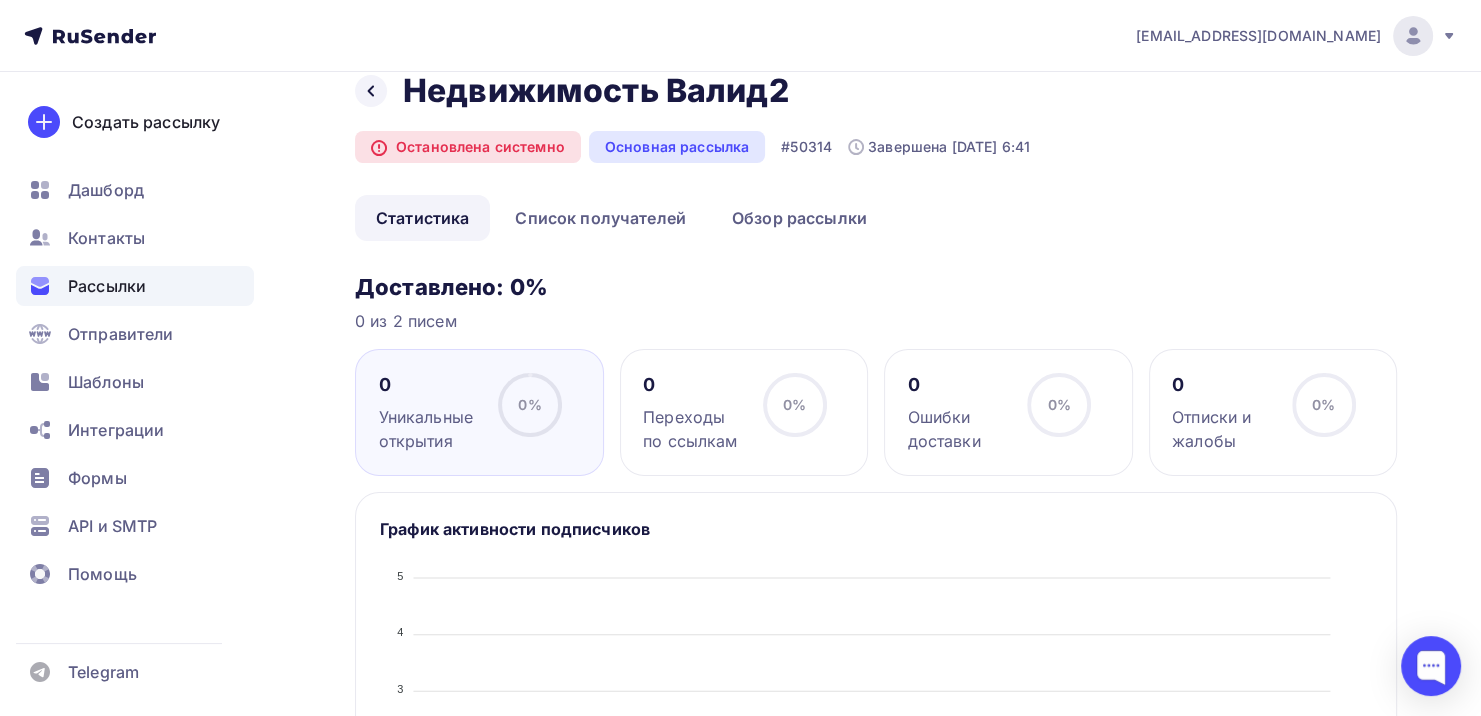 scroll, scrollTop: 0, scrollLeft: 0, axis: both 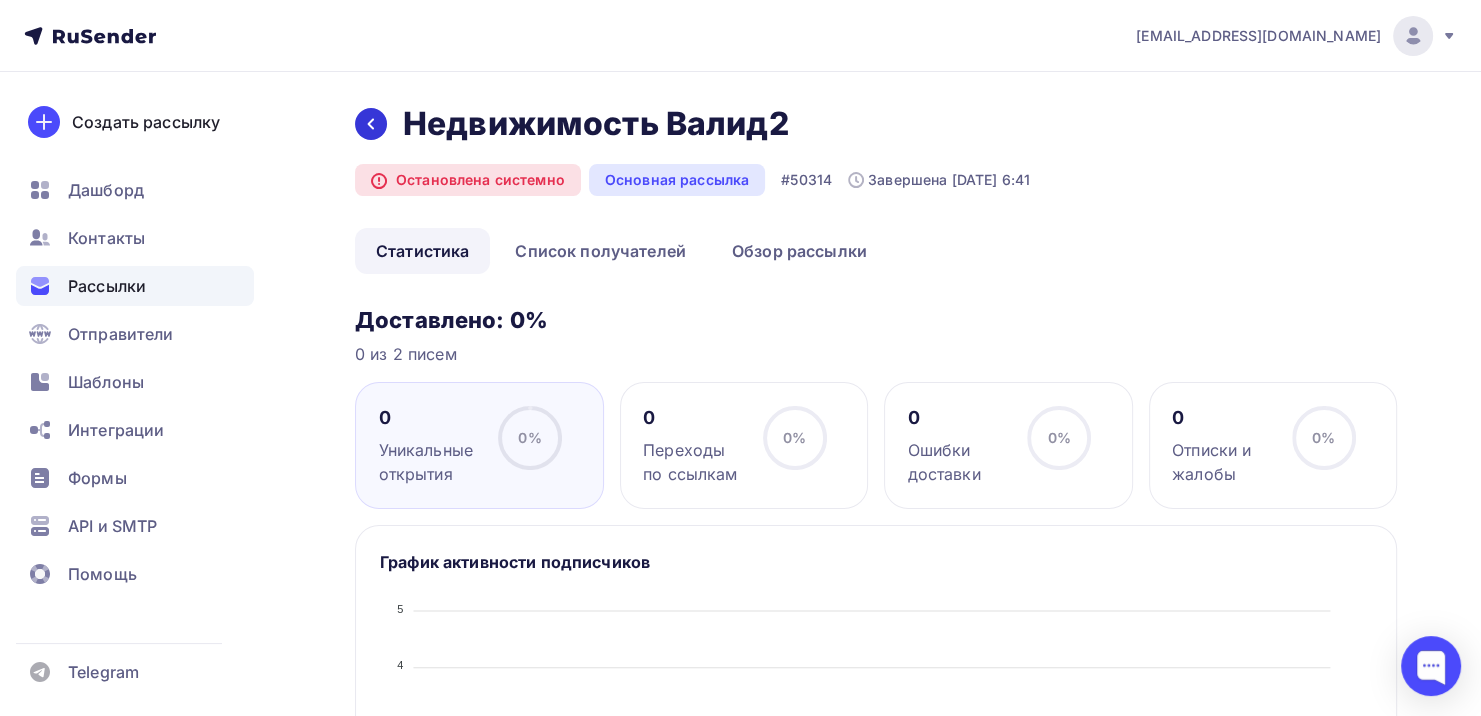 click 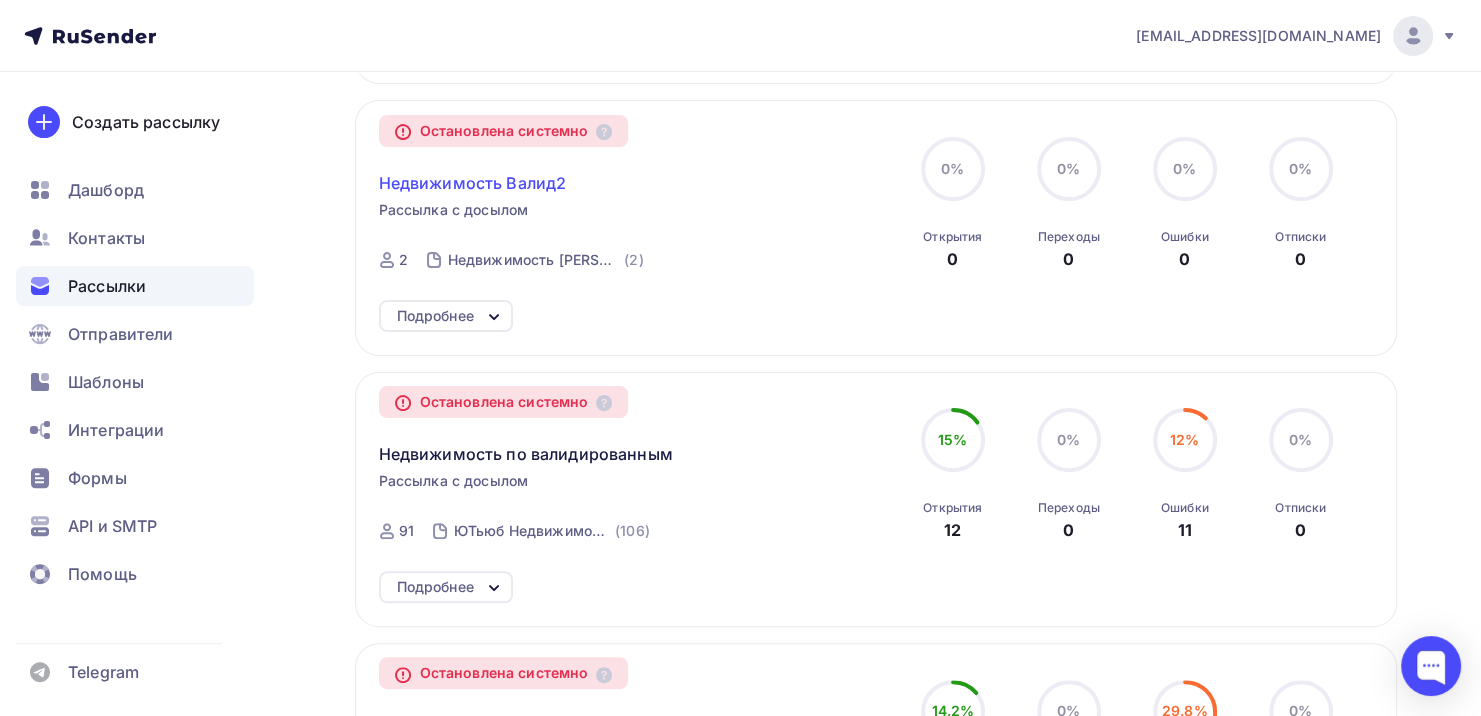 scroll, scrollTop: 500, scrollLeft: 0, axis: vertical 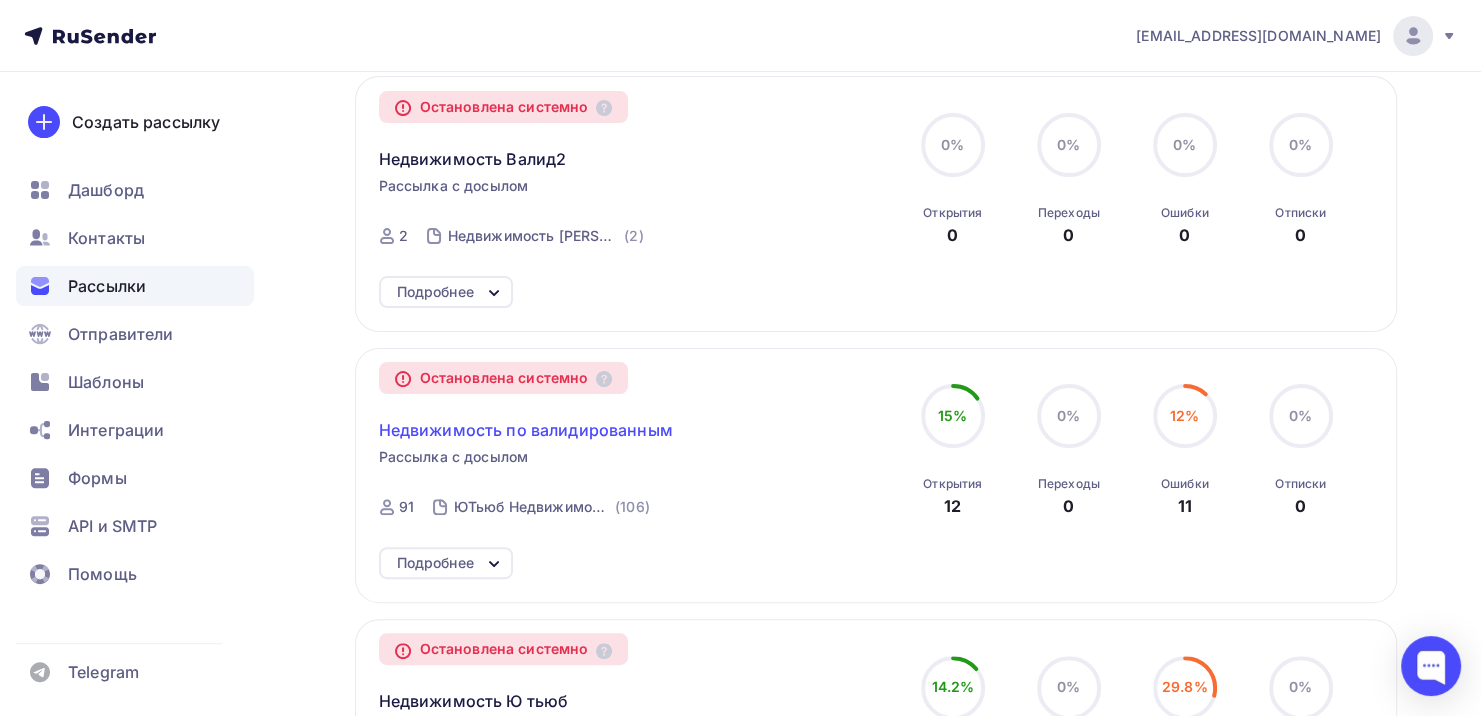 click on "Недвижимость по валидированным" at bounding box center [526, 430] 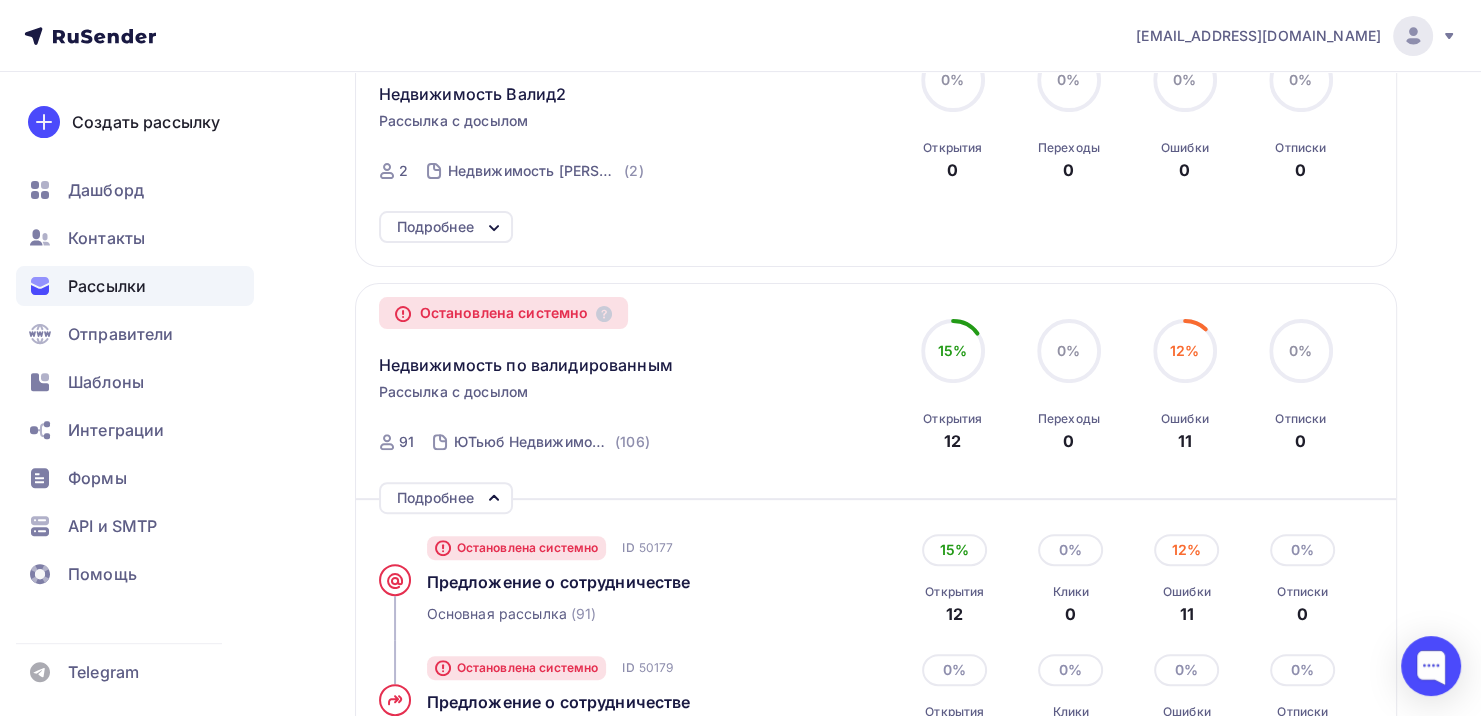 scroll, scrollTop: 700, scrollLeft: 0, axis: vertical 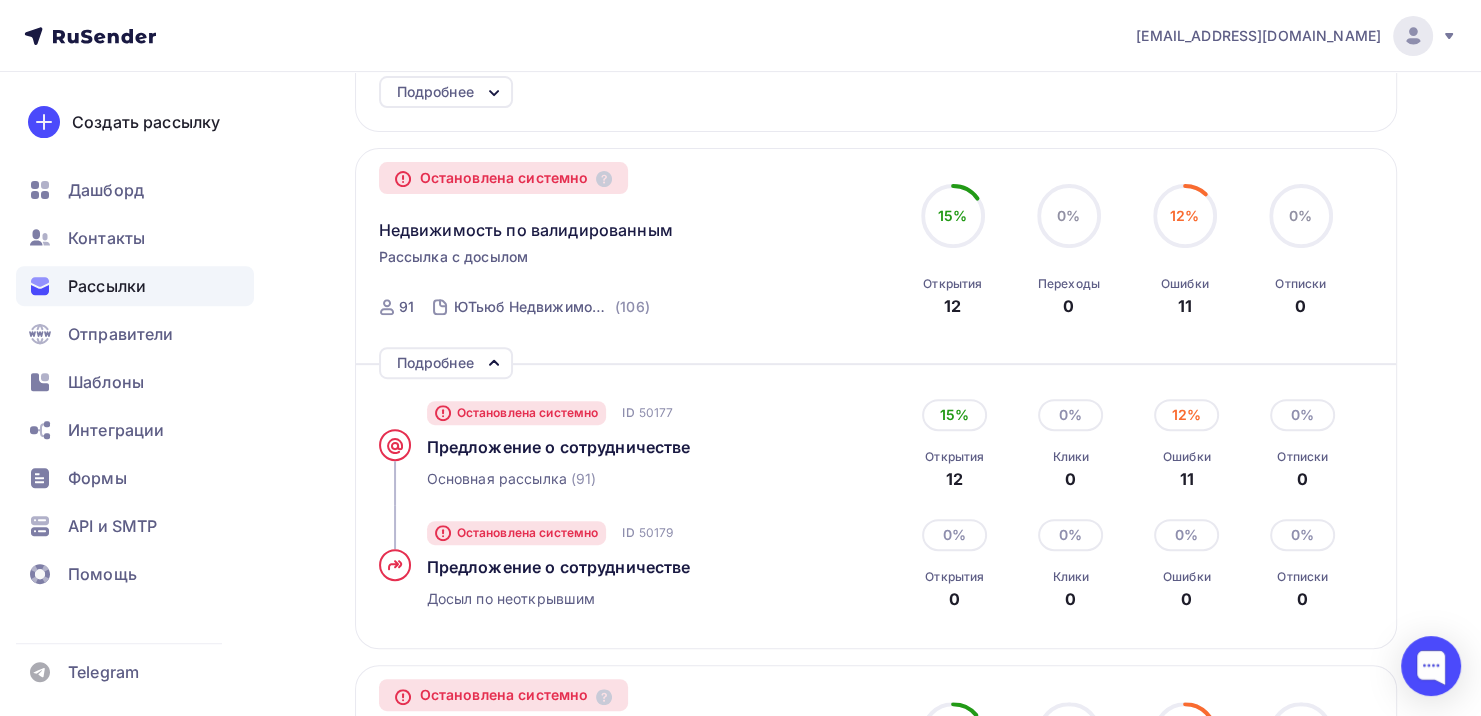 drag, startPoint x: 577, startPoint y: 231, endPoint x: 319, endPoint y: 288, distance: 264.2215 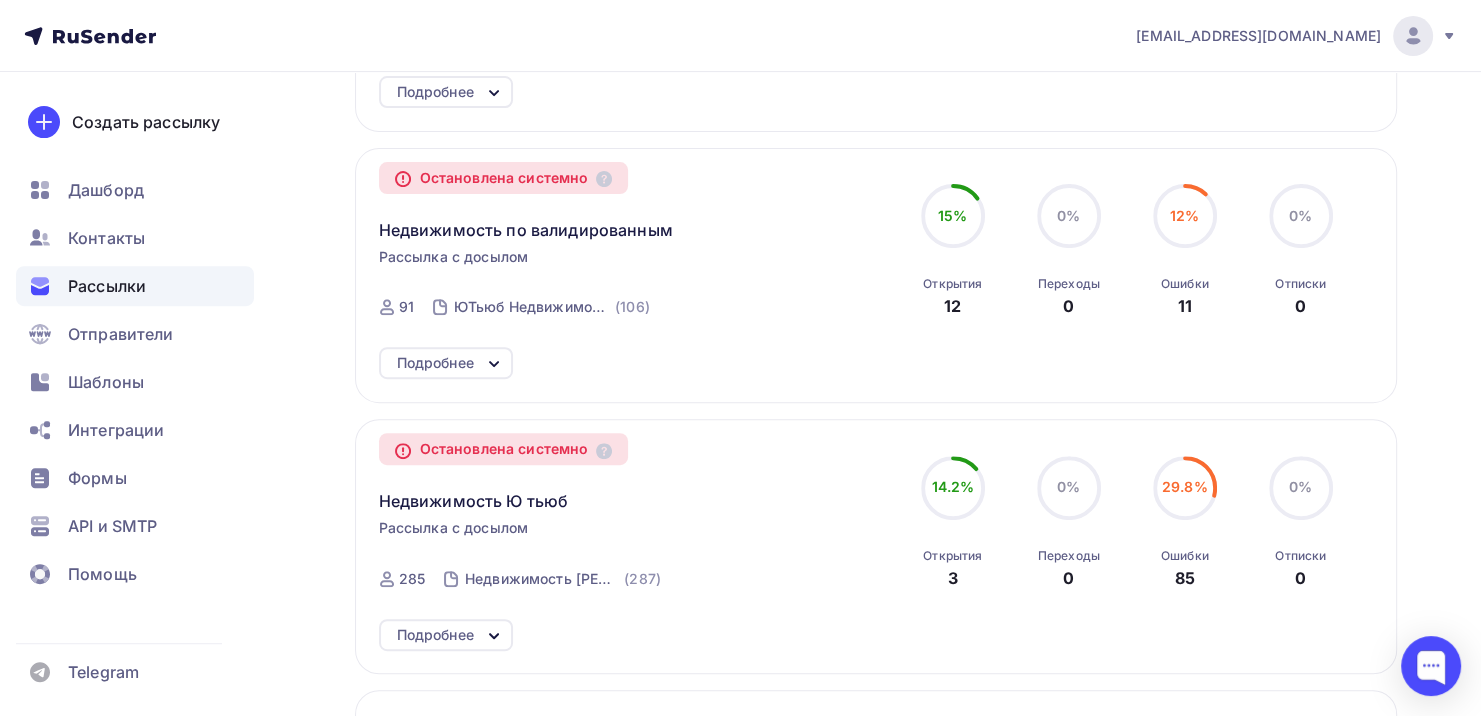 click on "Подробнее" at bounding box center [435, 363] 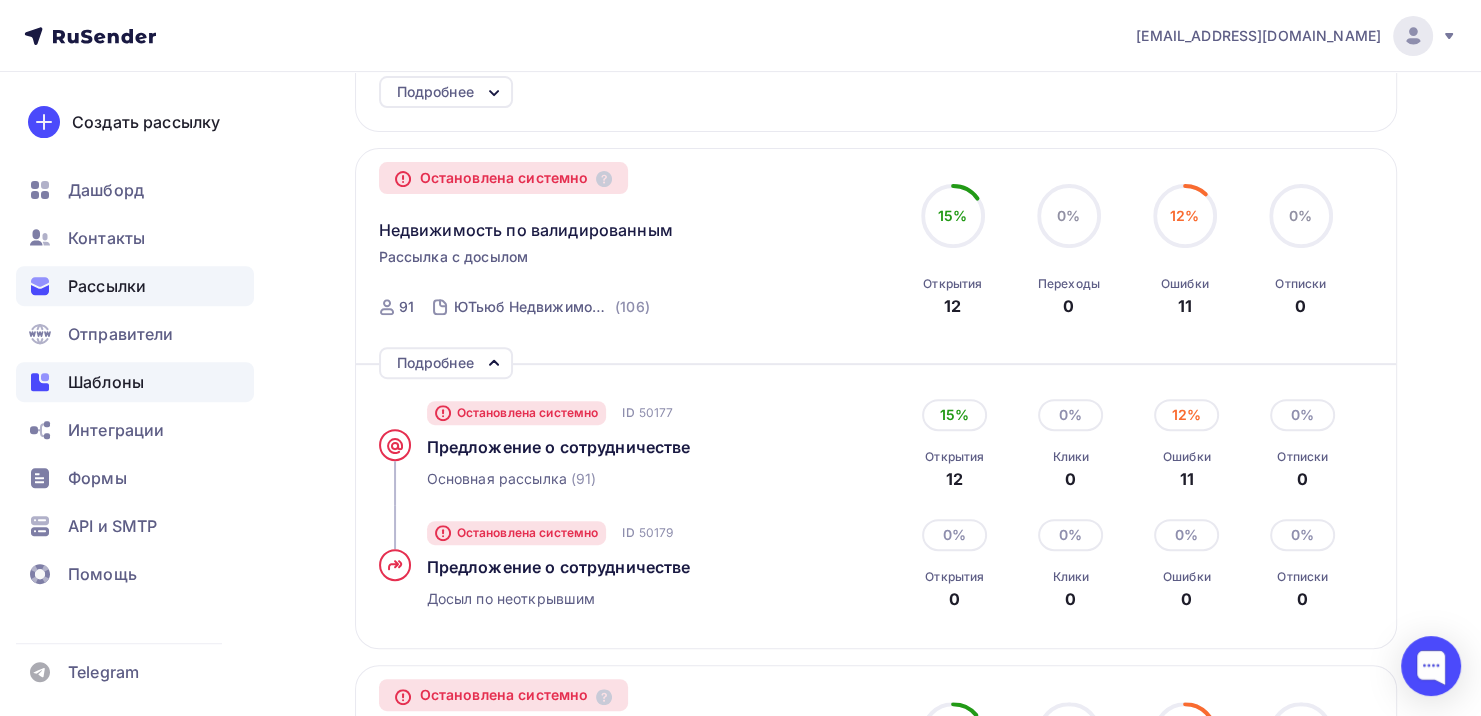 click on "Шаблоны" at bounding box center [106, 382] 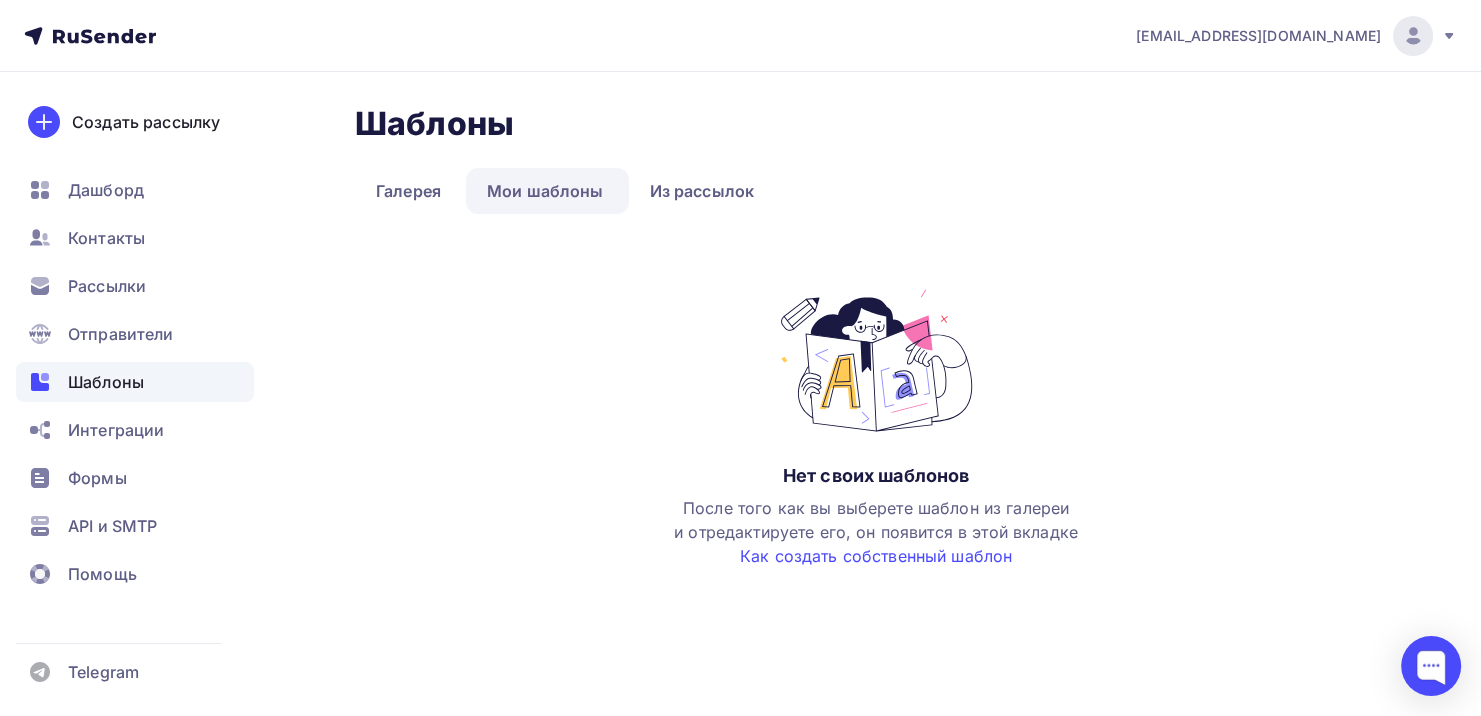 scroll, scrollTop: 0, scrollLeft: 0, axis: both 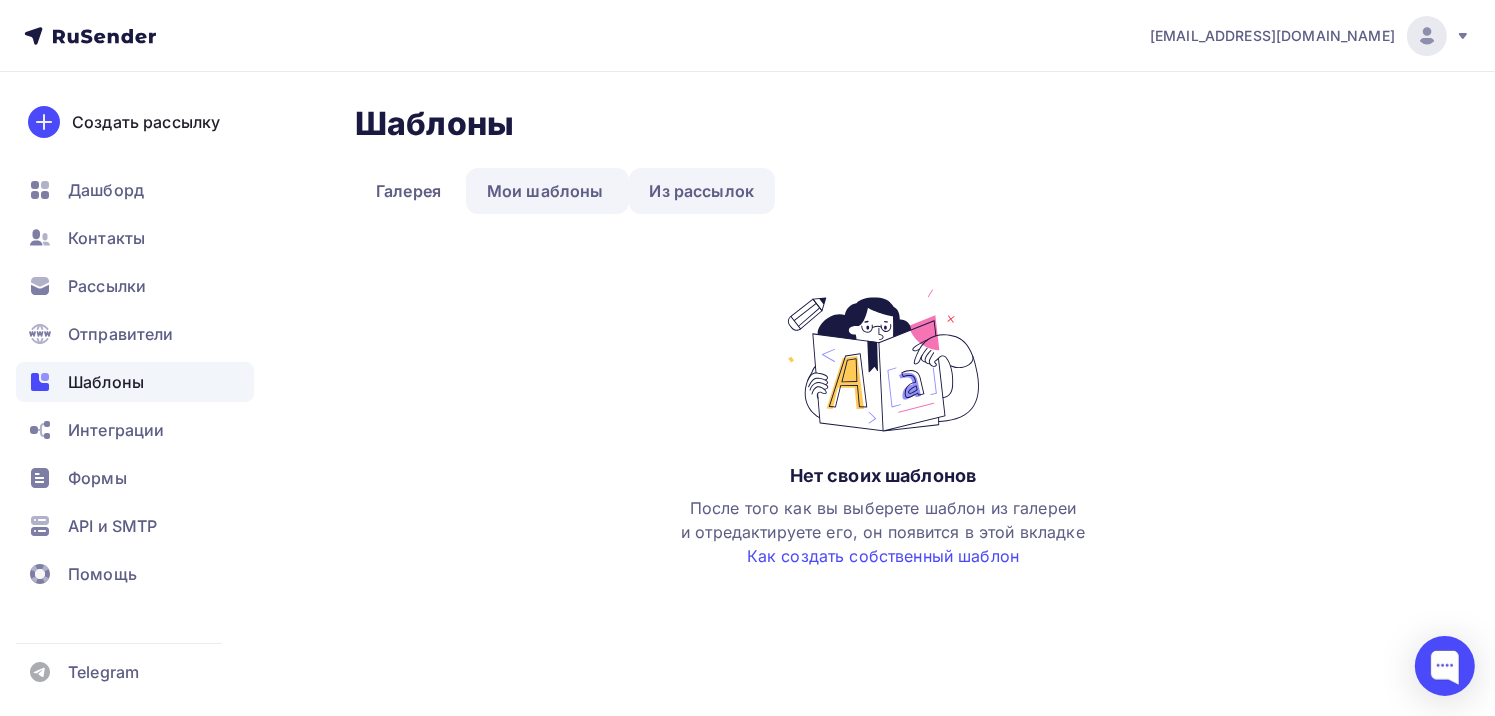 click on "Из рассылок" at bounding box center [702, 191] 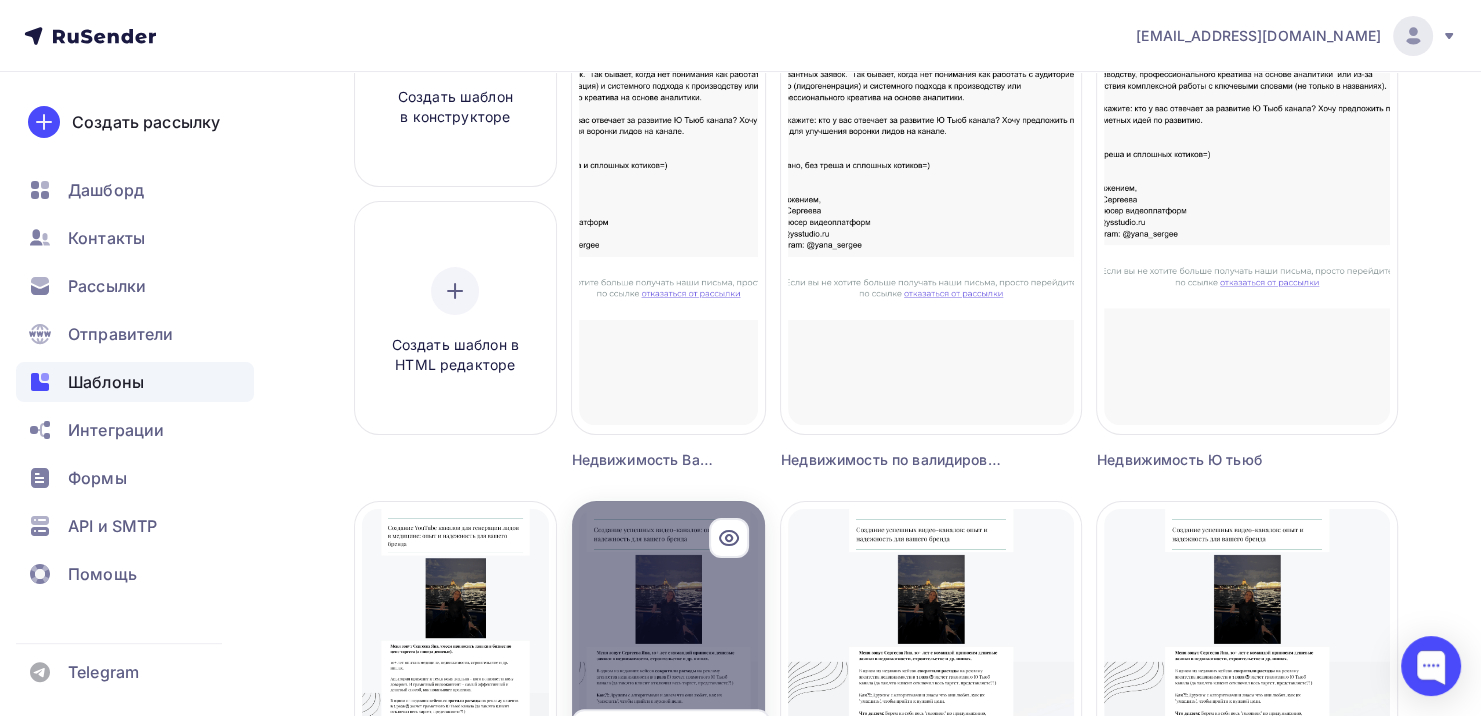 scroll, scrollTop: 0, scrollLeft: 0, axis: both 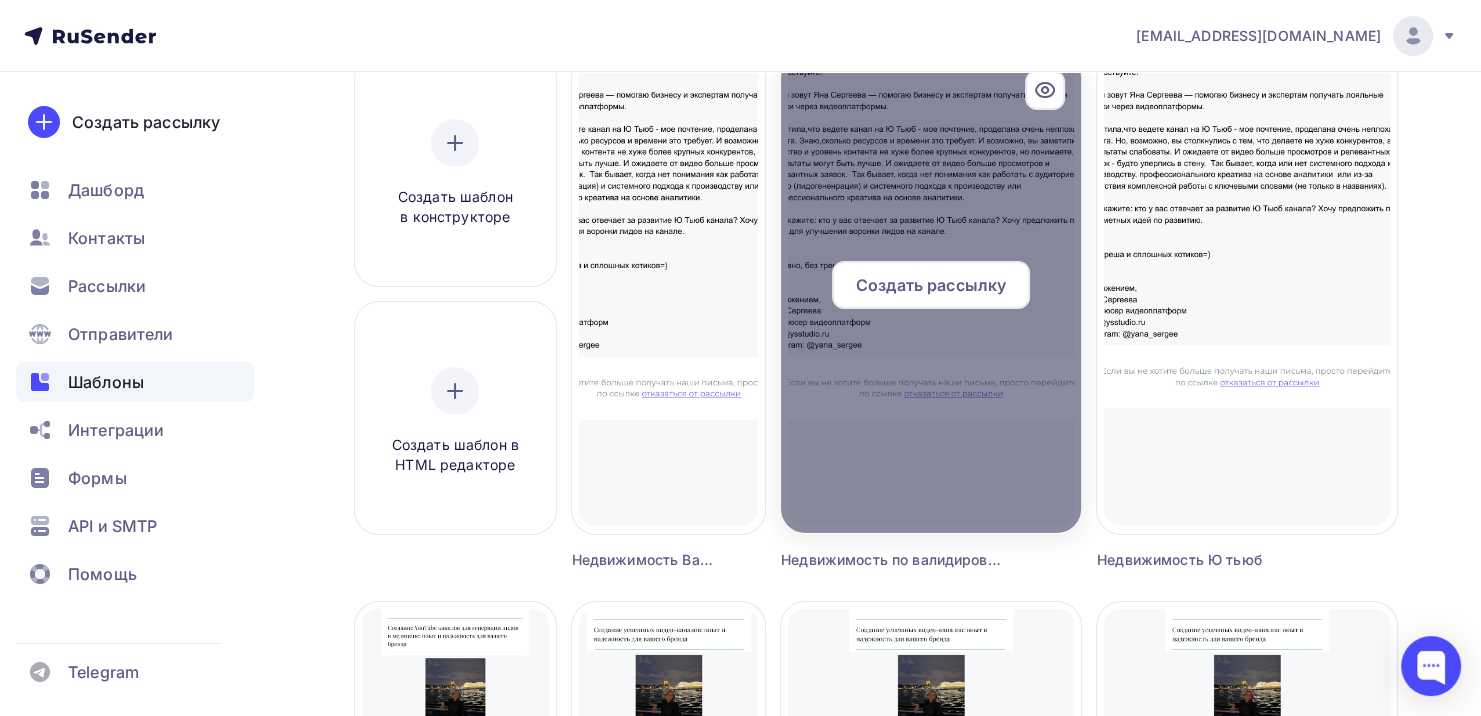 click on "Создать рассылку" at bounding box center [931, 285] 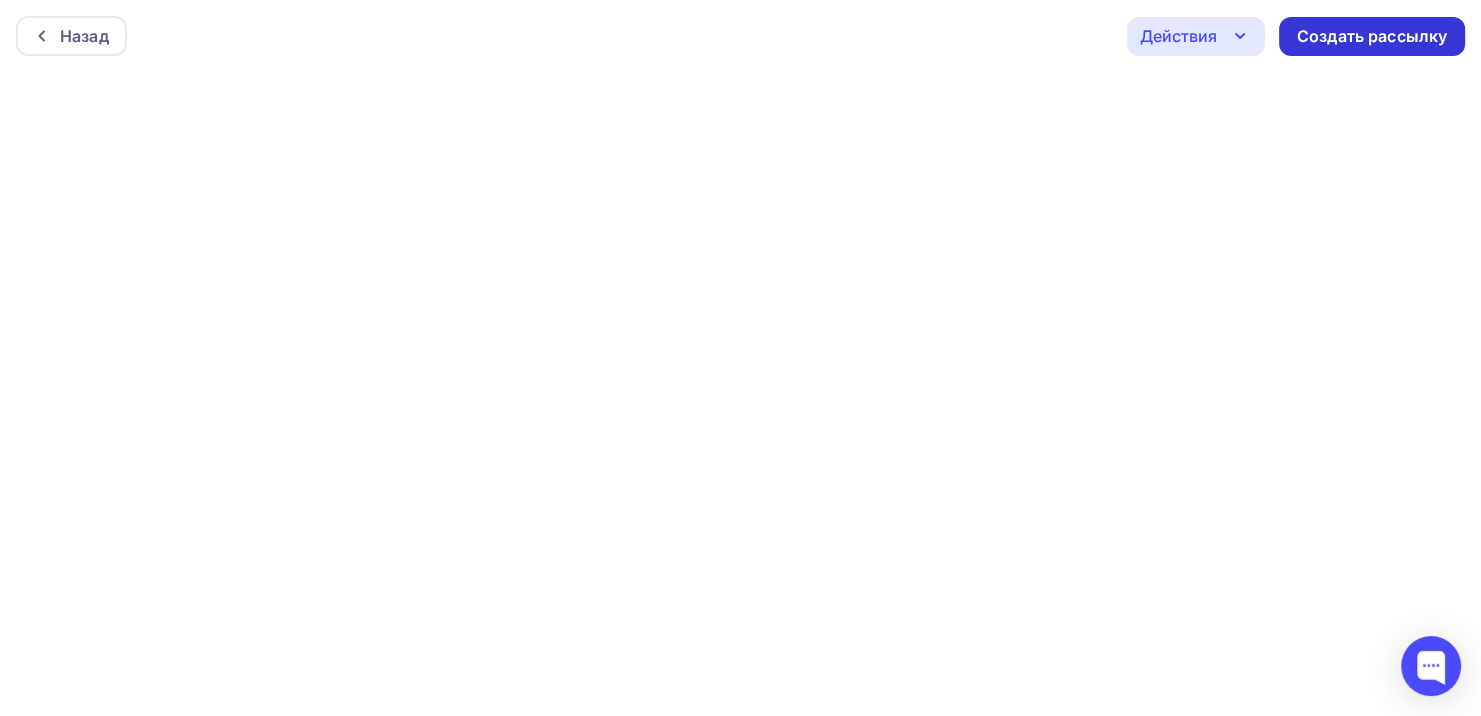 click on "Создать рассылку" at bounding box center [1372, 36] 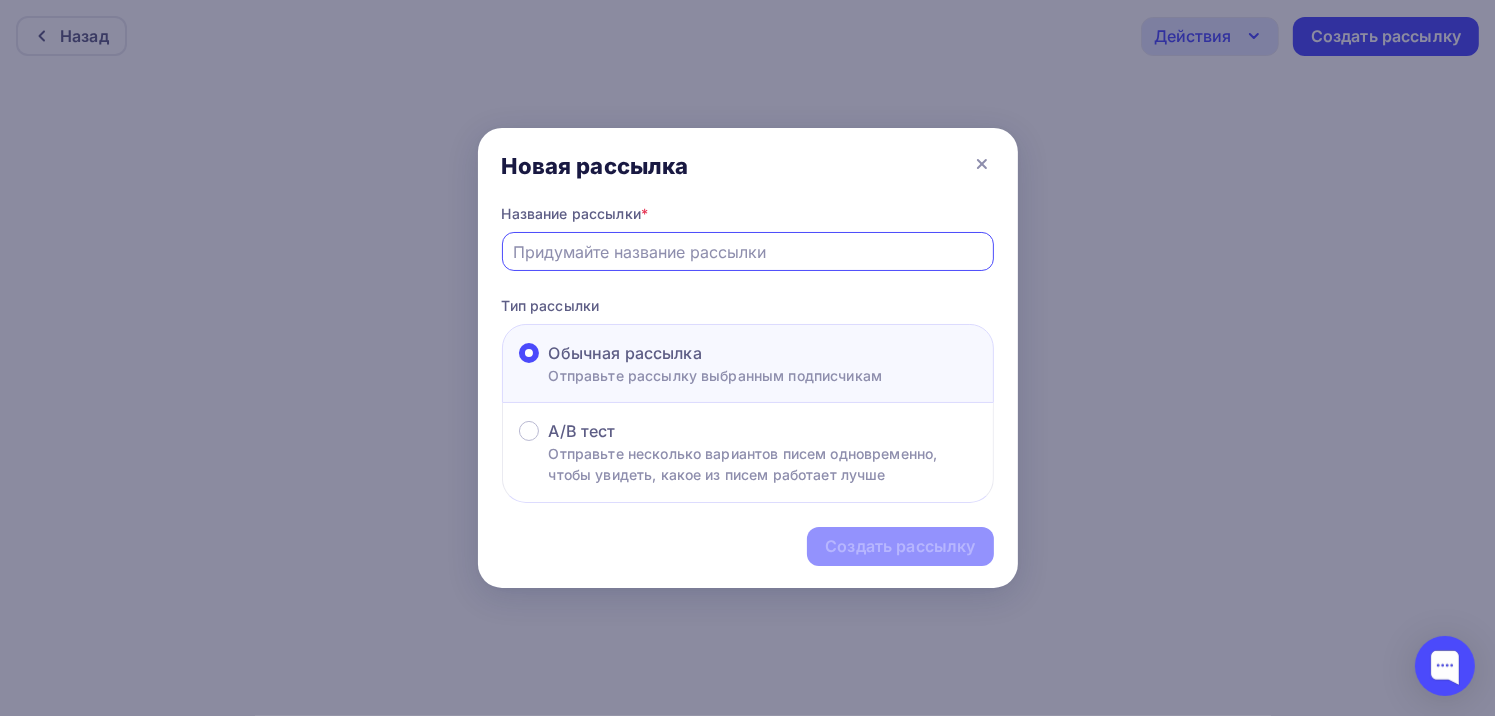 click at bounding box center (747, 252) 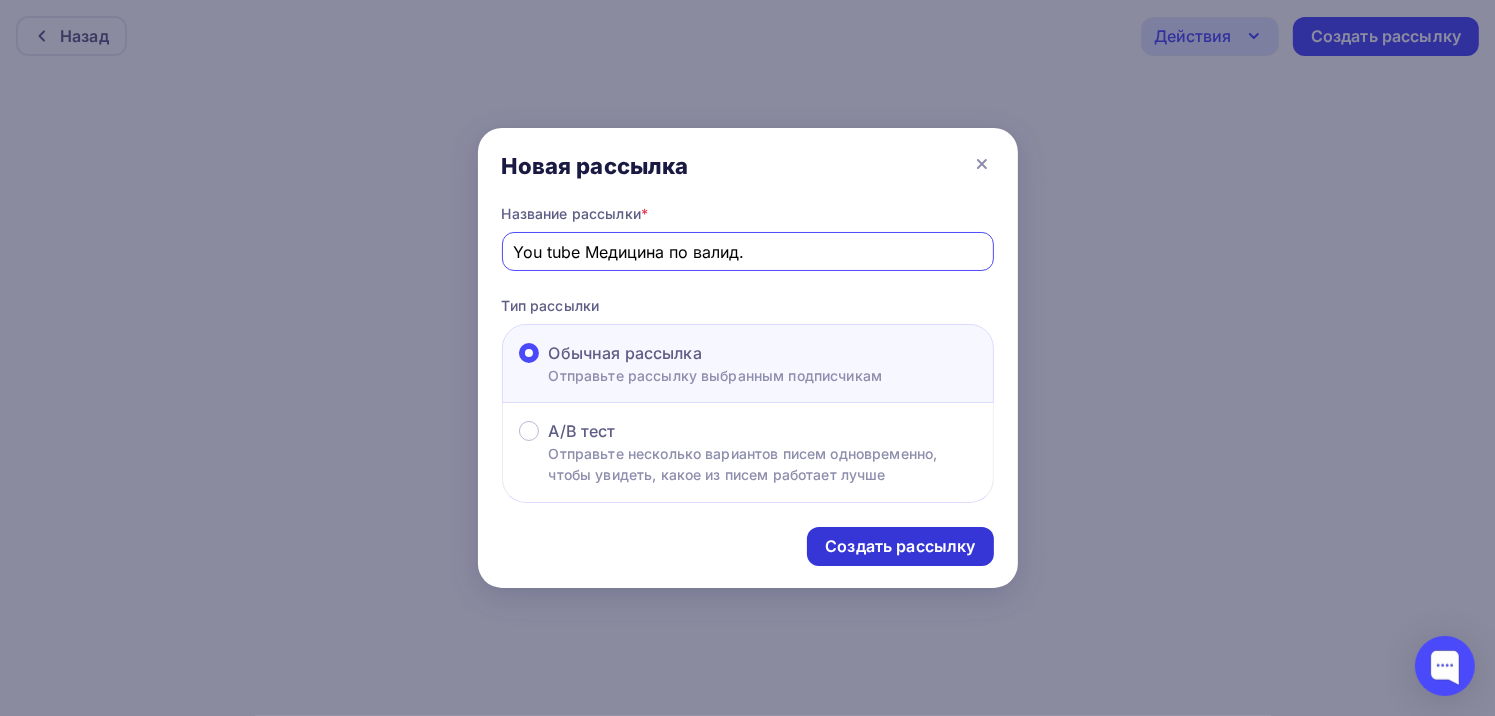type on "You tube Медицина по валид." 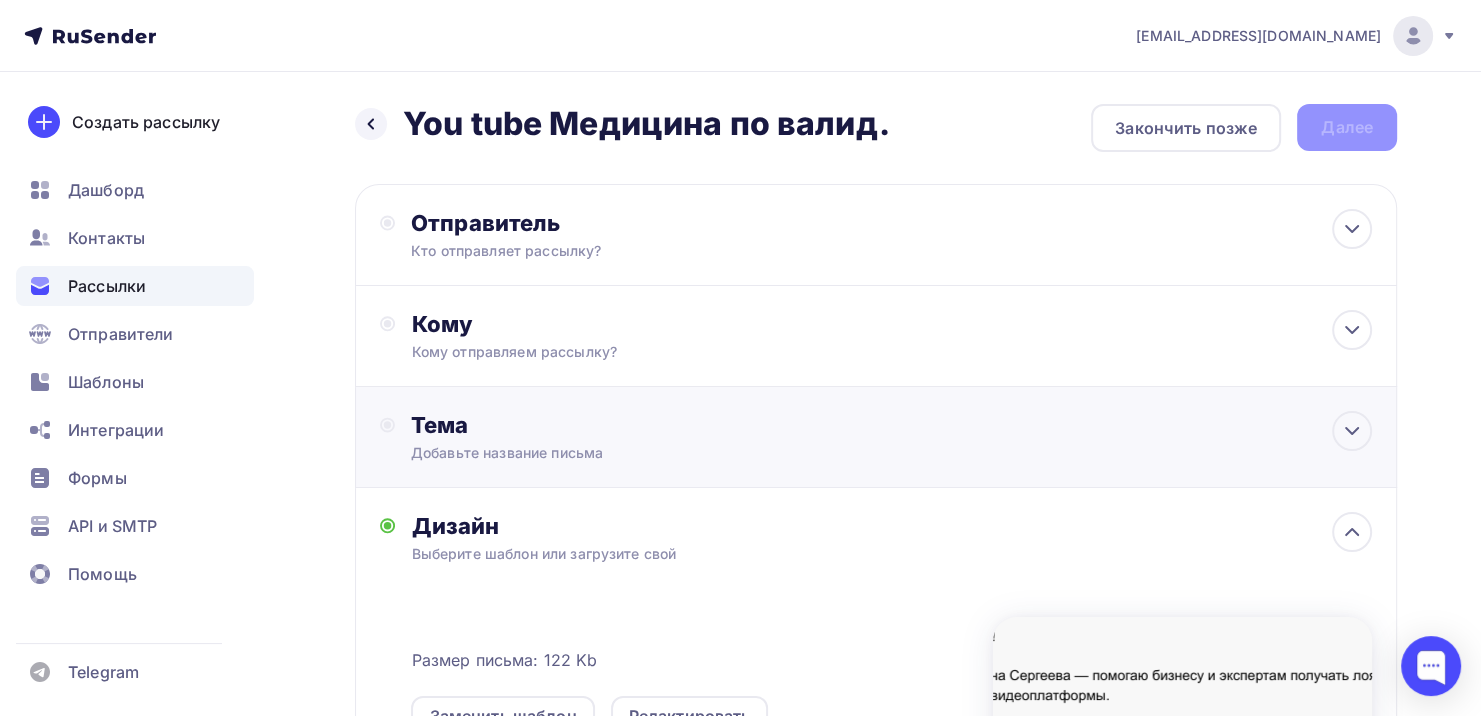 click on "Тема
Добавьте название письма
Тема  *
Рекомендуем использовать не более 150 символов
Прехедер               Сохранить" at bounding box center (608, 437) 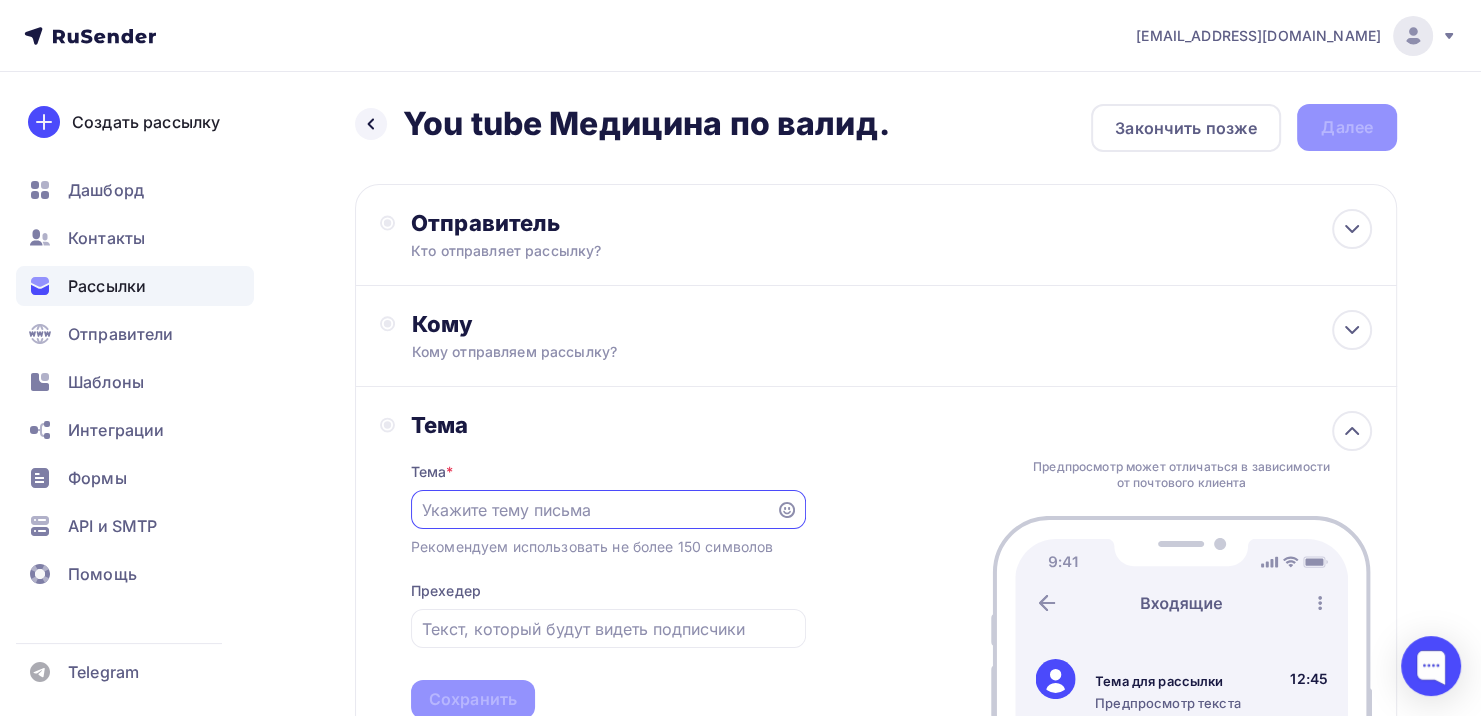 scroll, scrollTop: 0, scrollLeft: 0, axis: both 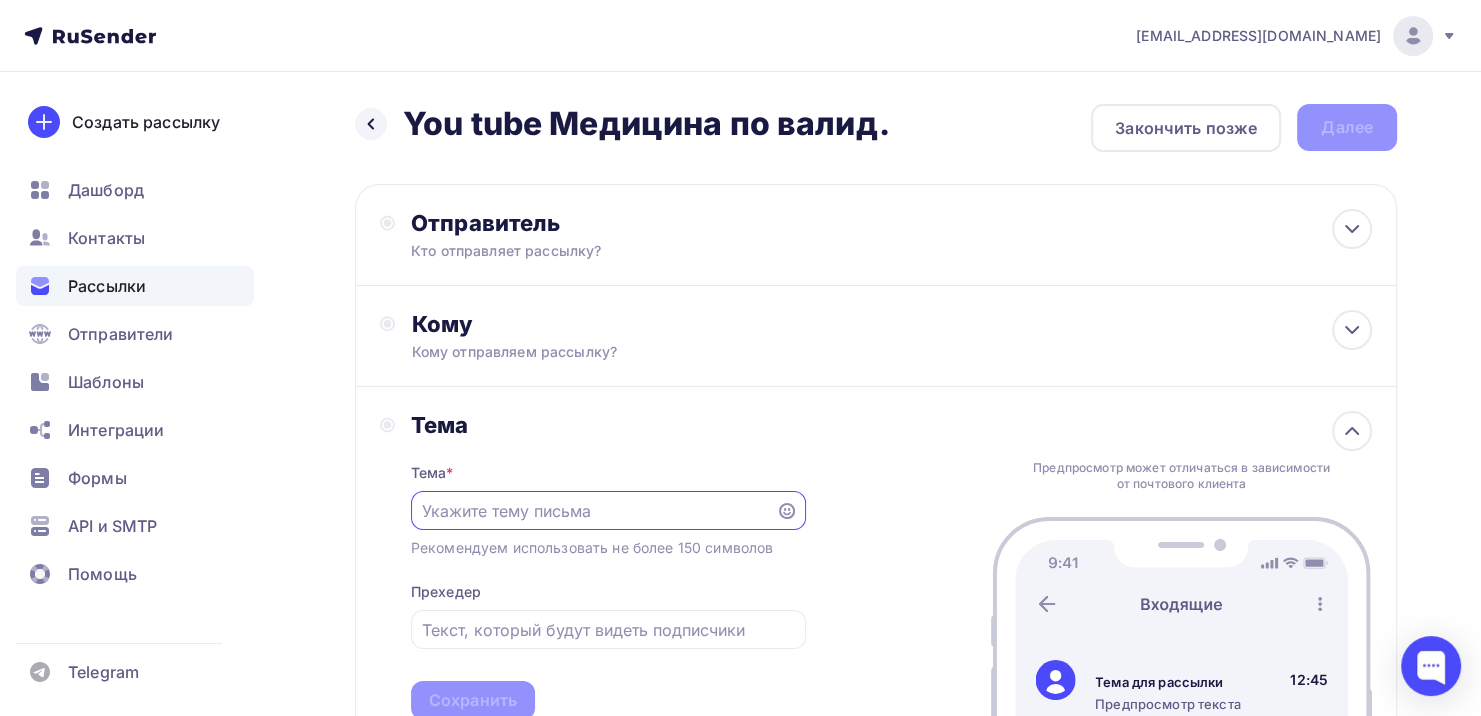 paste on "Предложение о сотрудничестве" 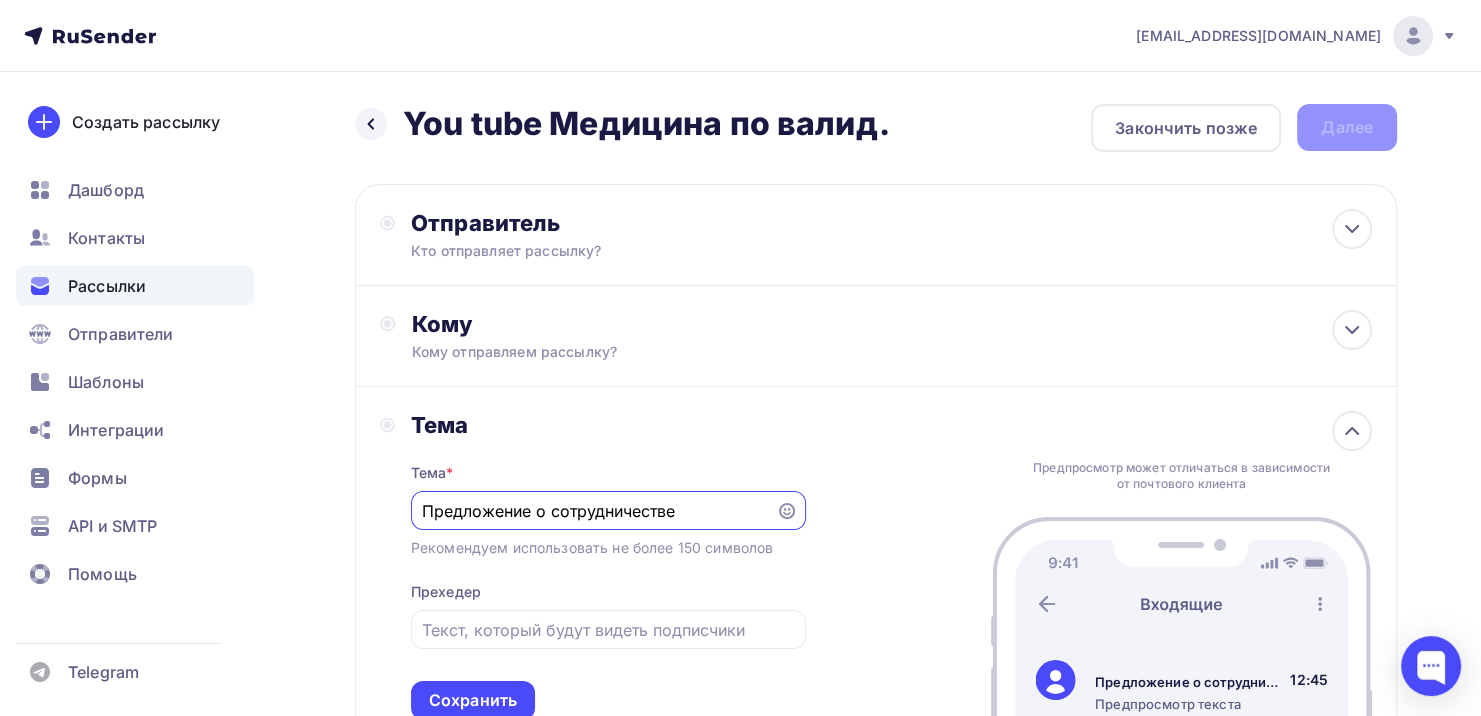 type on "Предложение о сотрудничестве" 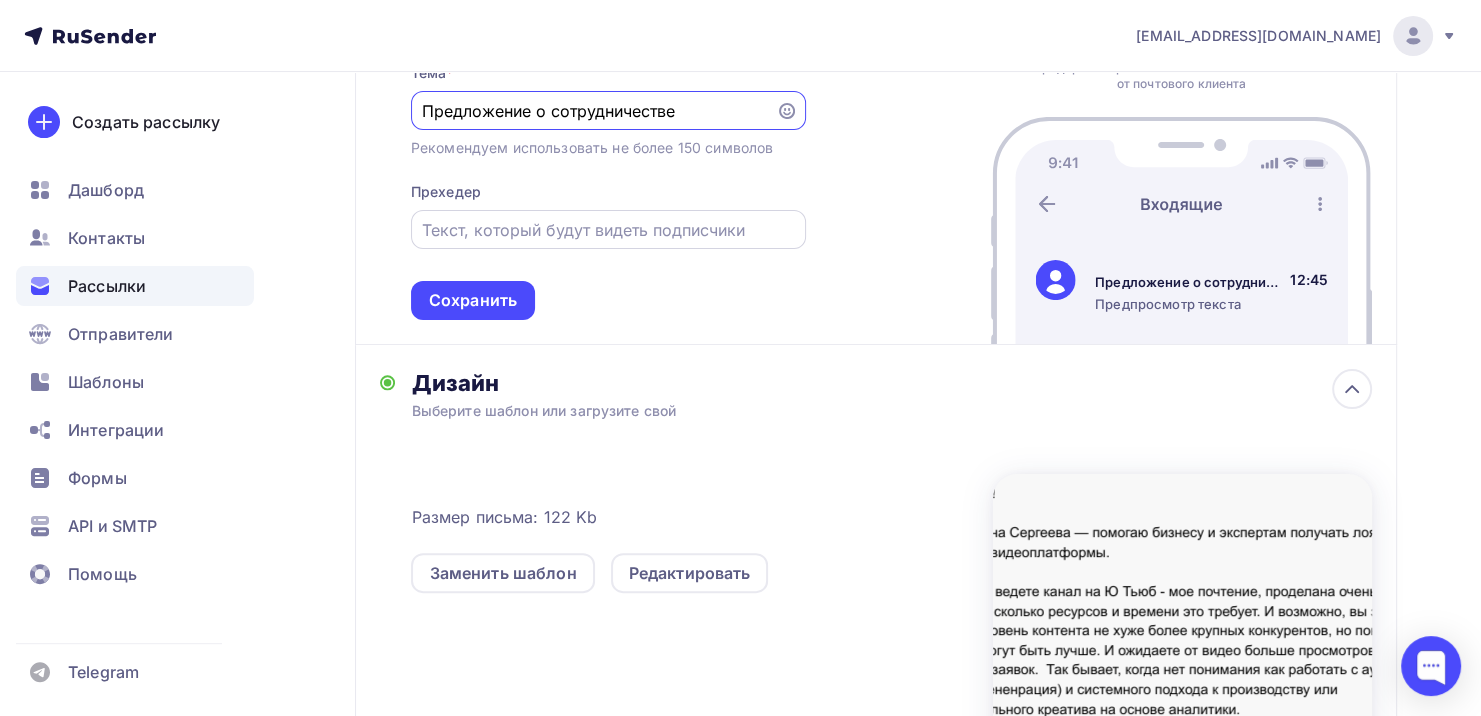 scroll, scrollTop: 300, scrollLeft: 0, axis: vertical 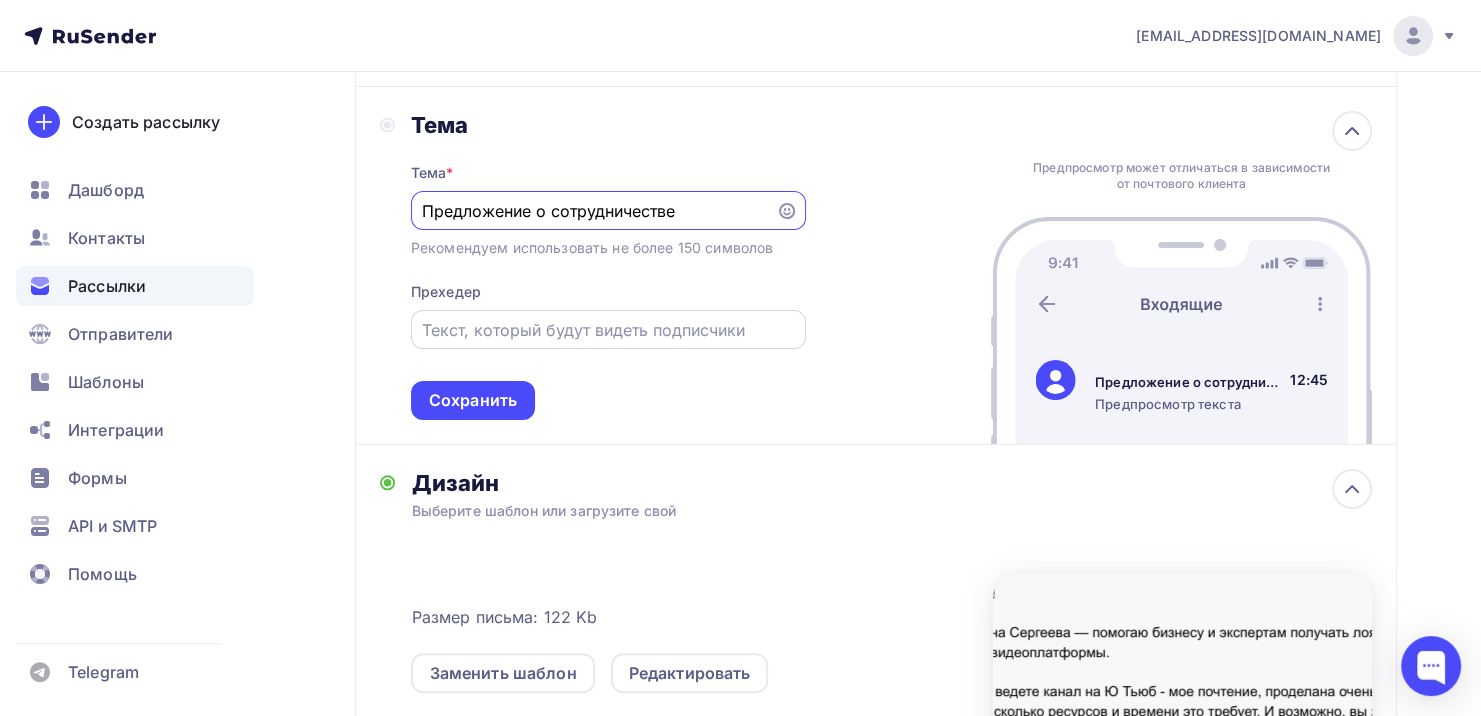 click at bounding box center [608, 330] 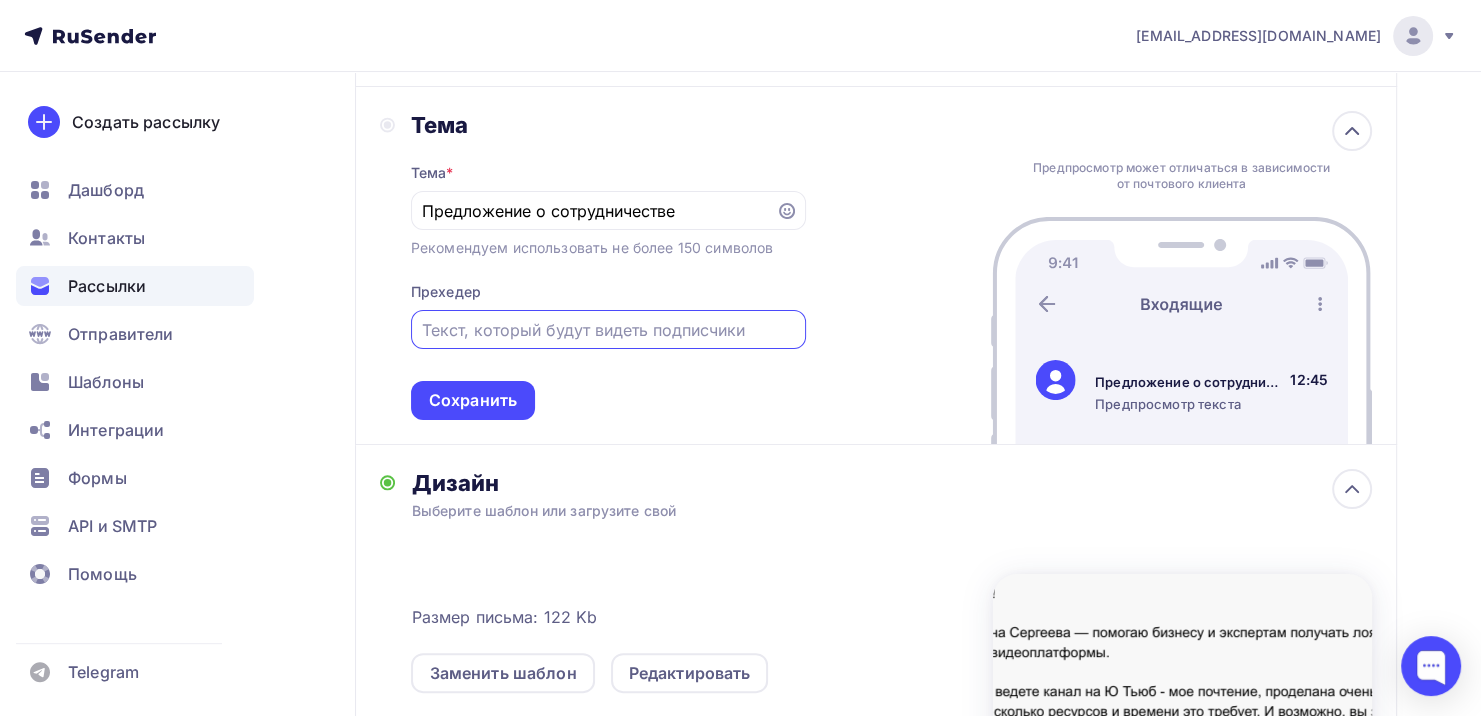 paste on "Здравствуйте! Меня зовут [PERSON_NAME], я..." 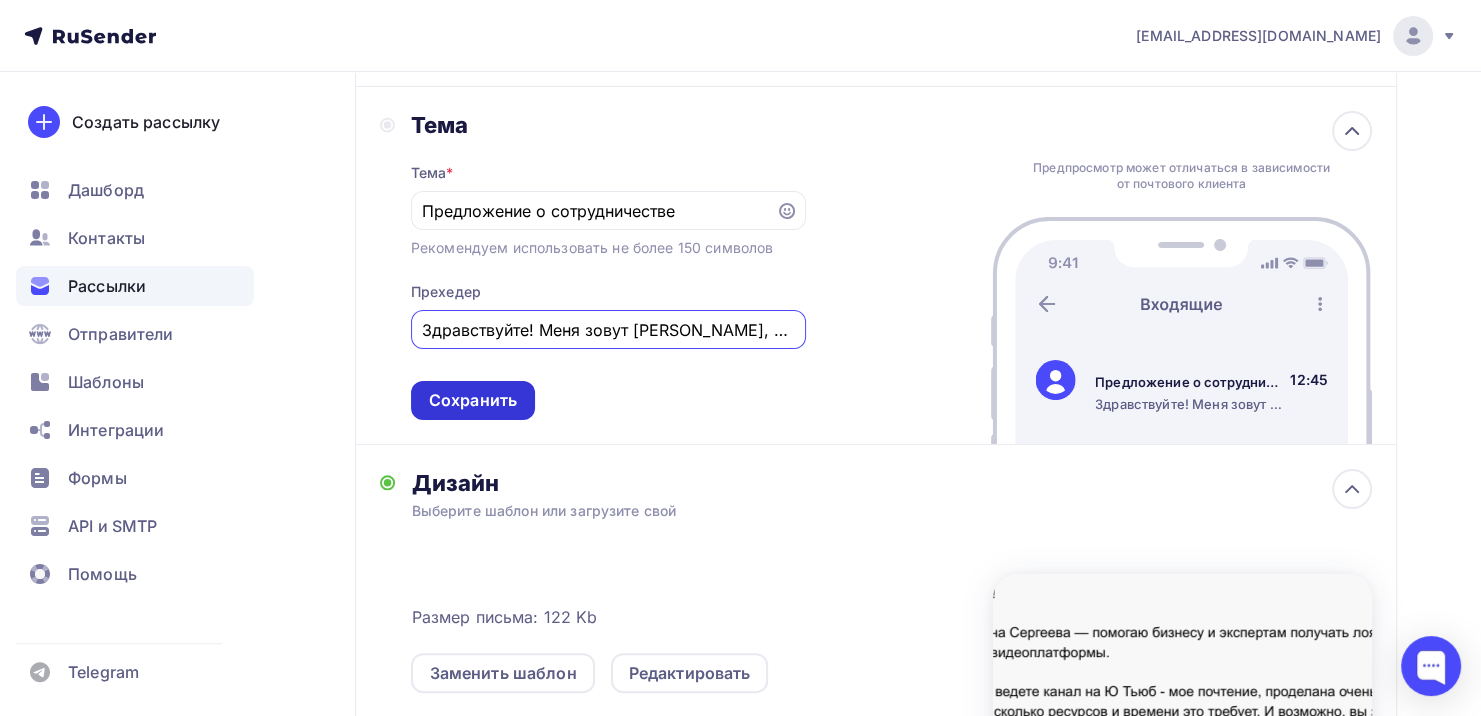 type on "Здравствуйте! Меня зовут [PERSON_NAME], я..." 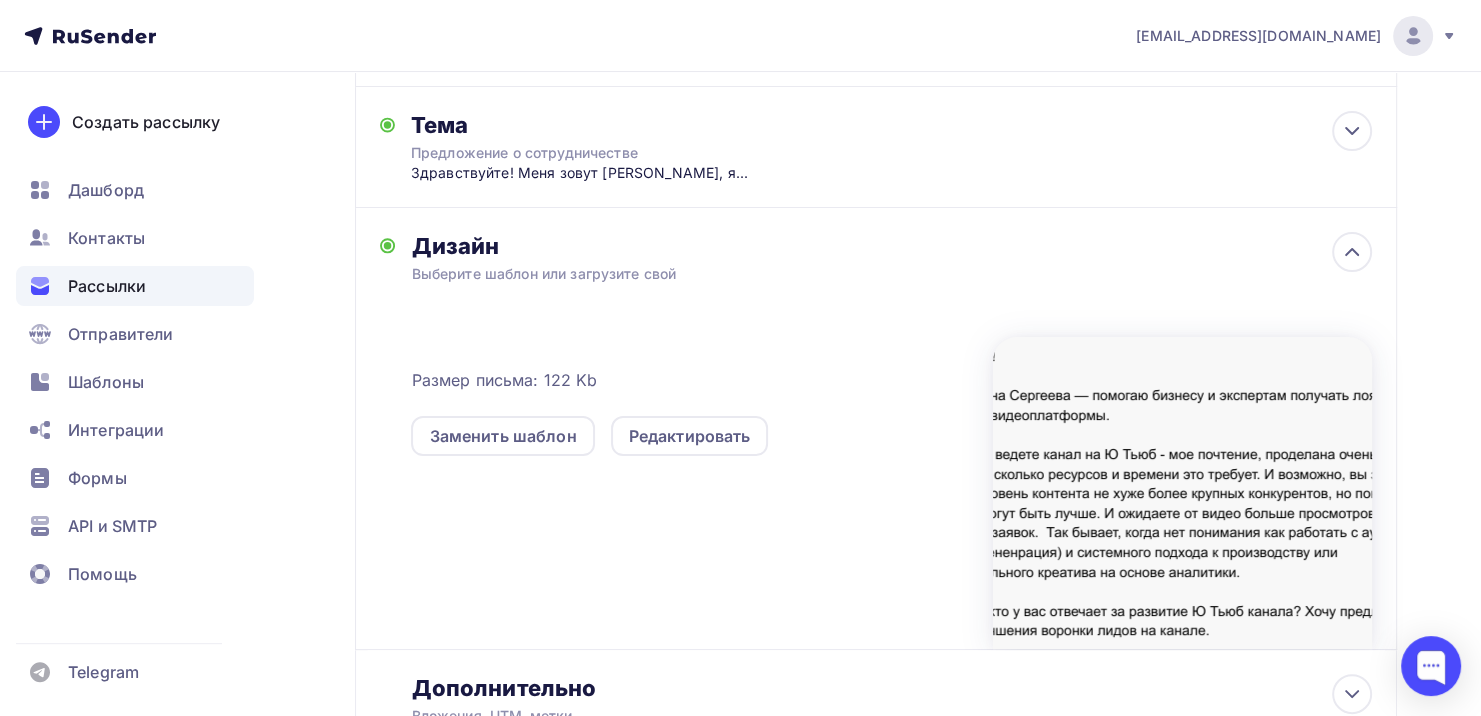 scroll, scrollTop: 100, scrollLeft: 0, axis: vertical 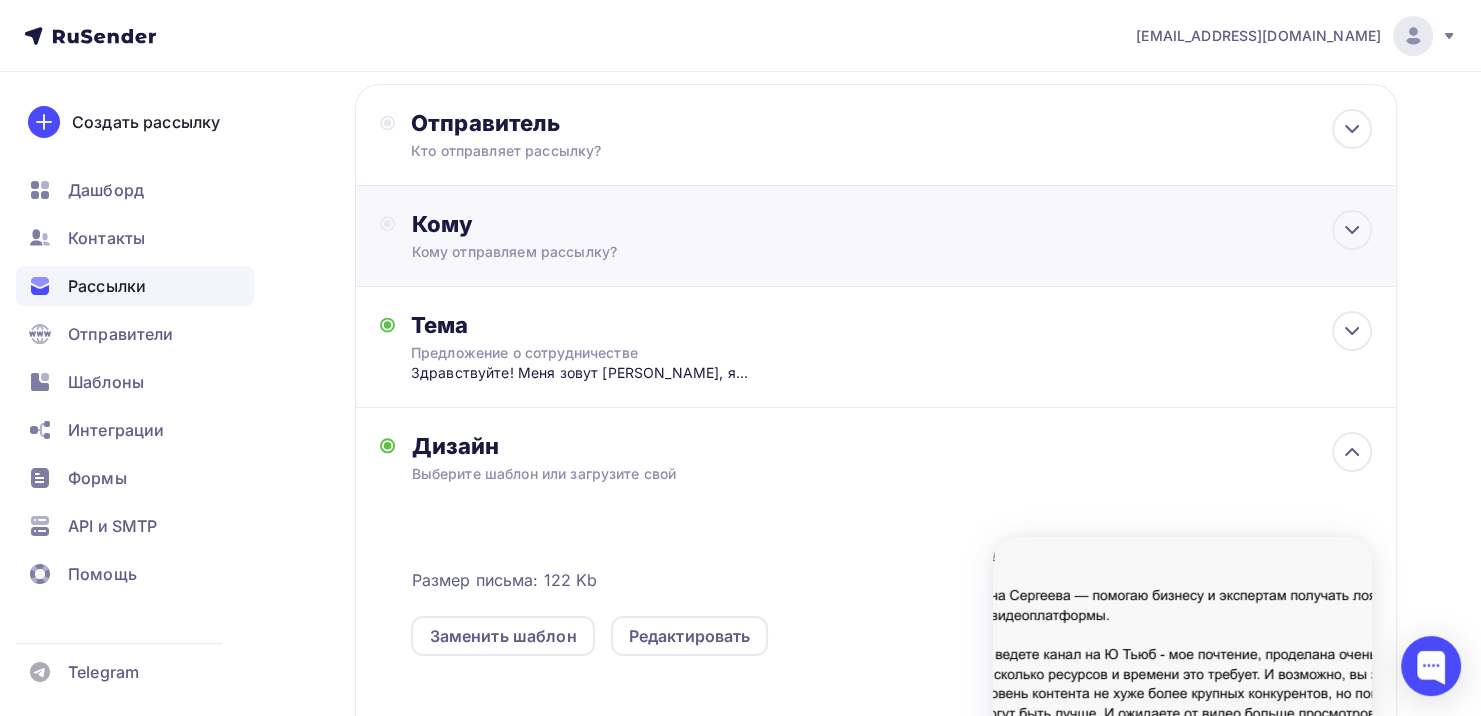 click on "Кому
Кому отправляем рассылку?
Списки получателей
Выберите список
Все списки
id
Новые/активные Недвижимость ю Тьюб
(89)
#24533
Недвижимость Ю Тьюб (Валид)2
(2)
#24141
ЮТьюб Недвижимость (Валид)
(84)
#24087
Недвижимость Ю Тьюб (Не Валид)
(191)
#23991
Стоматологические клиники (тест)
(20)
#23697" at bounding box center (876, 236) 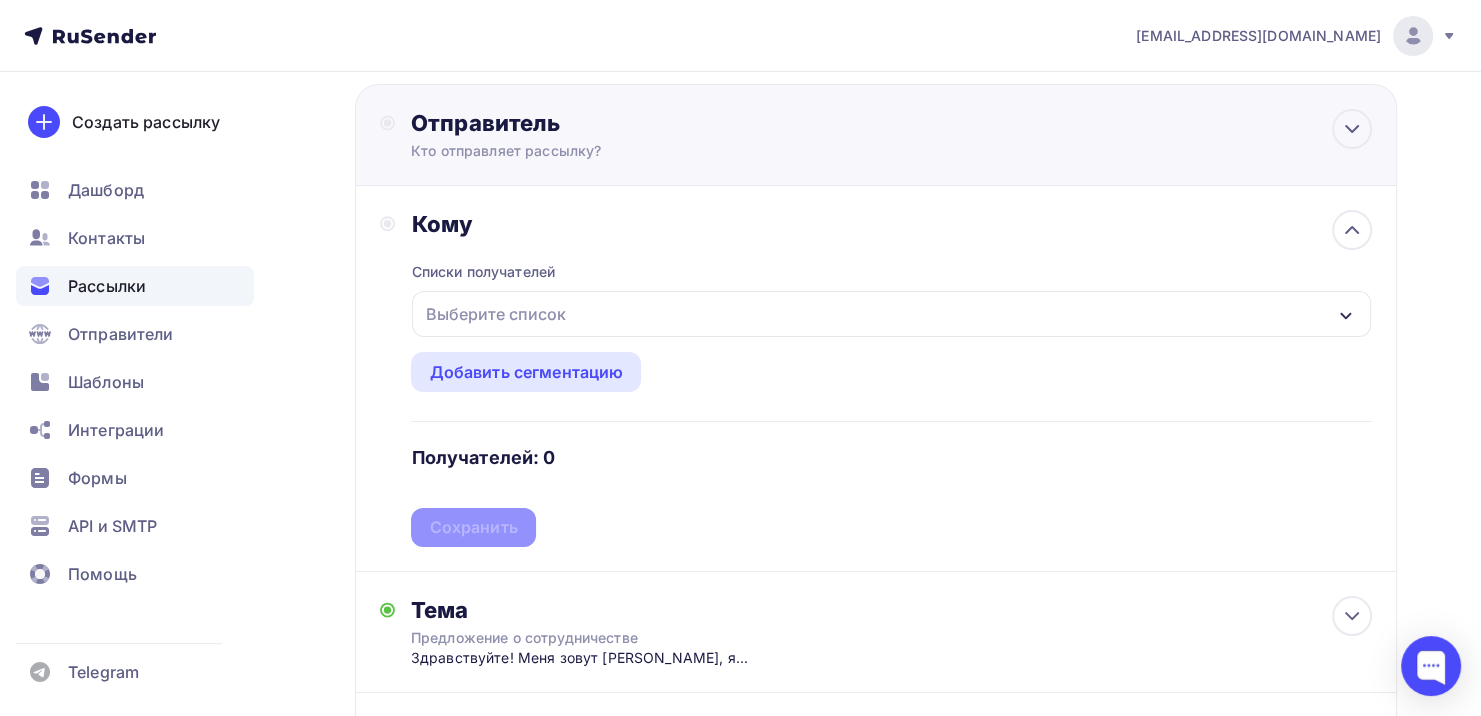 click on "Кто отправляет рассылку?" at bounding box center [606, 151] 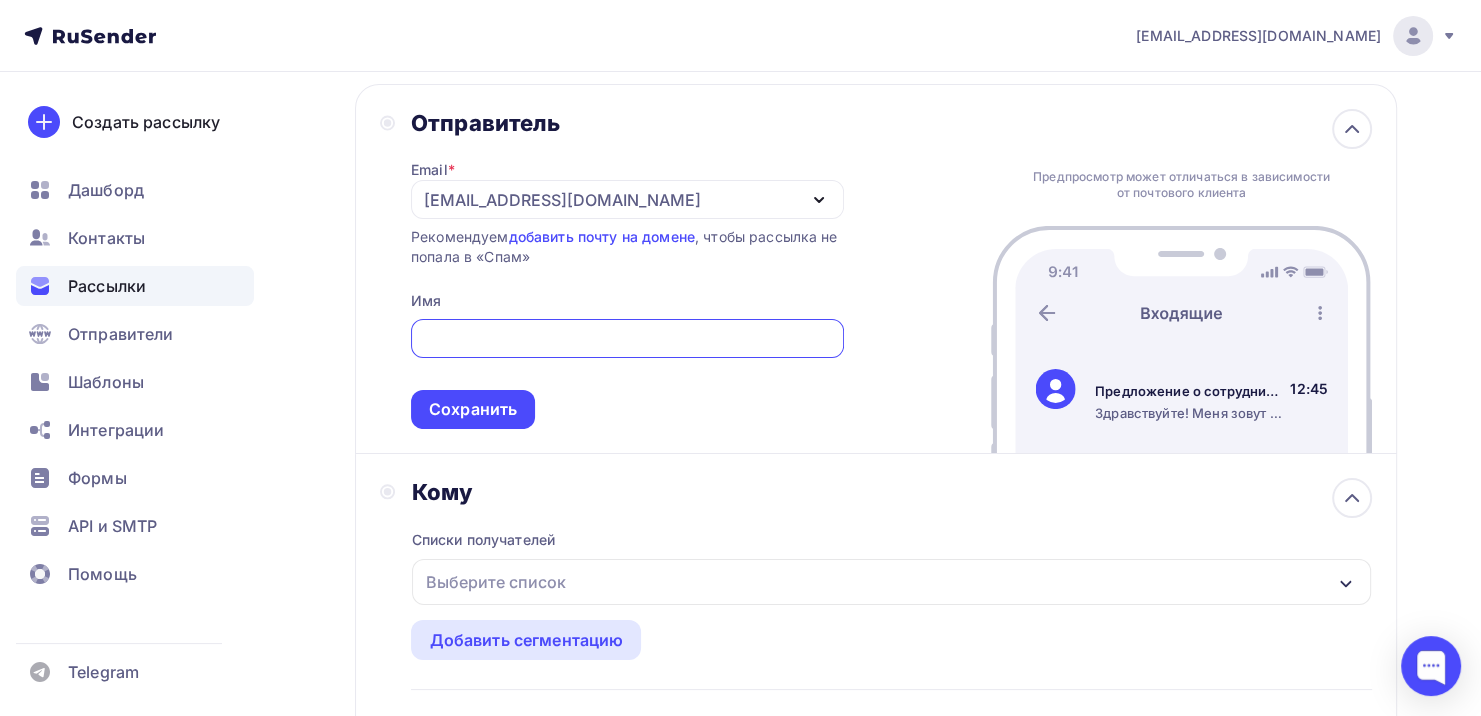scroll, scrollTop: 0, scrollLeft: 0, axis: both 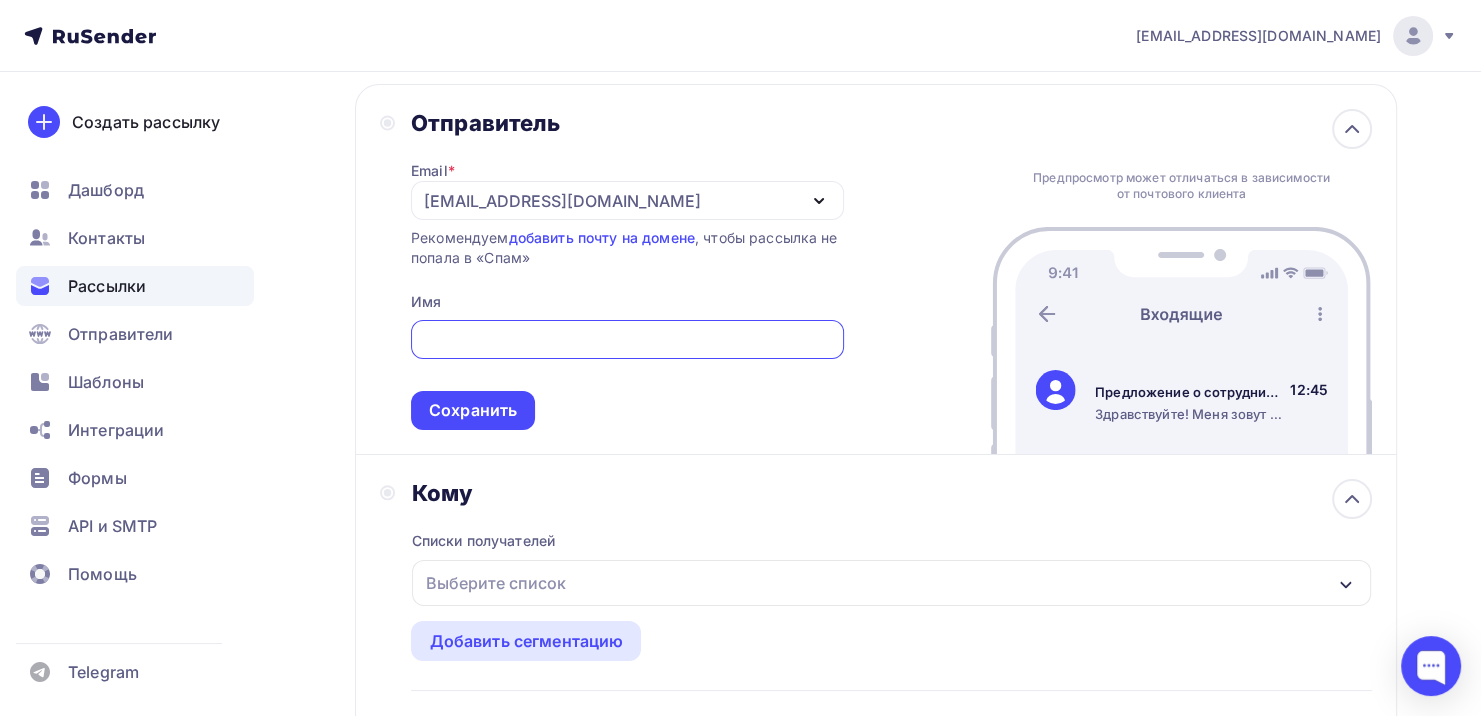 drag, startPoint x: 518, startPoint y: 192, endPoint x: 528, endPoint y: 207, distance: 18.027756 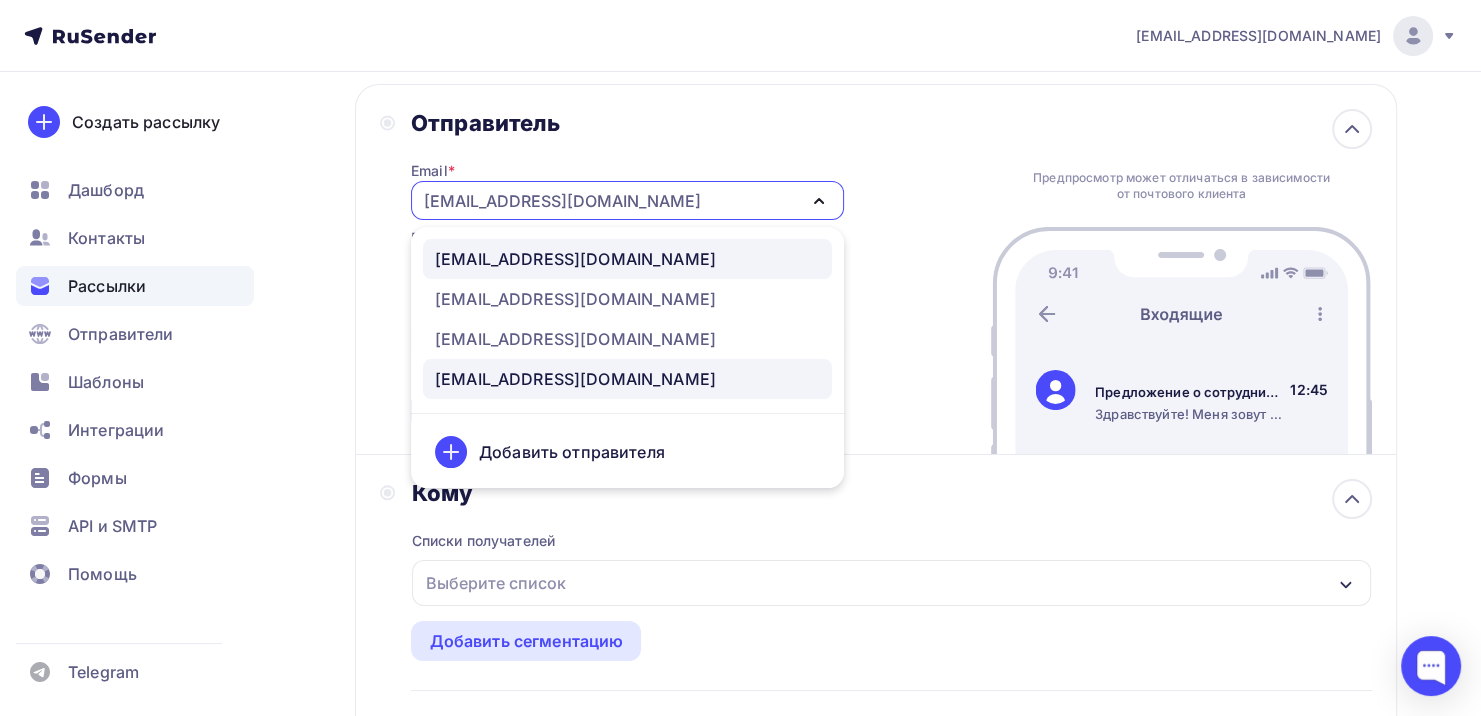 click on "[EMAIL_ADDRESS][DOMAIN_NAME]" at bounding box center [575, 259] 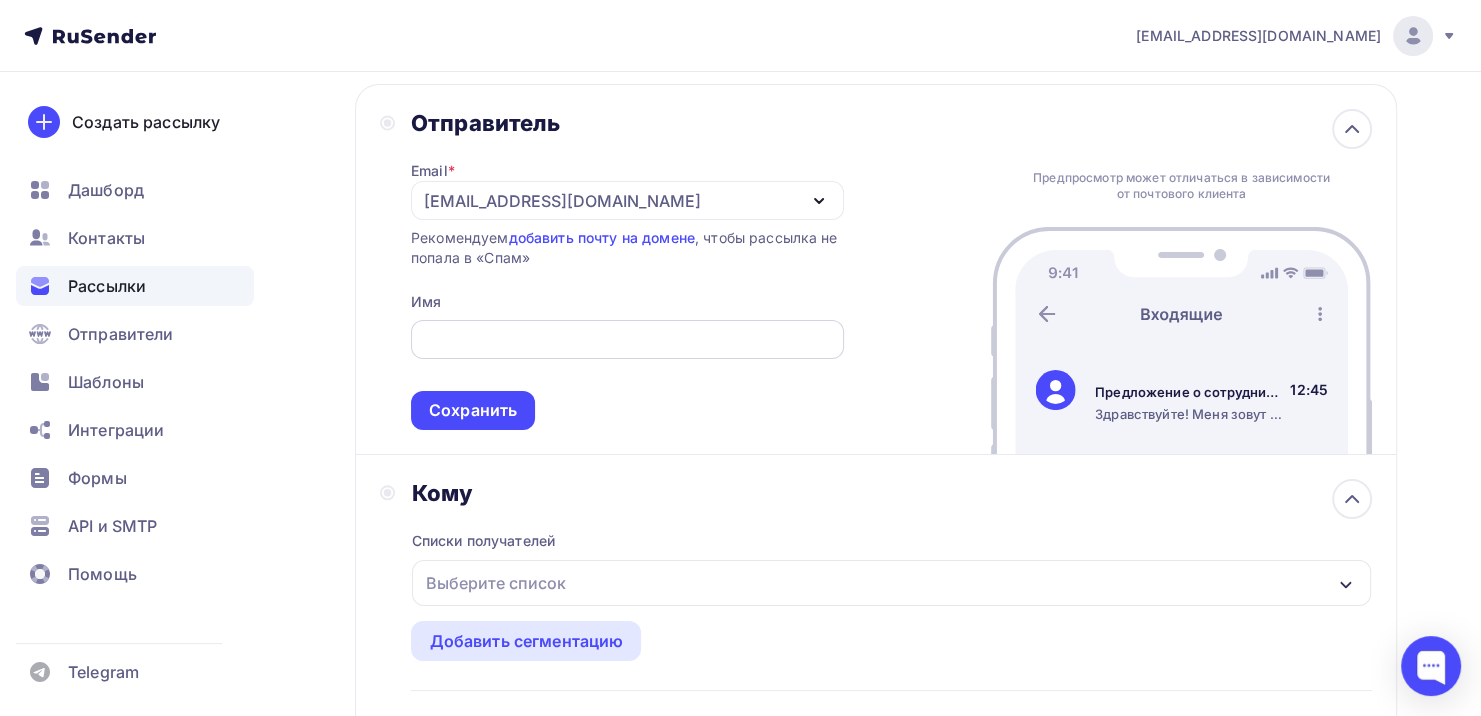 click at bounding box center (627, 340) 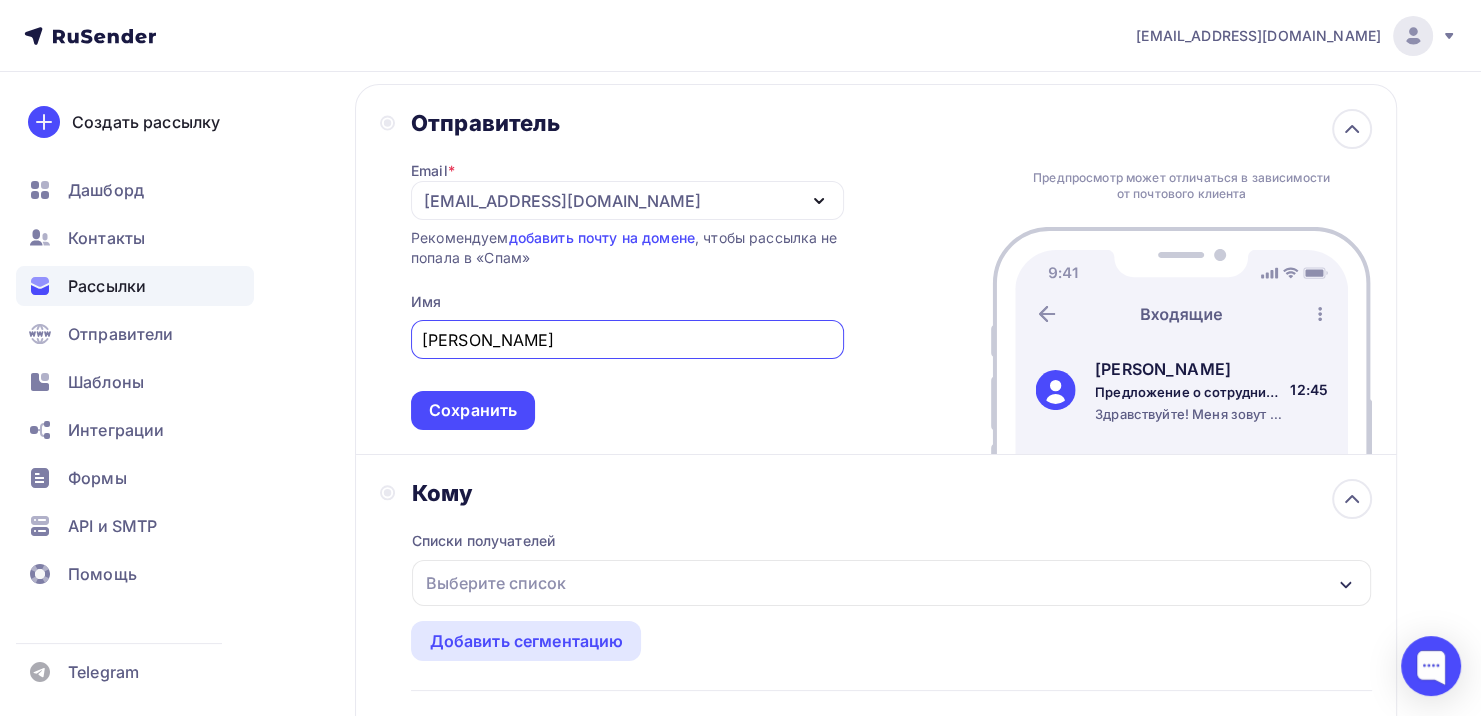 type on "[PERSON_NAME]" 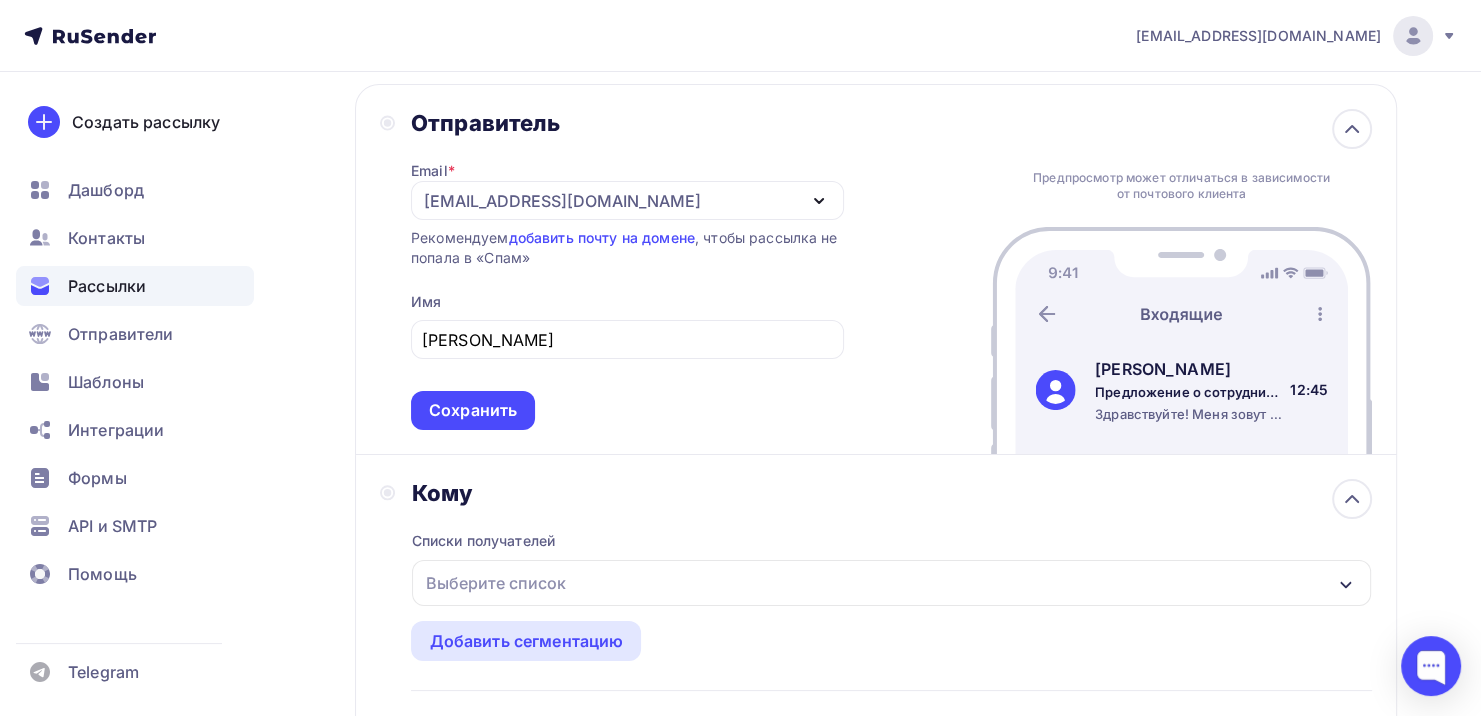 click on "Назад
You tube Медицина по валид.
You tube Медицина по валид.
Закончить позже
Далее
Отправитель
Email  *
mail@y-s-studio.ru
mail@y-s-studio.ru           mail@ysstudio.ru           info@ysstudio.ru           ya.na.sergee@yandex.ru               Добавить отправителя
Рекомендуем  добавить почту на домене , чтобы рассылка не попала в «Спам»
Имя     Яна Сергеева             Сохранить
Предпросмотр может отличаться  в зависимости от почтового клиента
Яна Сергеева
12:45         Кому" at bounding box center [740, 803] 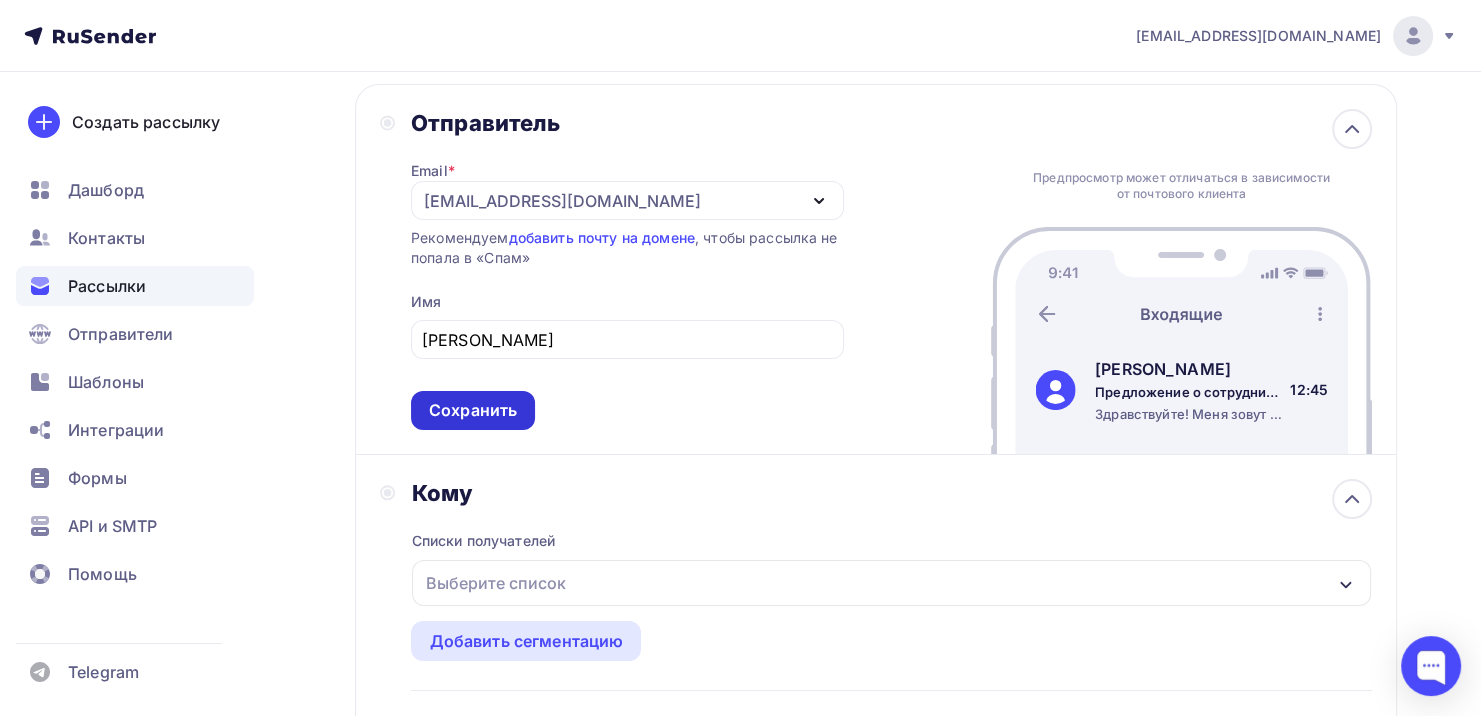 click on "Сохранить" at bounding box center (473, 410) 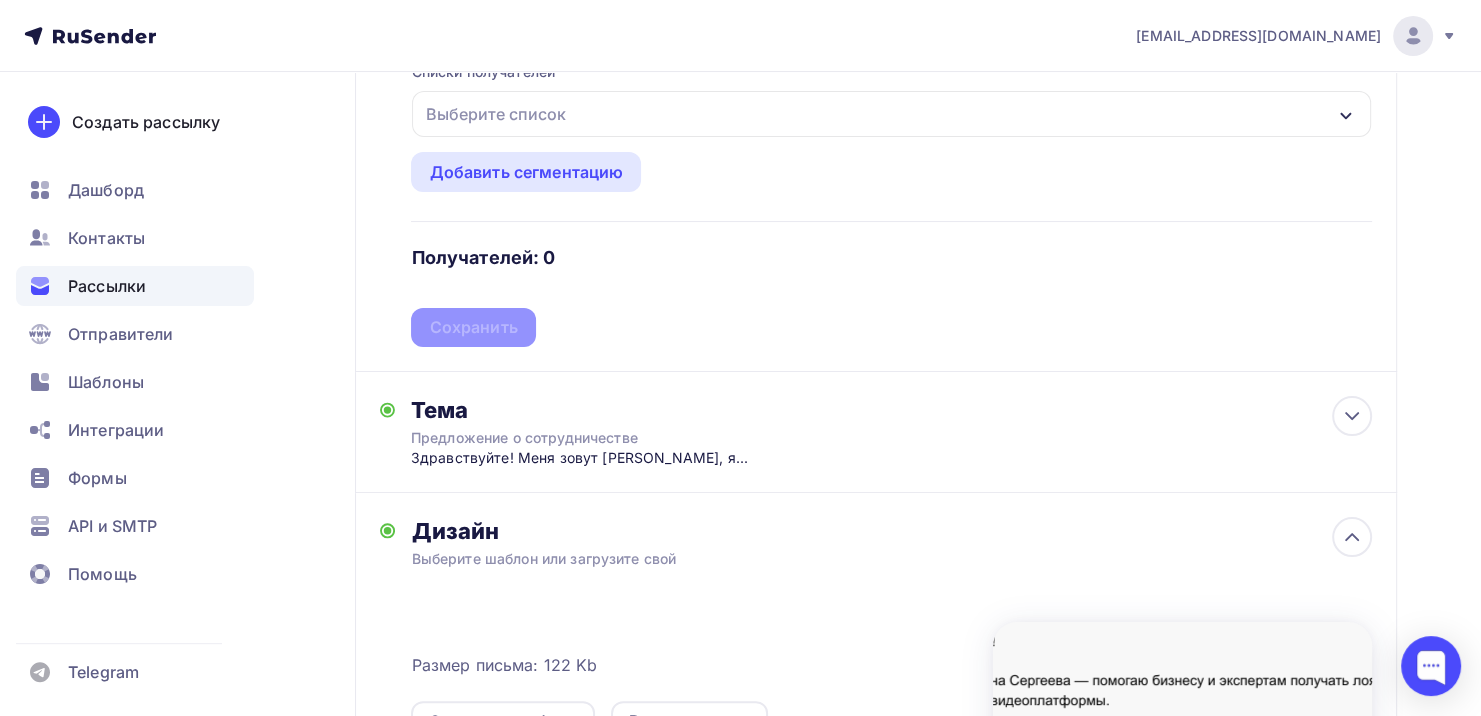 scroll, scrollTop: 0, scrollLeft: 0, axis: both 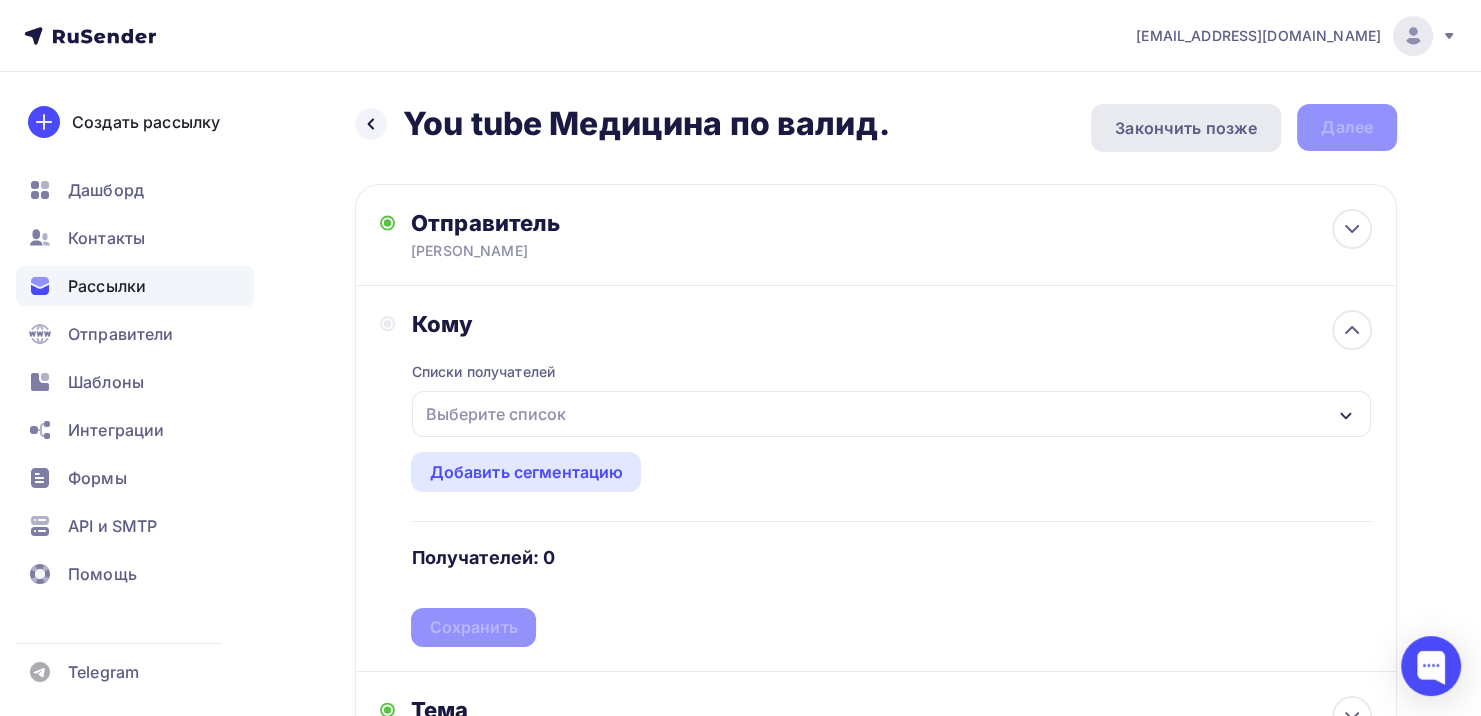 click on "Закончить позже" at bounding box center (1186, 128) 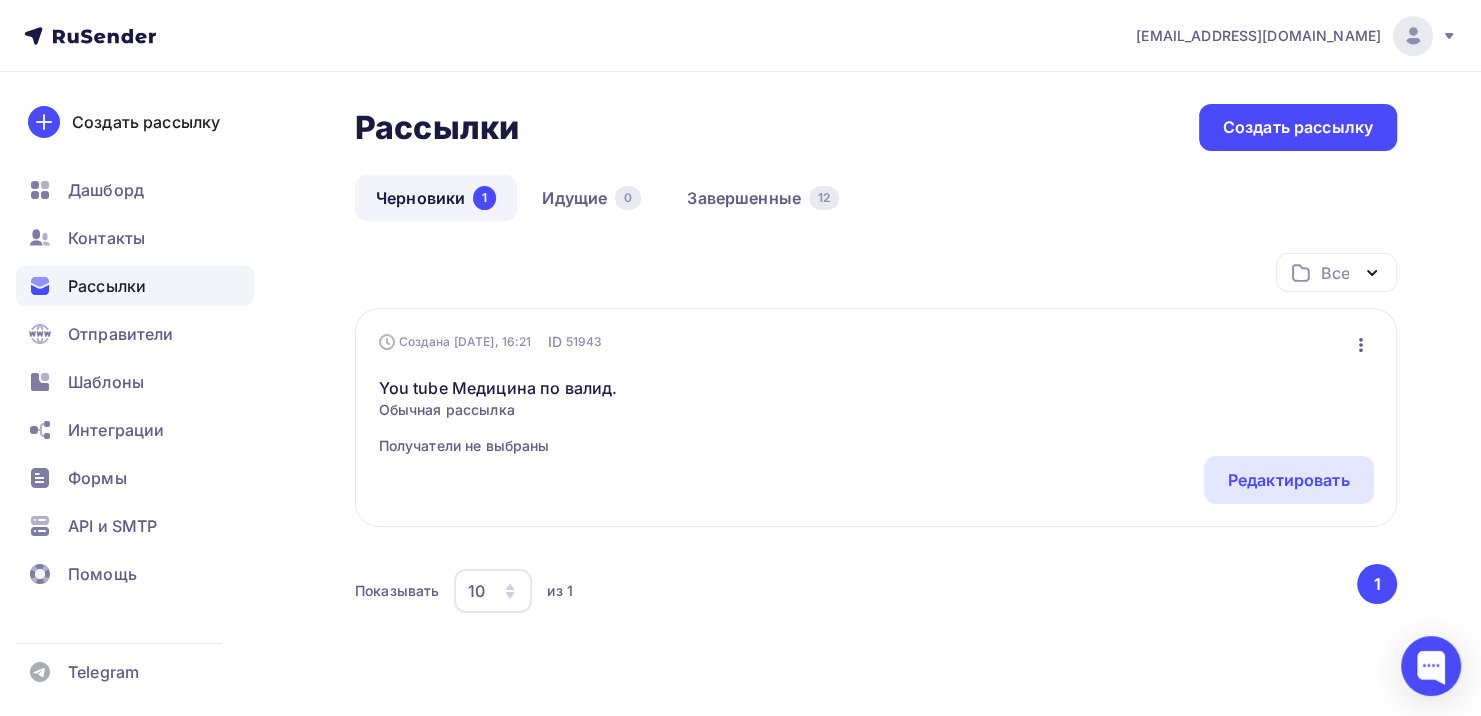 click on "Дашборд
Контакты
Рассылки
Отправители
Шаблоны
Интеграции
Формы
API и SMTP
Помощь" at bounding box center (135, 387) 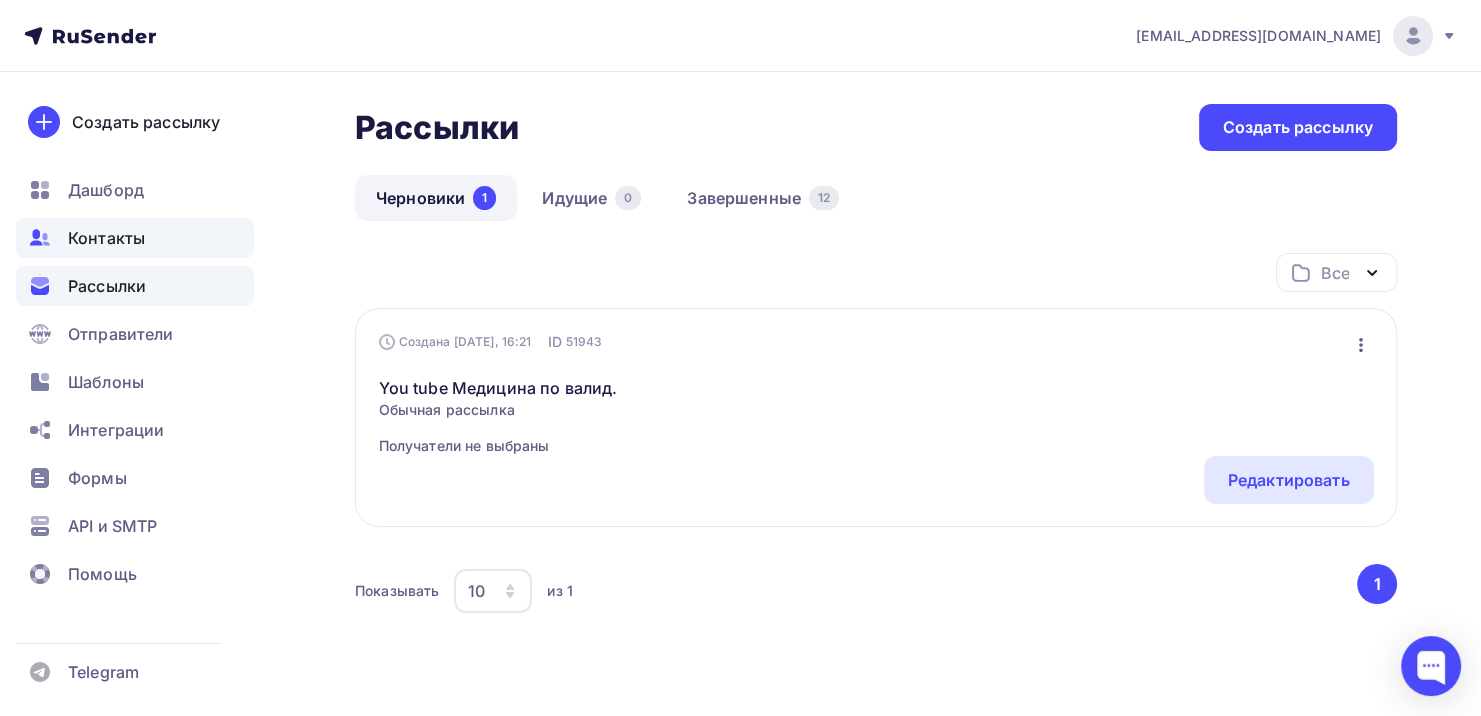 click on "Контакты" at bounding box center (106, 238) 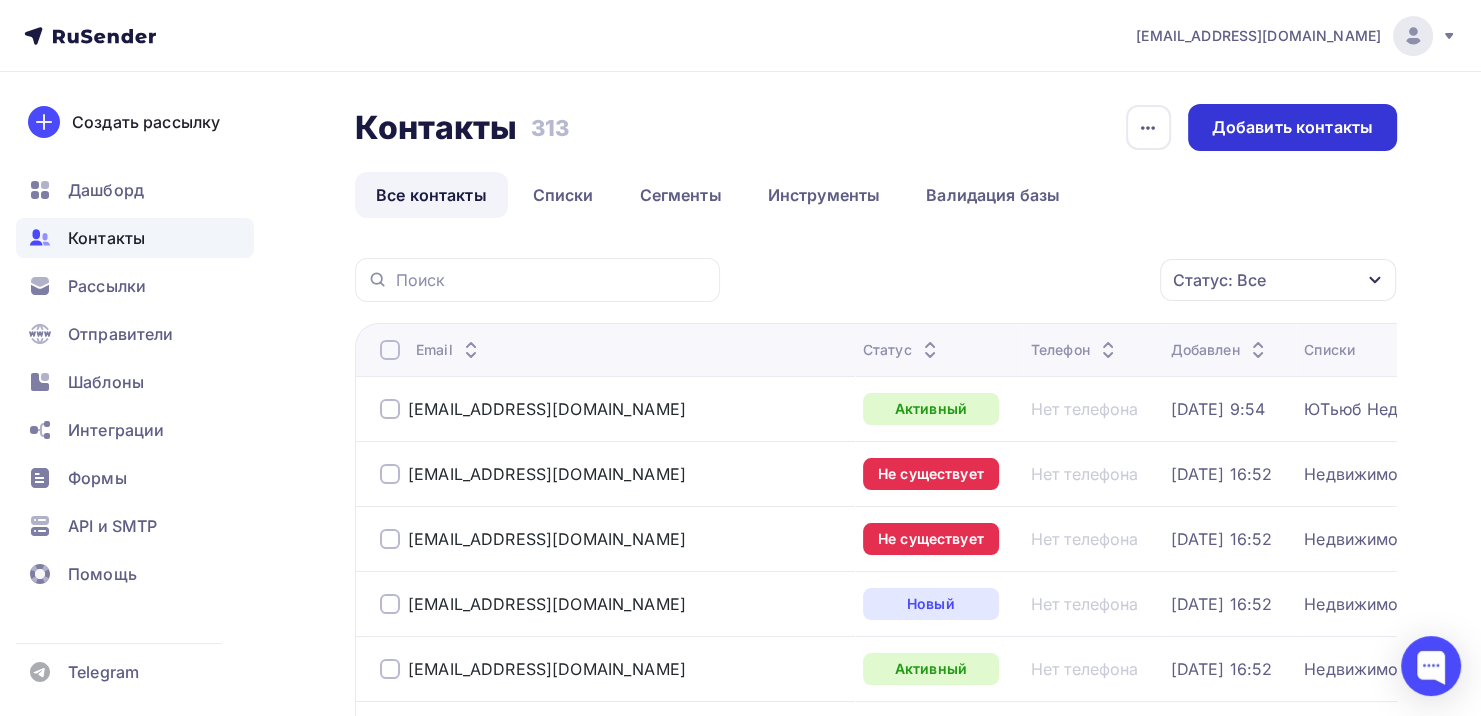 click on "Добавить контакты" at bounding box center [1292, 127] 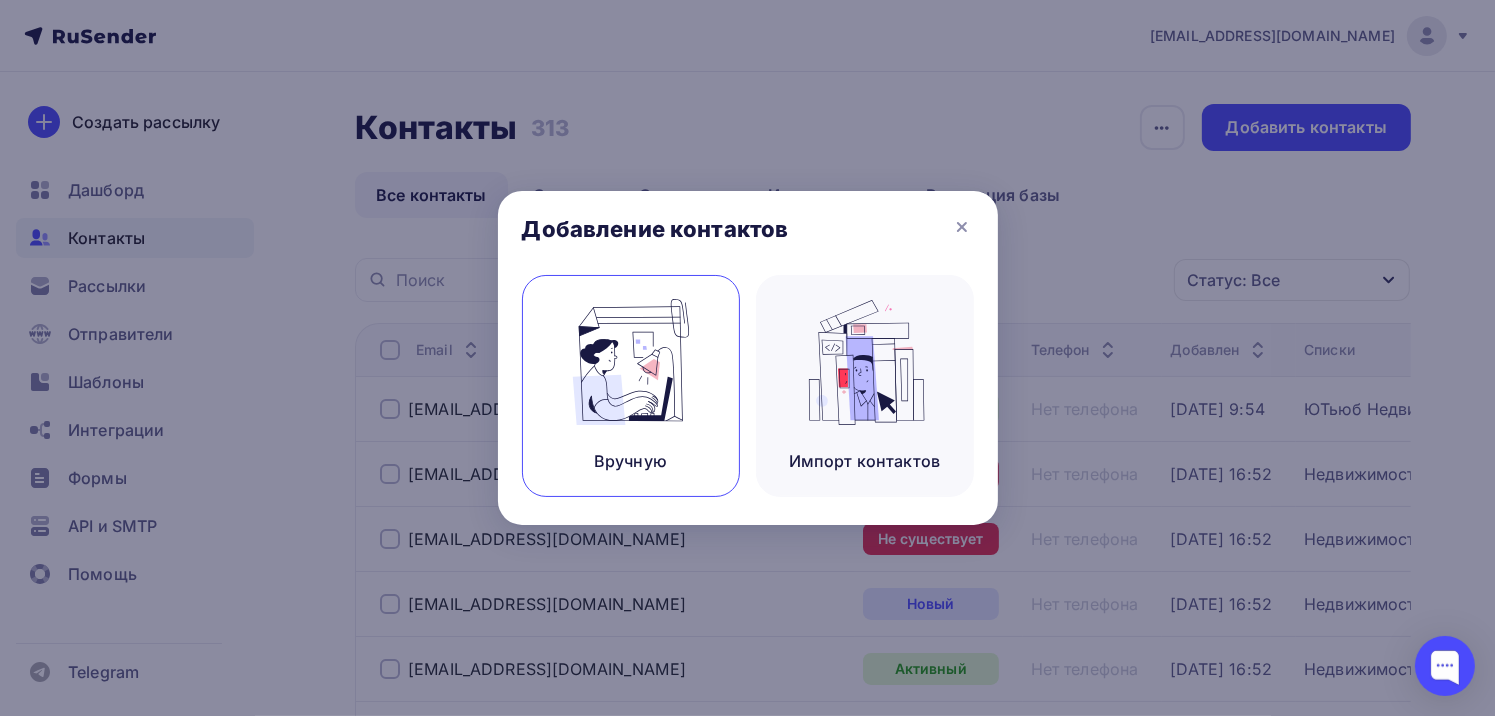 click at bounding box center (631, 362) 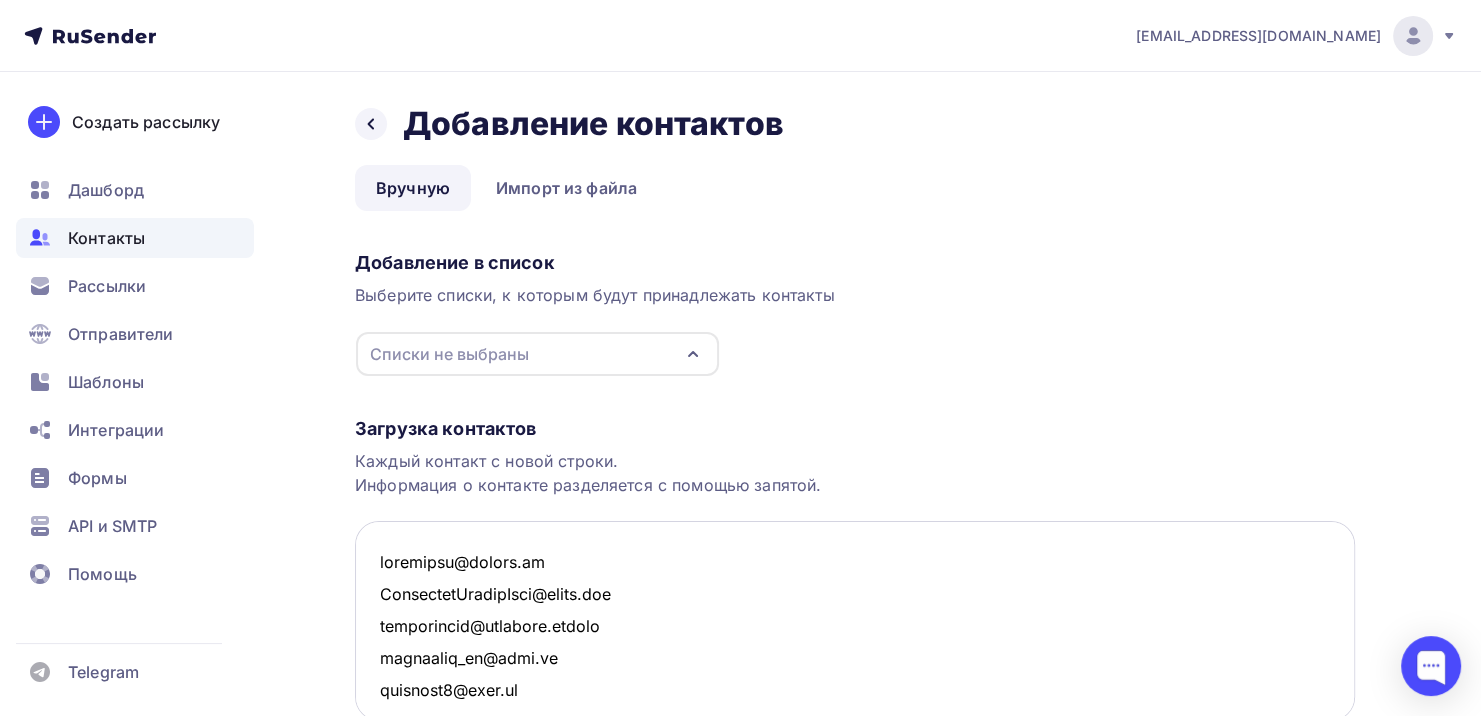 scroll, scrollTop: 3019, scrollLeft: 0, axis: vertical 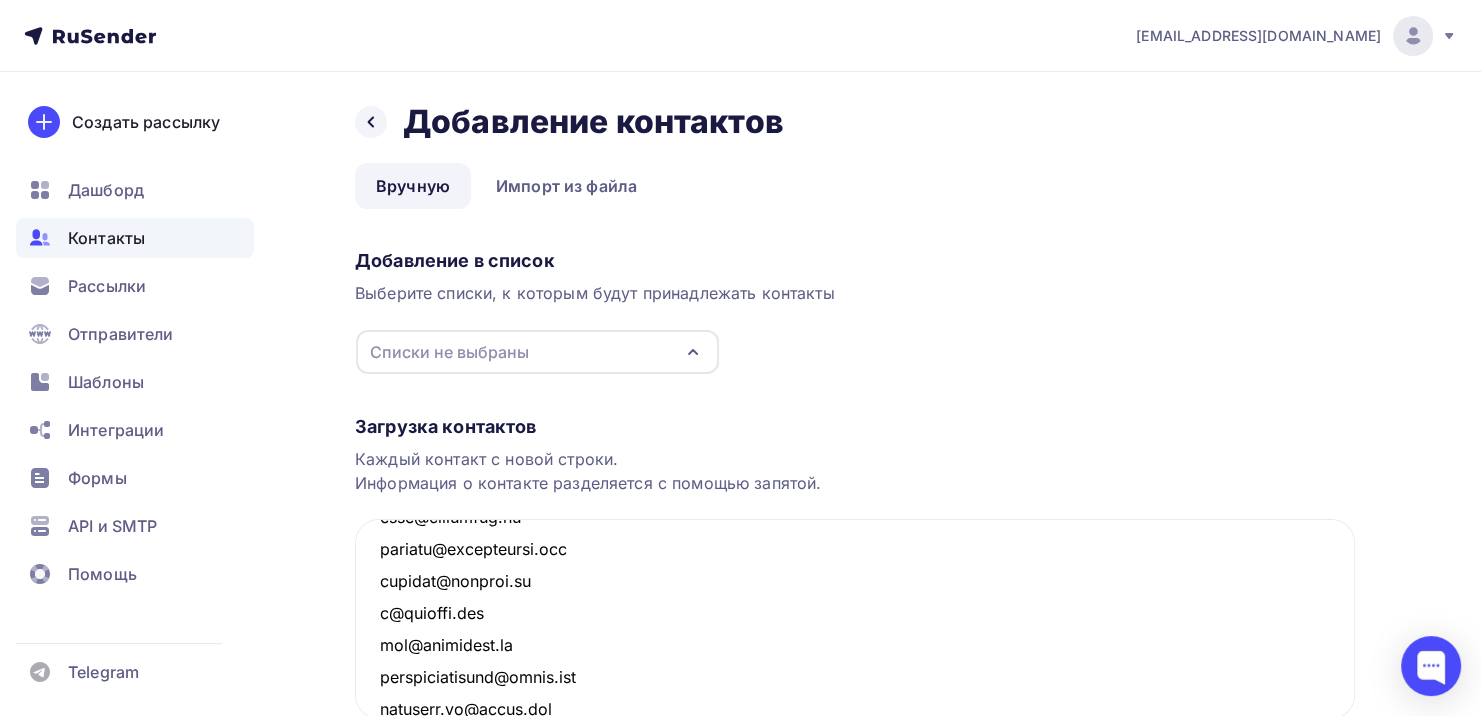 click on "Списки не выбраны" at bounding box center [449, 352] 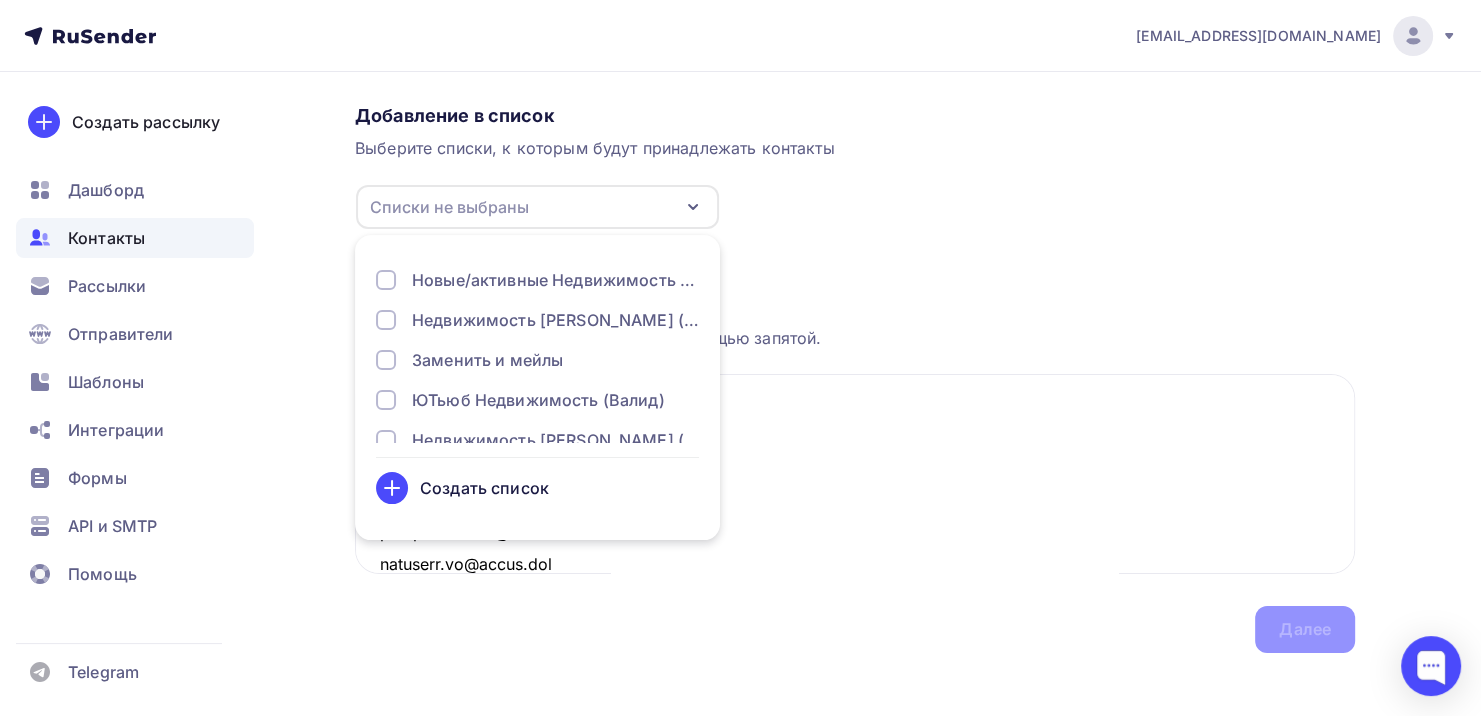 scroll, scrollTop: 163, scrollLeft: 0, axis: vertical 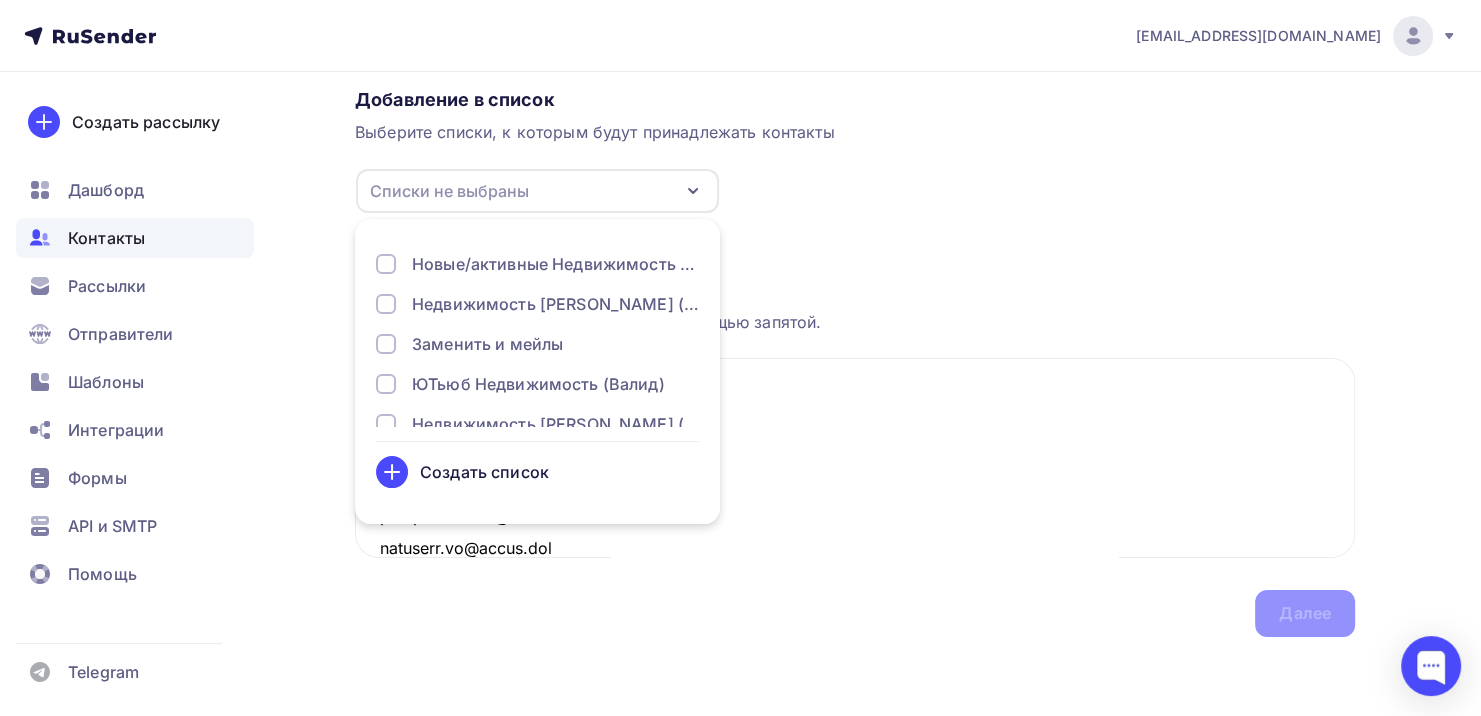 click on "Создать список" at bounding box center [484, 472] 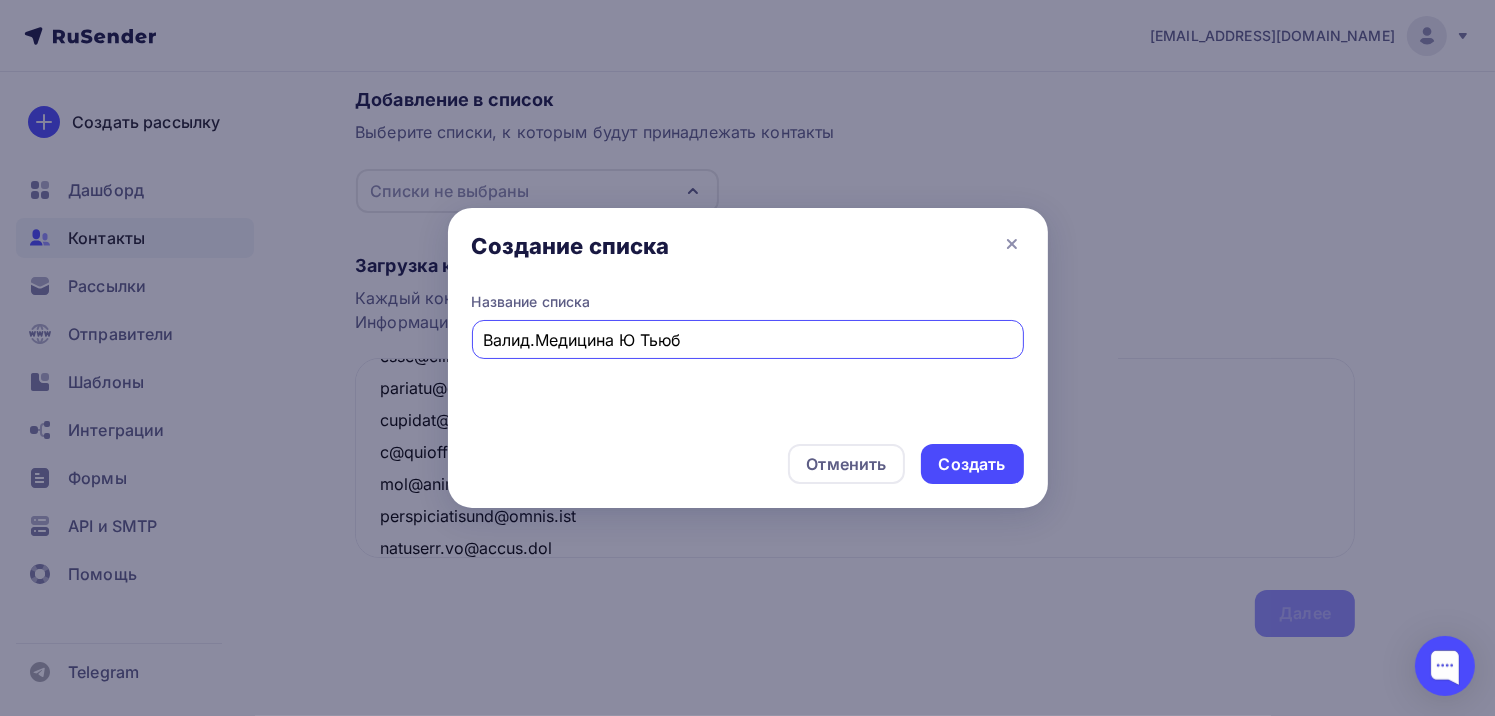 drag, startPoint x: 619, startPoint y: 332, endPoint x: 425, endPoint y: 340, distance: 194.16487 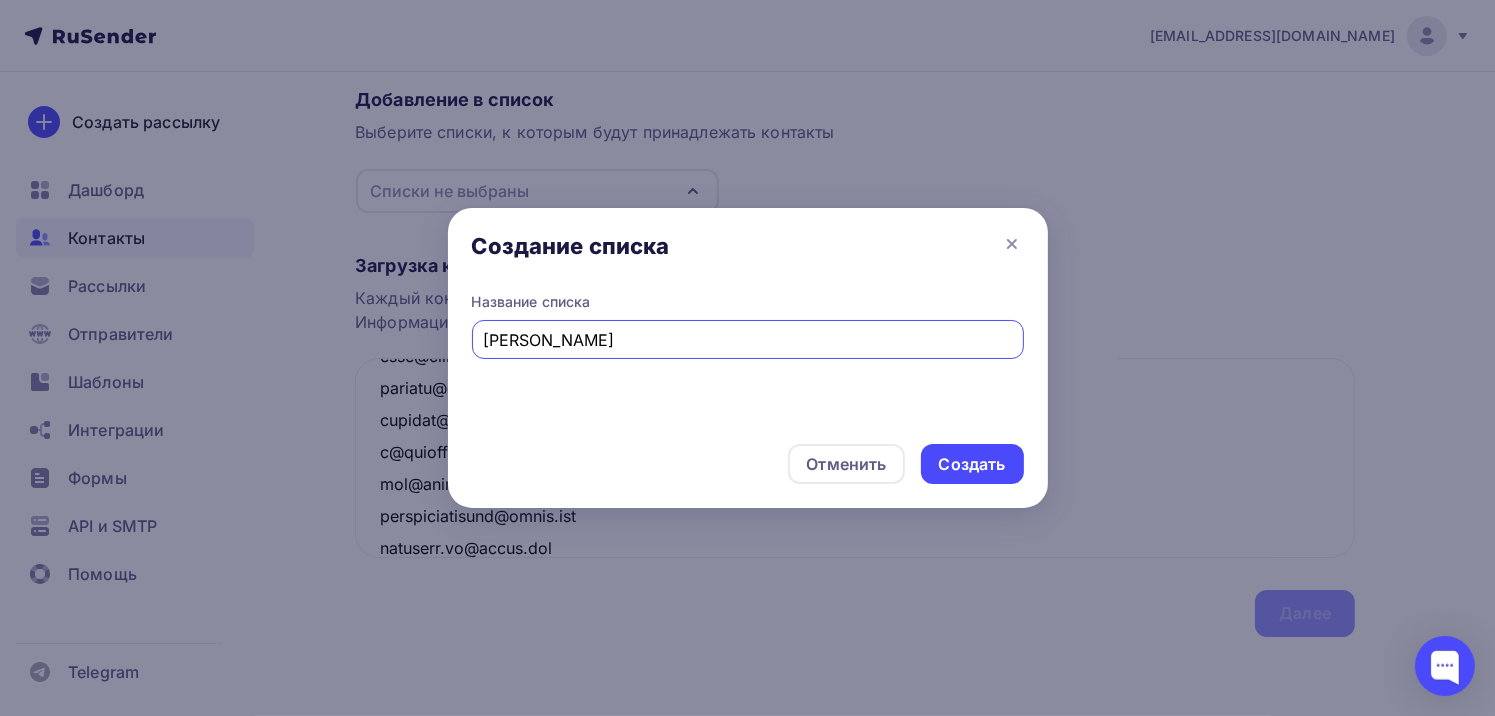 click on "Ю Тьюб" at bounding box center [747, 340] 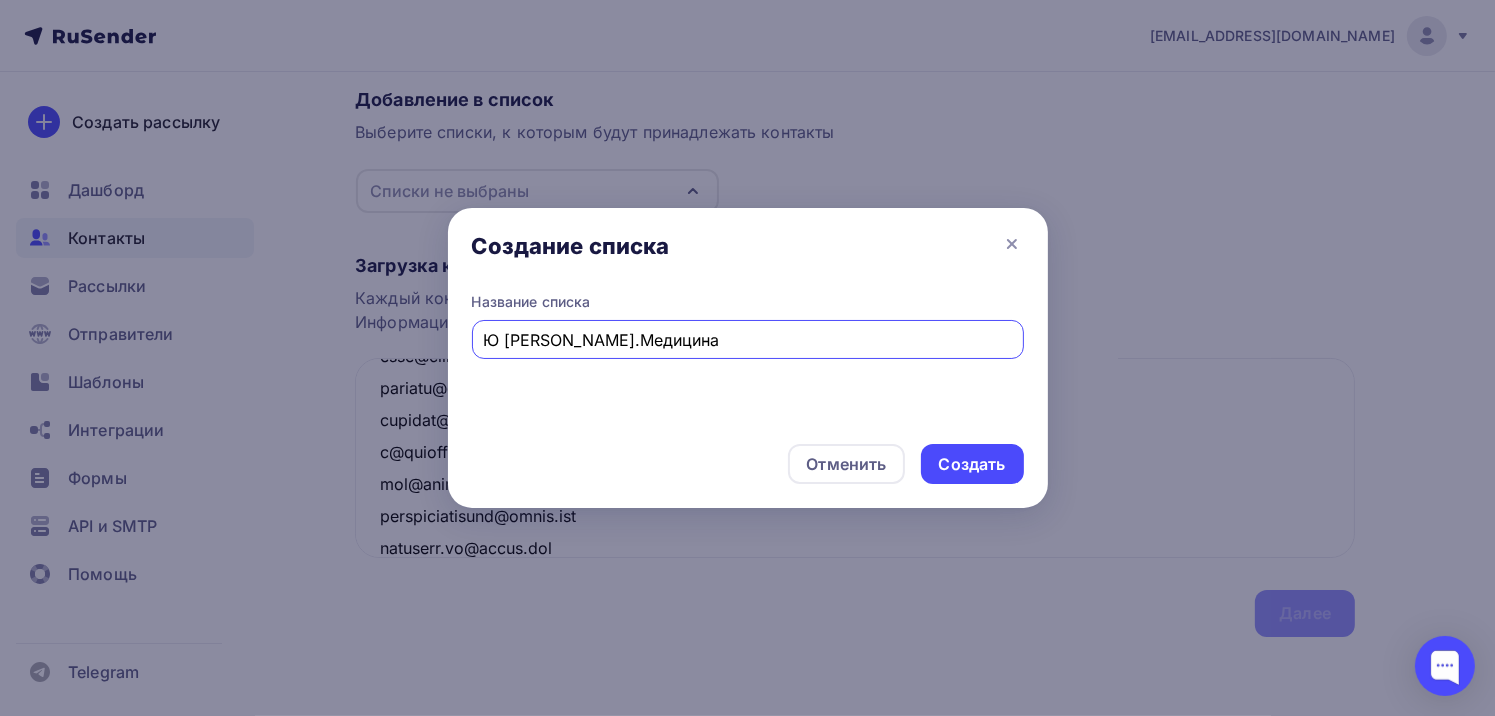 drag, startPoint x: 599, startPoint y: 340, endPoint x: 545, endPoint y: 346, distance: 54.33231 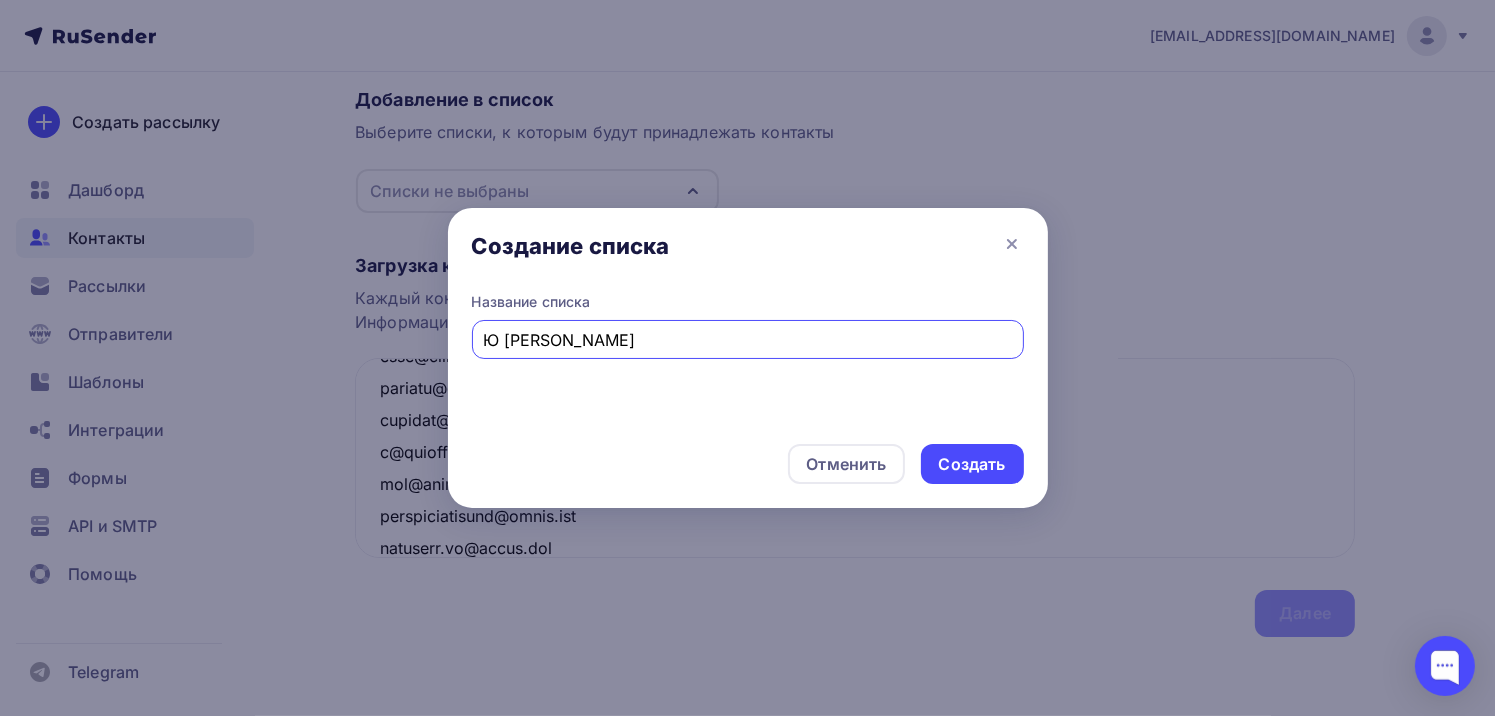 click on "Ю Тьюб Медицина" at bounding box center (747, 340) 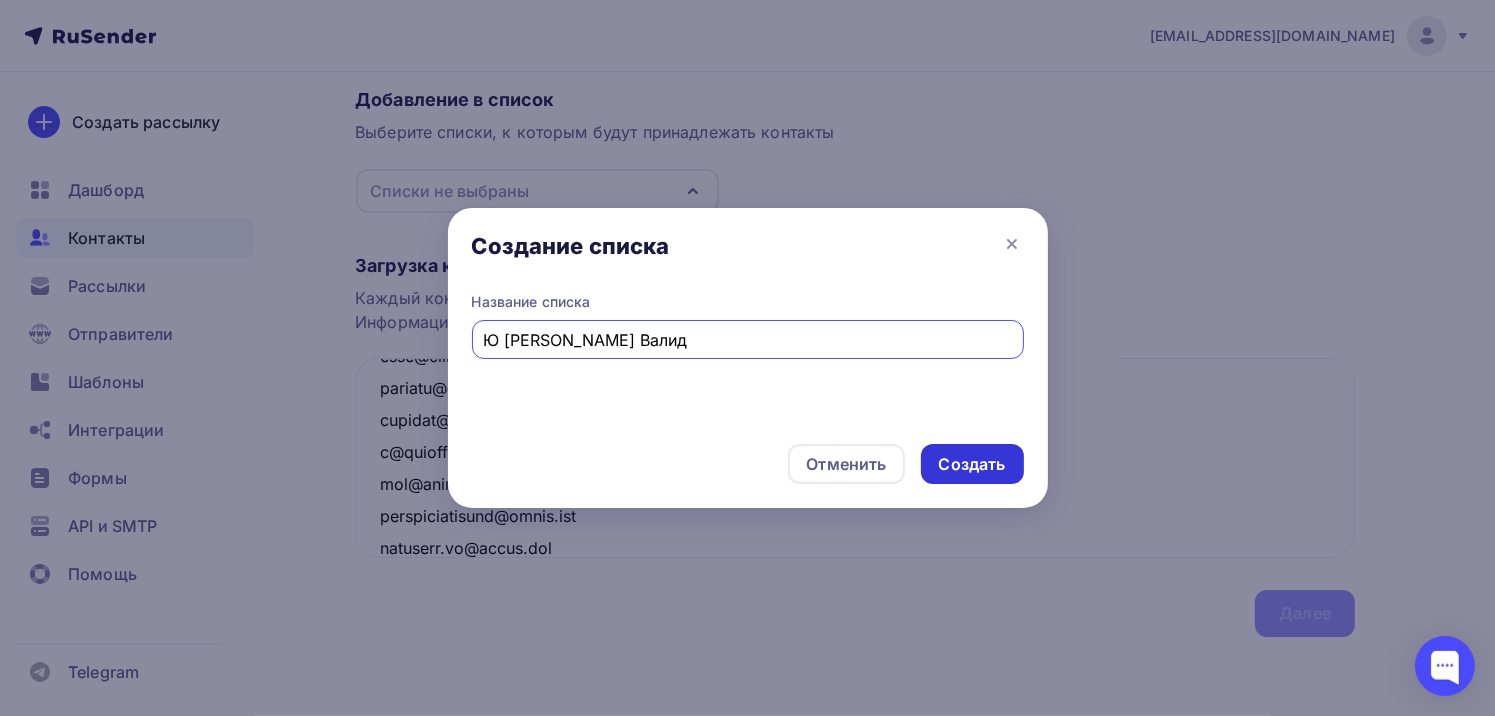 type on "Ю [PERSON_NAME] Валид" 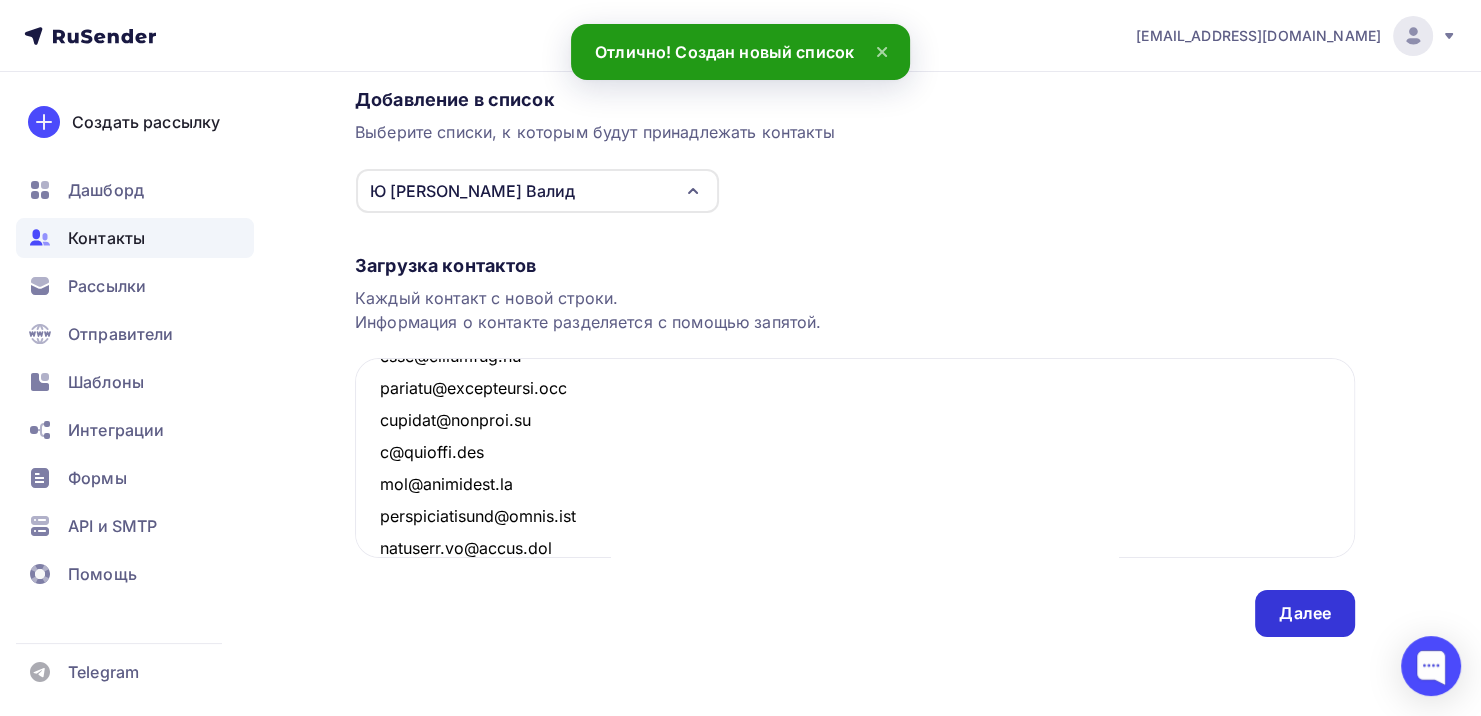 click on "Далее" at bounding box center (1305, 613) 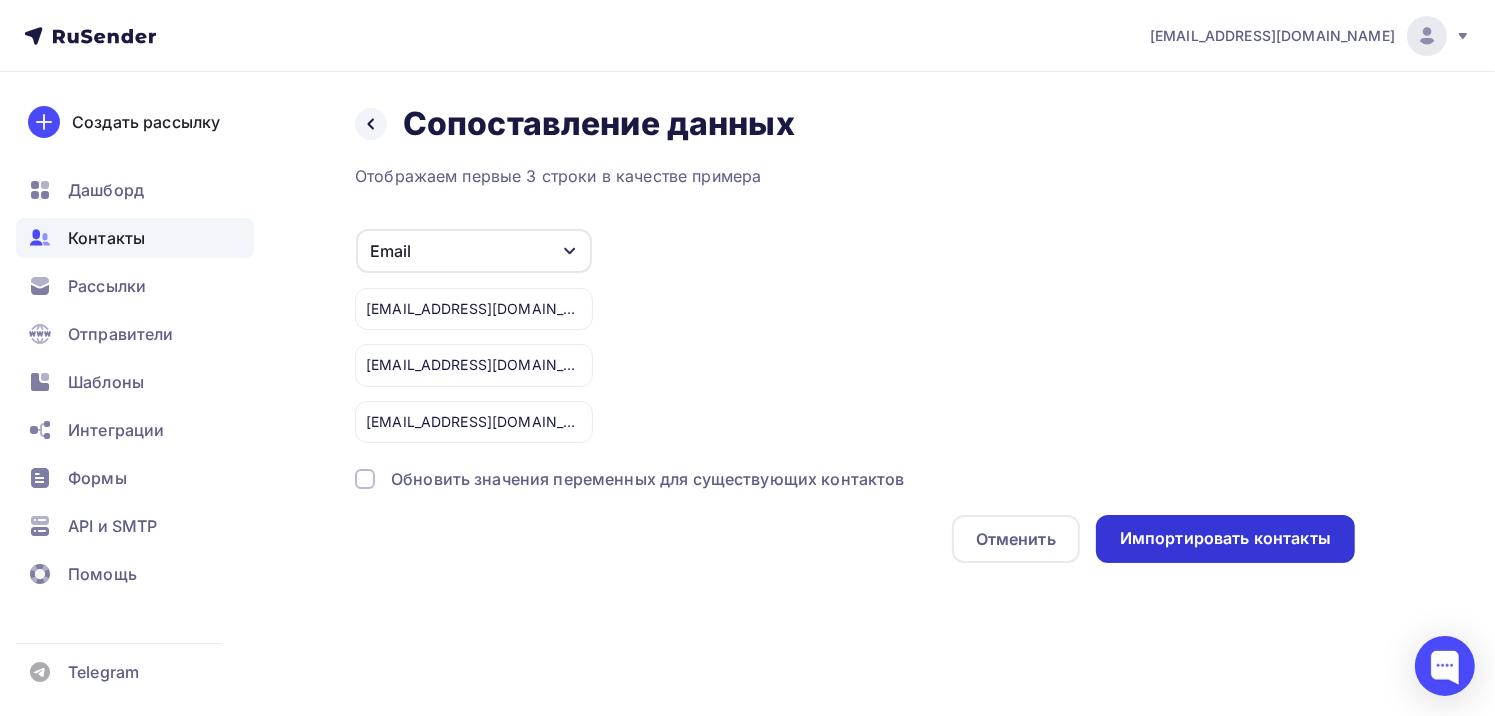 click on "Импортировать контакты" at bounding box center [1225, 539] 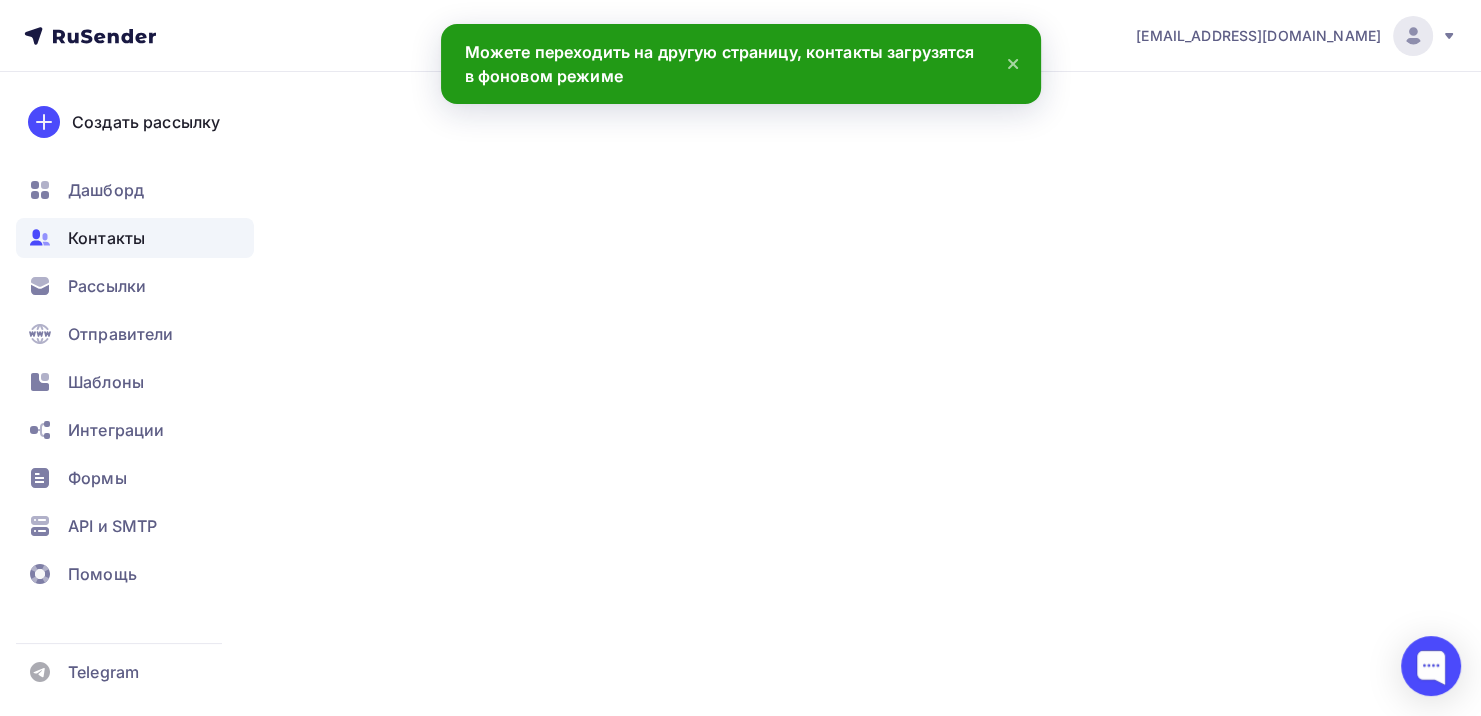 scroll, scrollTop: 0, scrollLeft: 0, axis: both 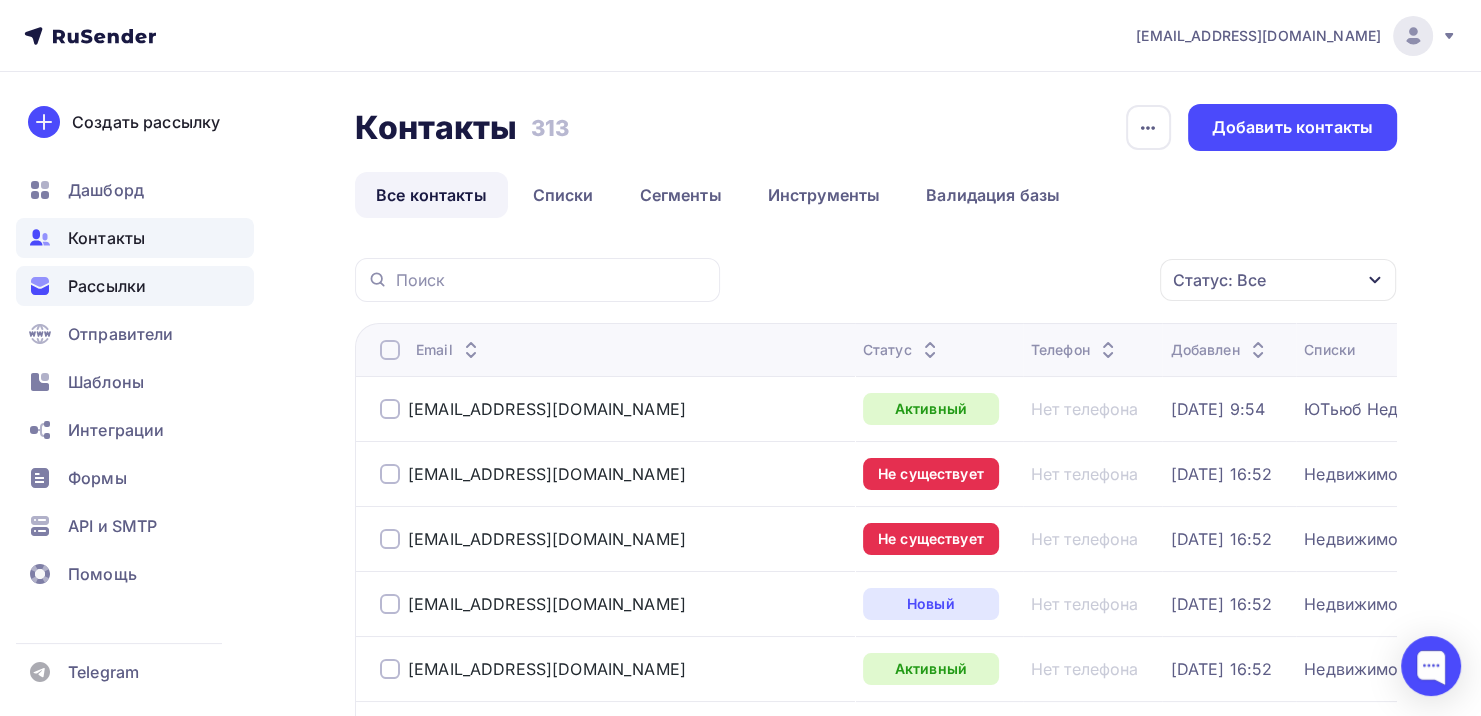click on "Рассылки" at bounding box center (135, 286) 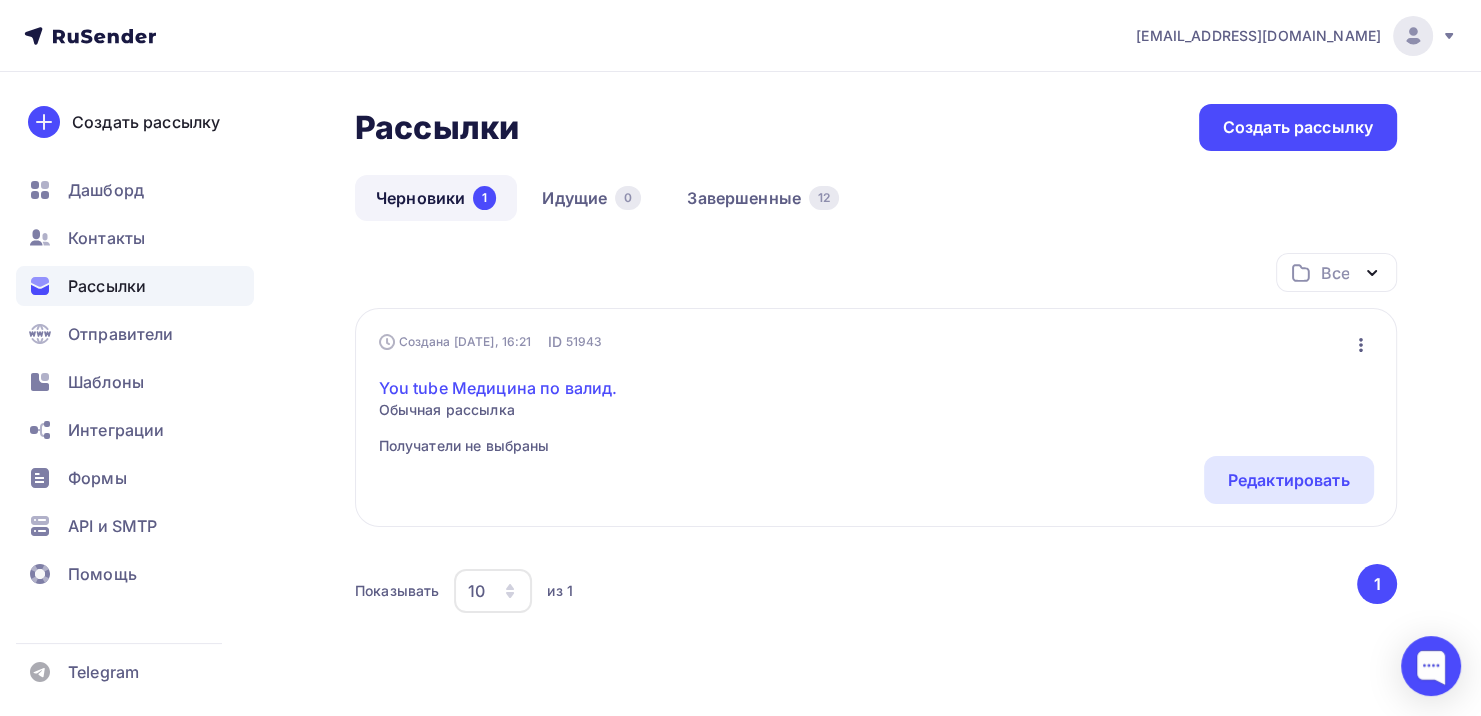 click on "You tube Медицина по валид." at bounding box center [498, 388] 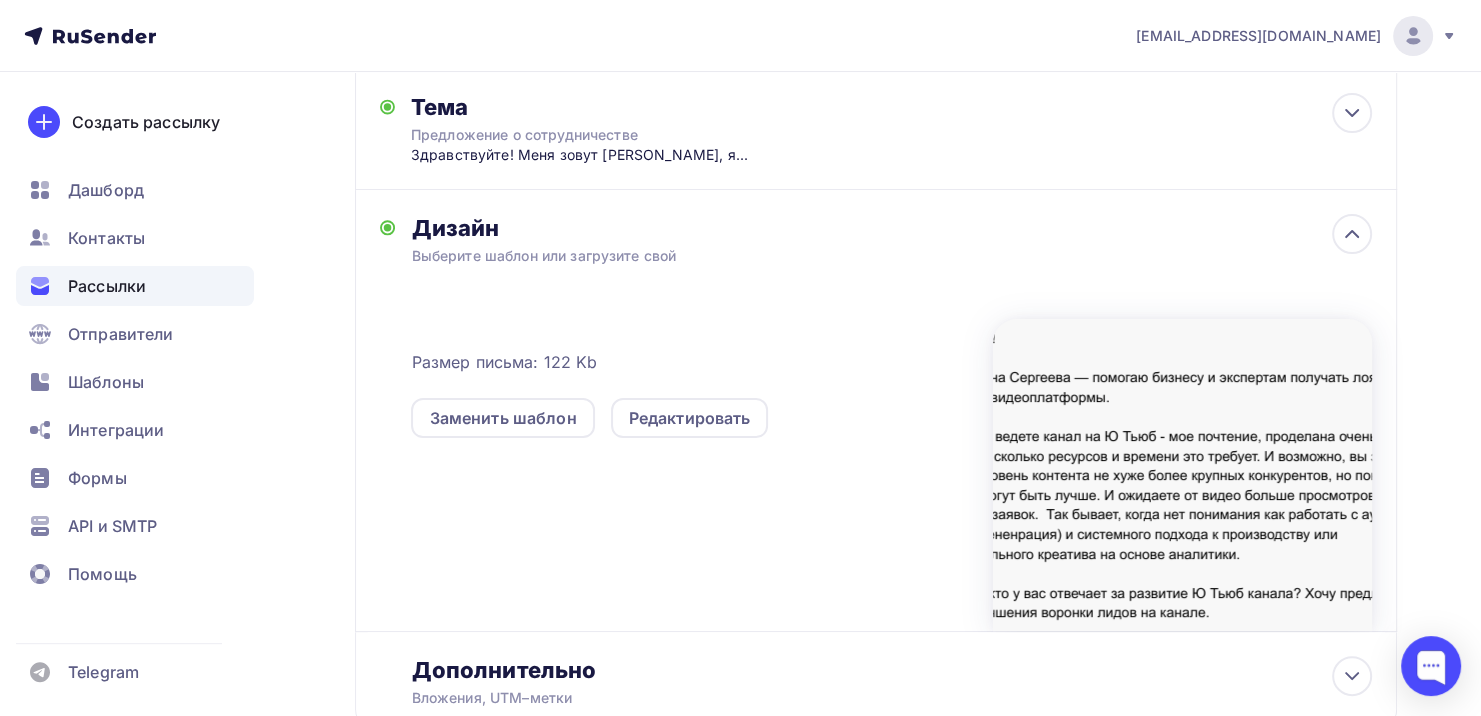 scroll, scrollTop: 462, scrollLeft: 0, axis: vertical 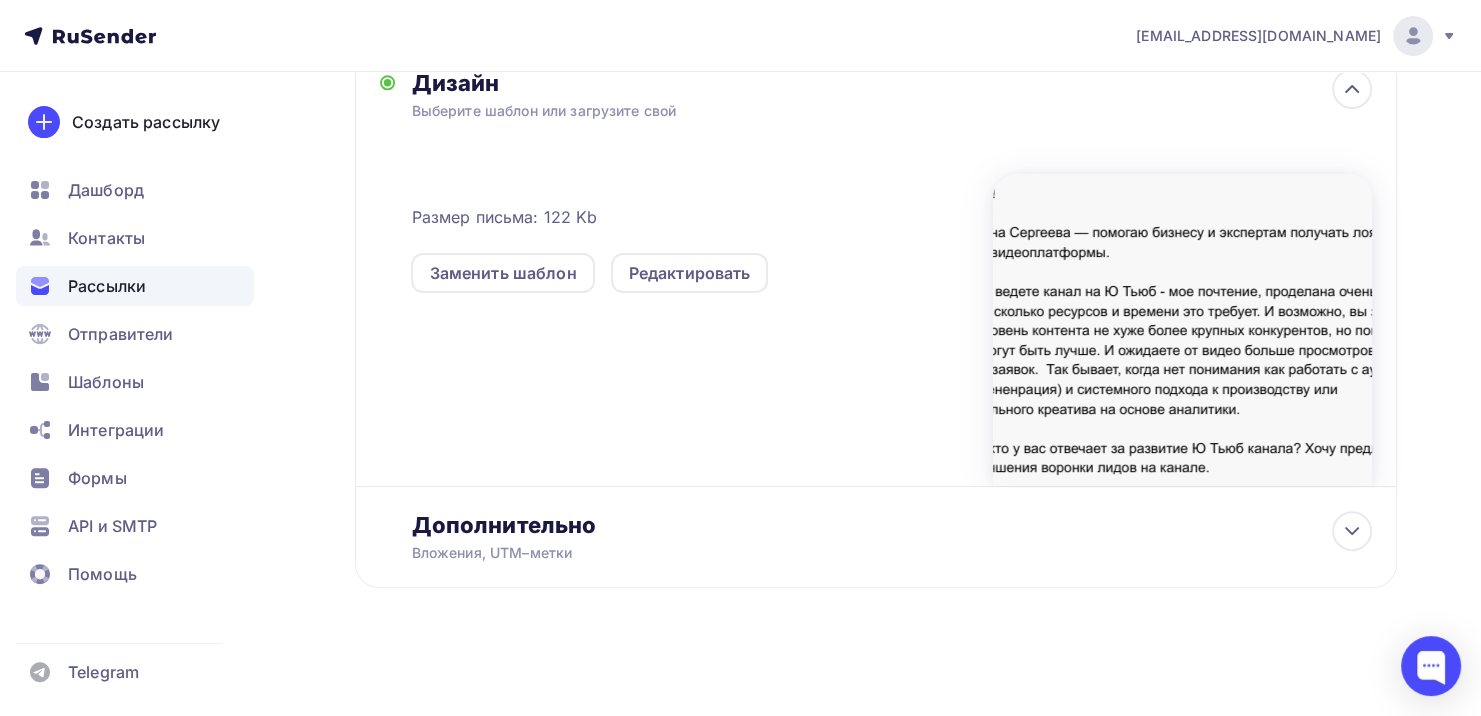 click at bounding box center [1182, 330] 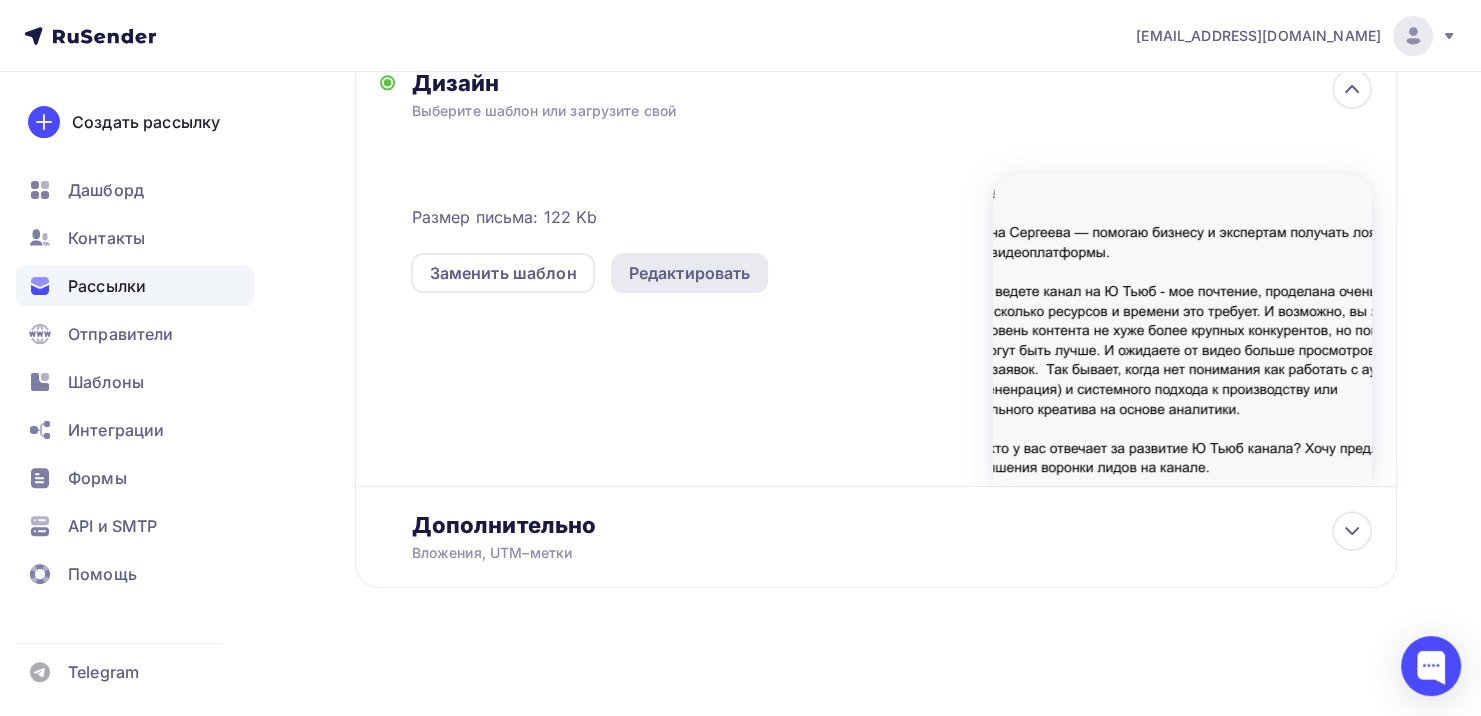 click on "Редактировать" at bounding box center (690, 273) 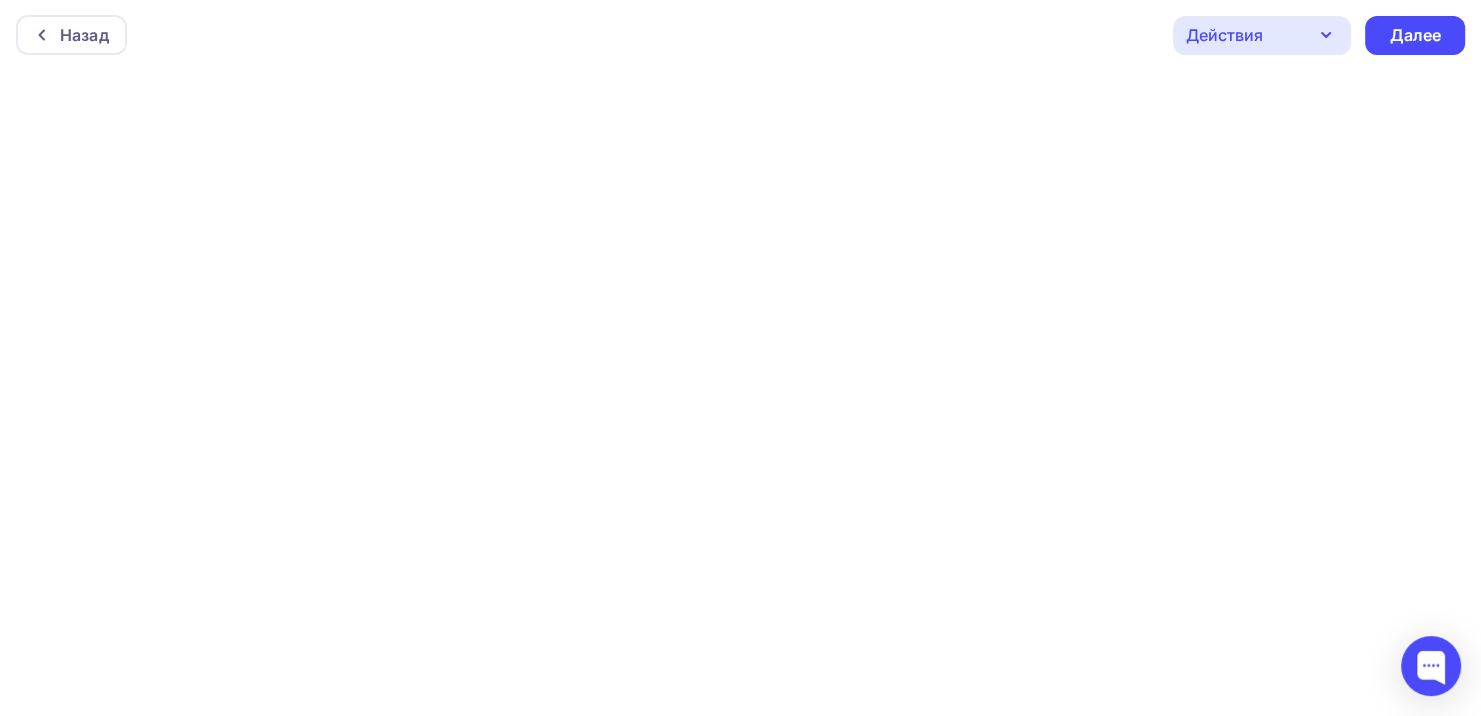 scroll, scrollTop: 0, scrollLeft: 0, axis: both 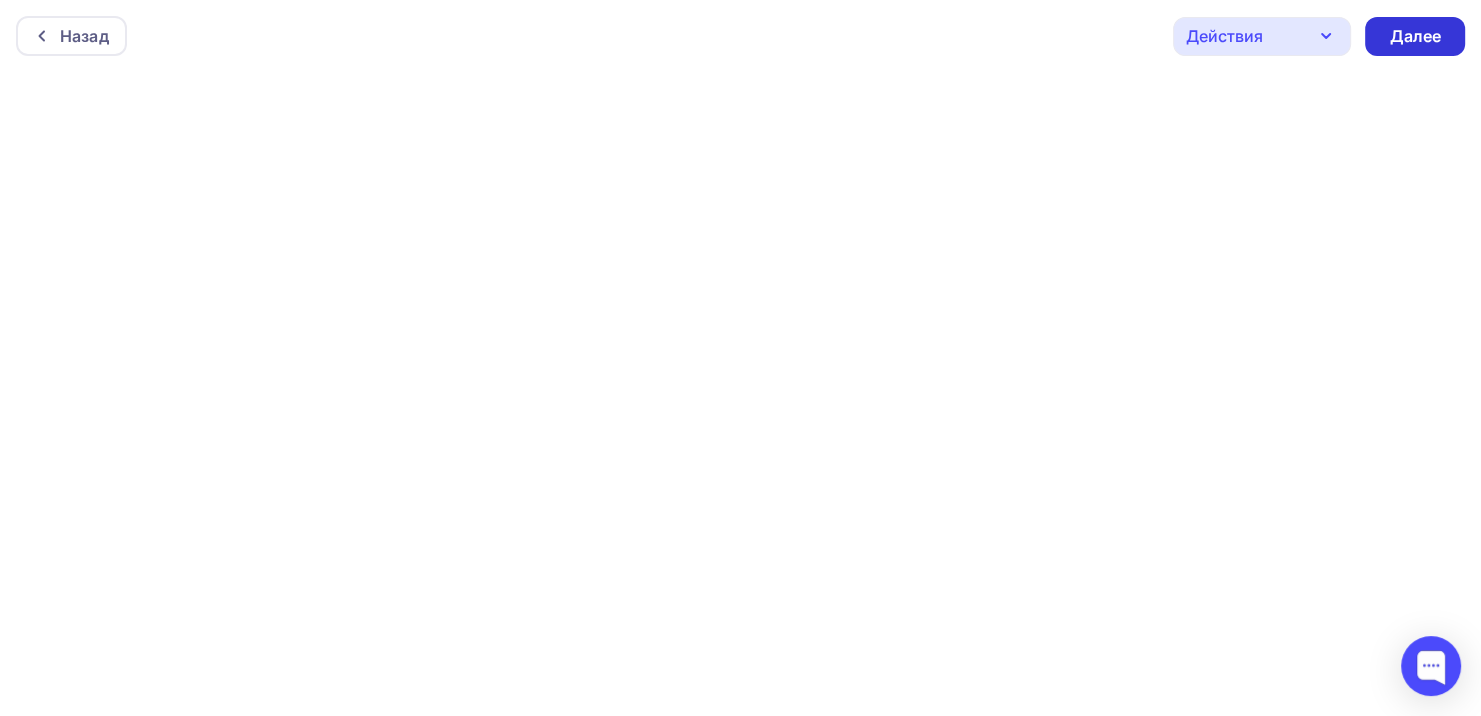 click on "Далее" at bounding box center (1415, 36) 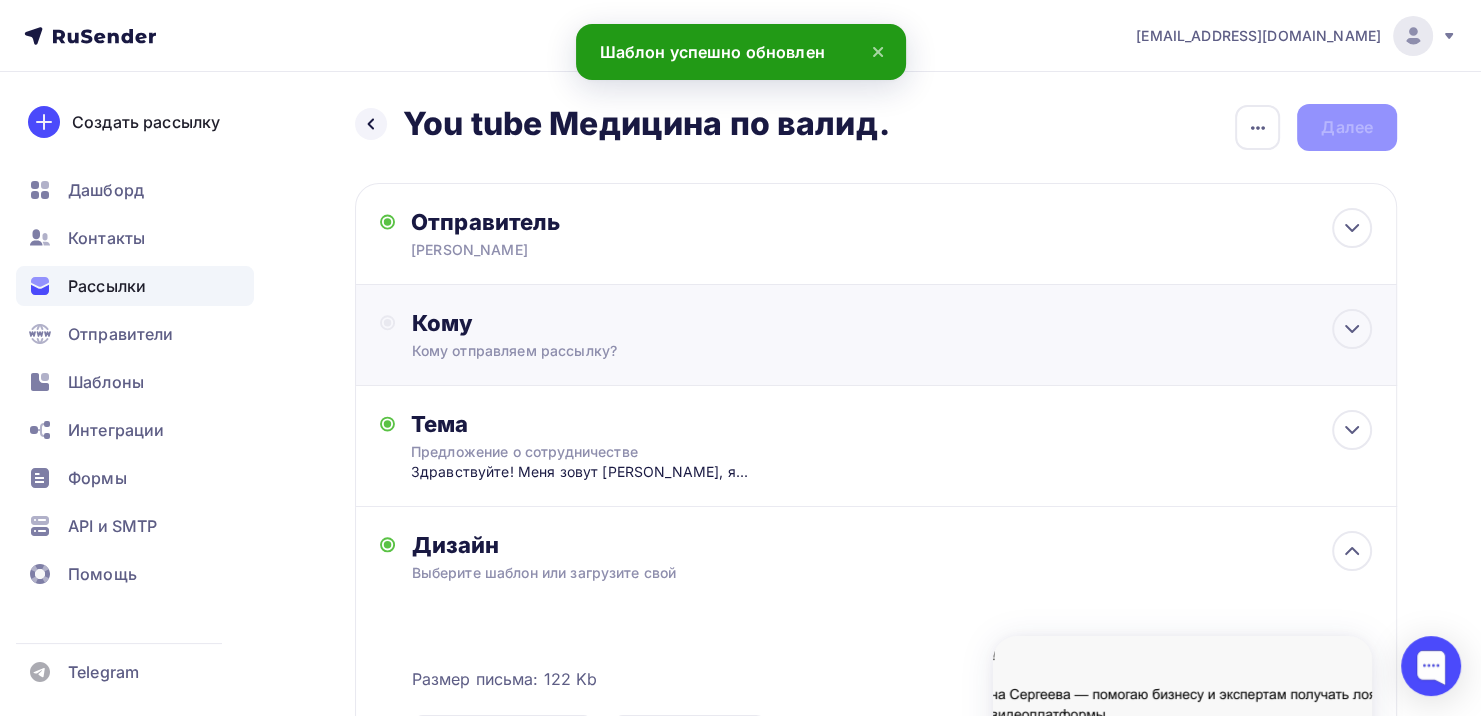 click on "Кому отправляем рассылку?" at bounding box center (843, 351) 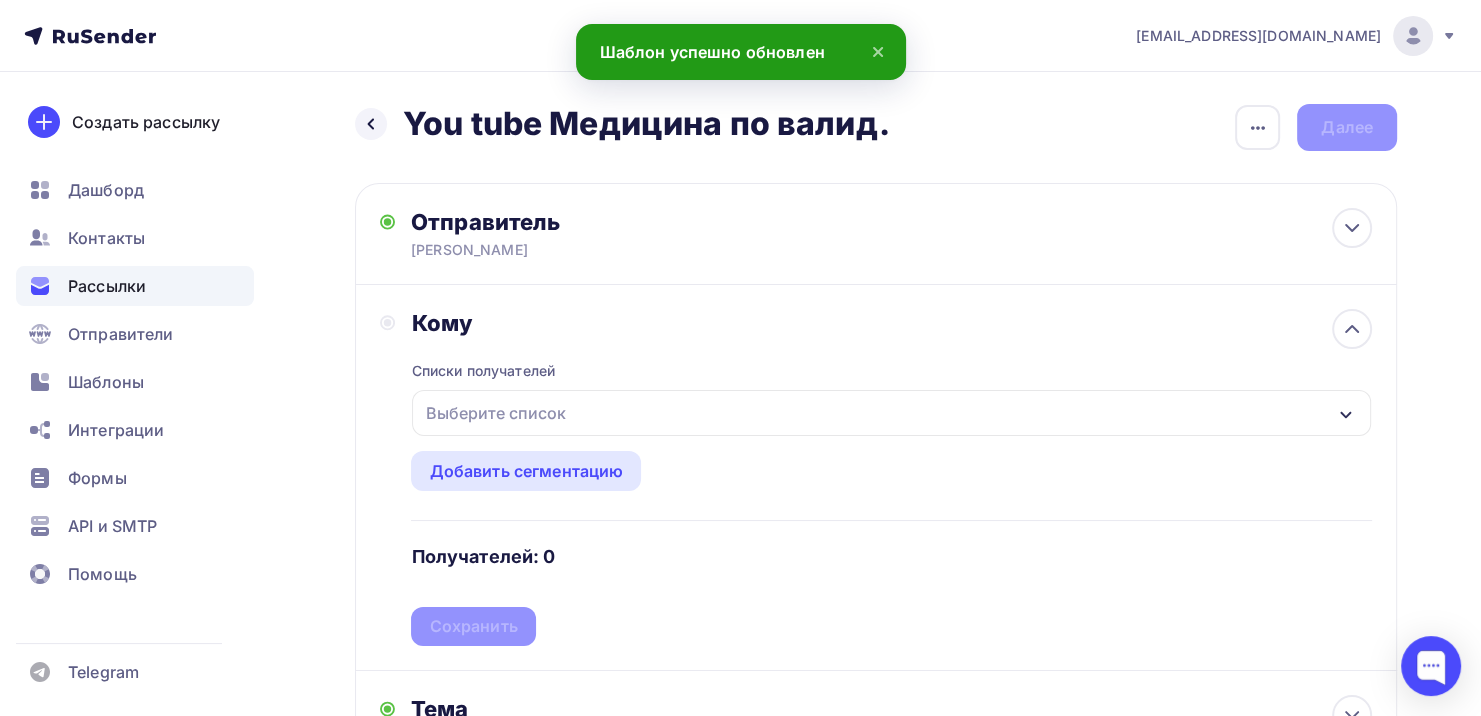click on "Выберите список" at bounding box center [495, 413] 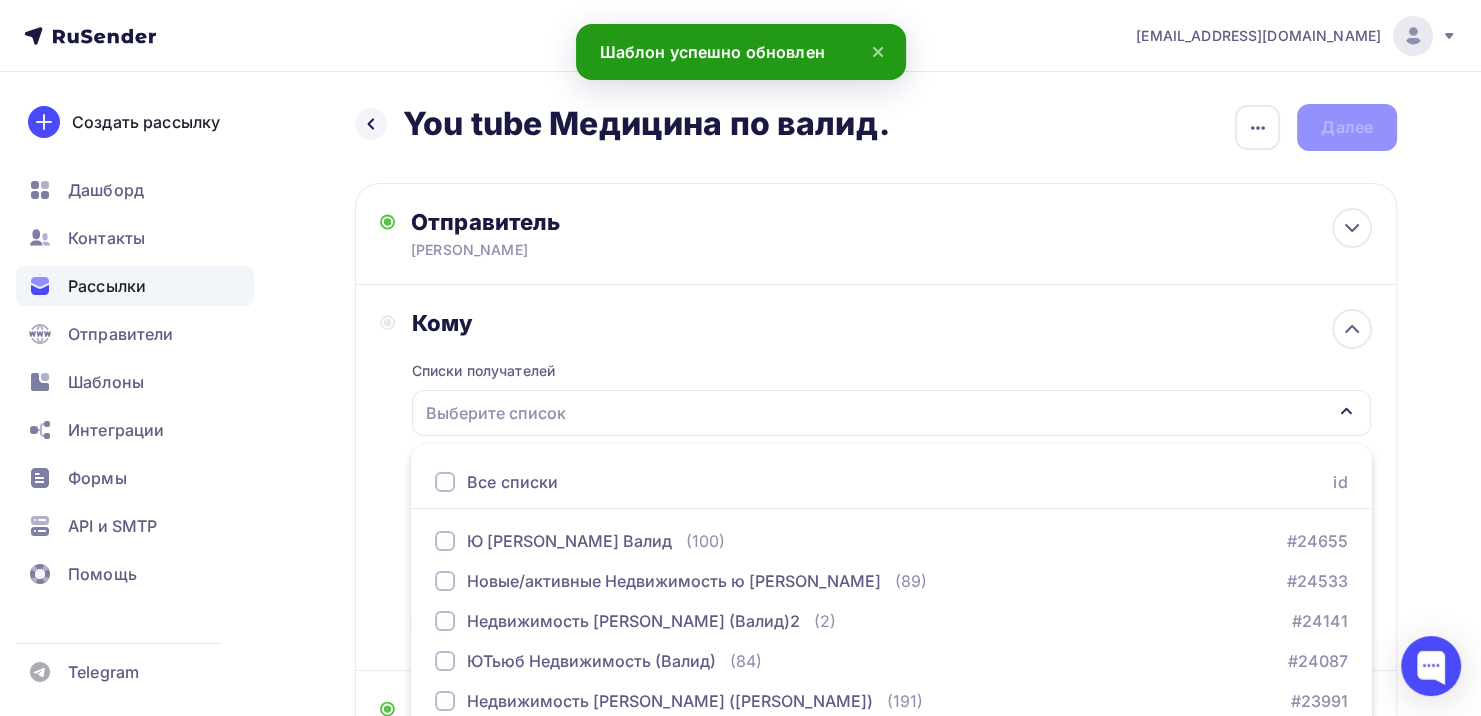 scroll, scrollTop: 244, scrollLeft: 0, axis: vertical 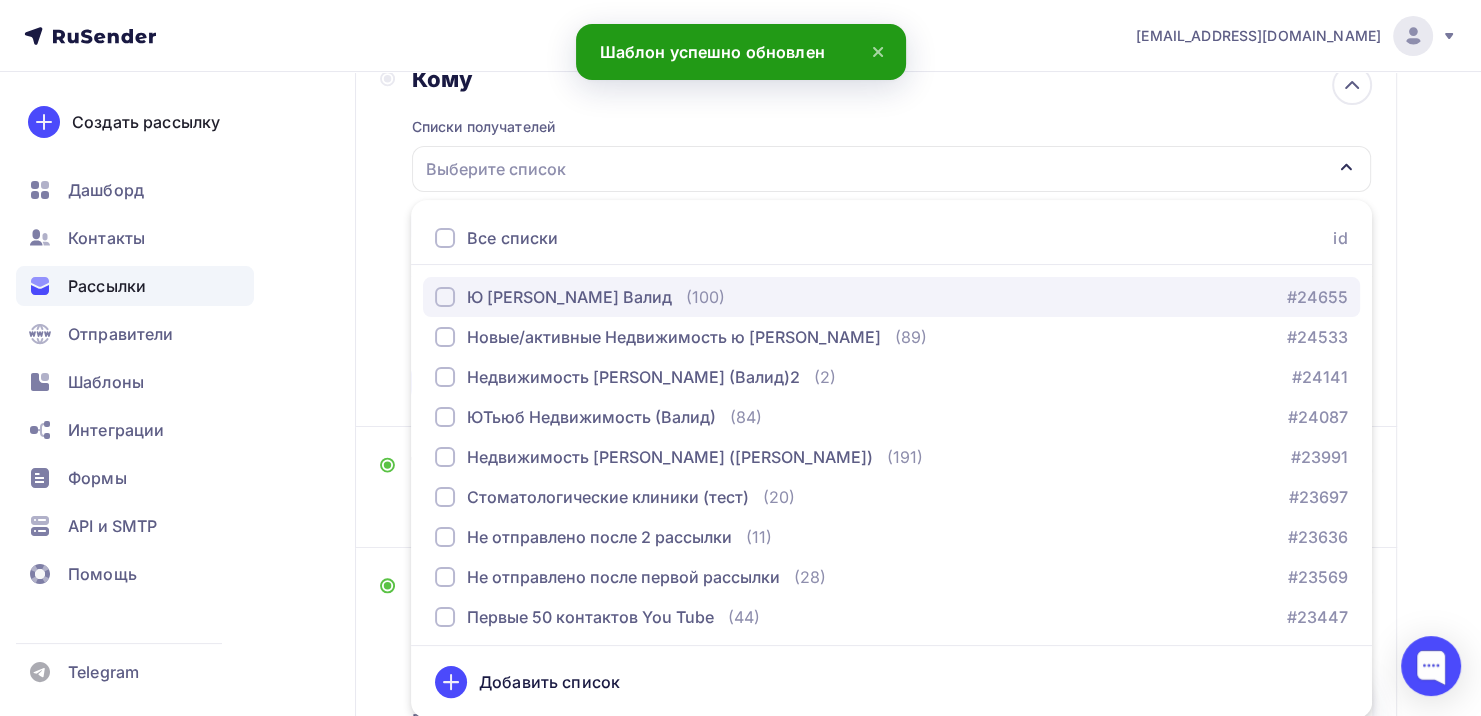 click on "Ю [PERSON_NAME] Валид" at bounding box center [569, 297] 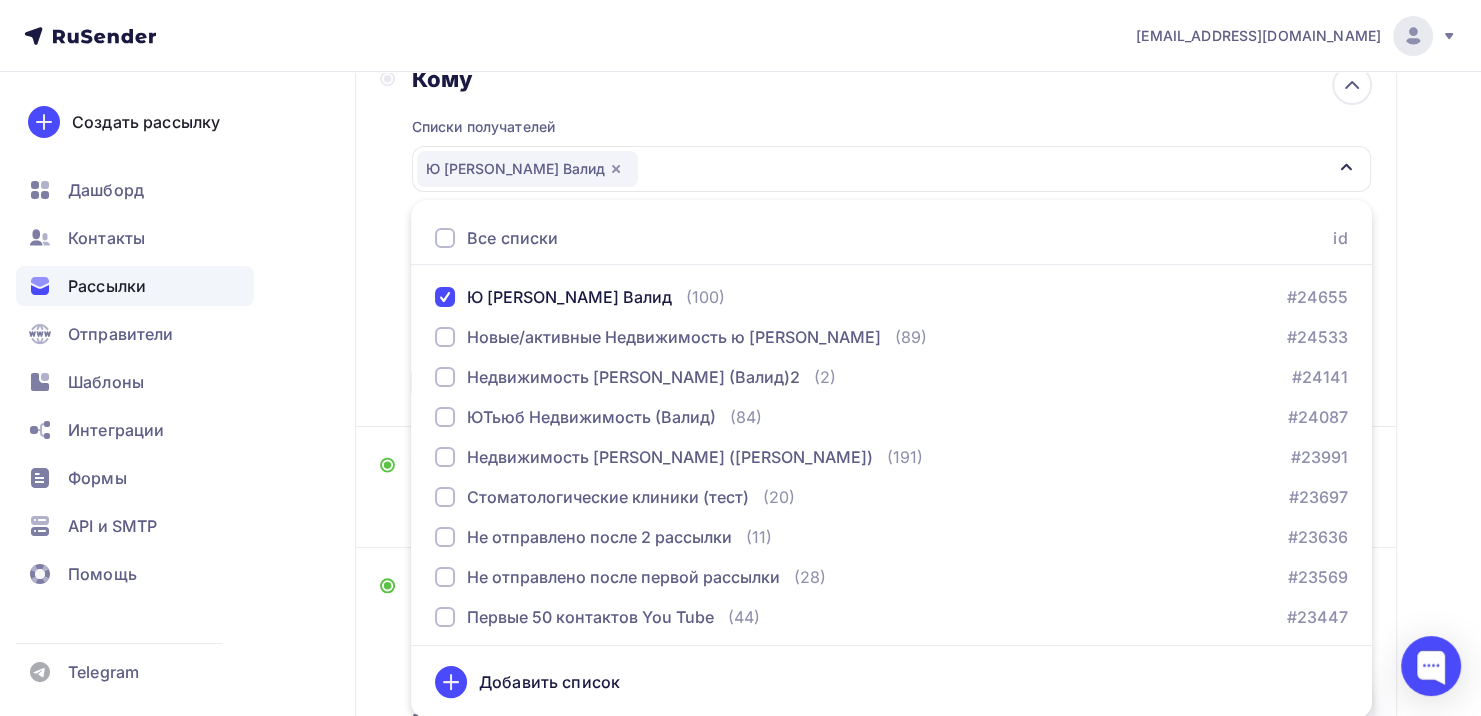 click on "Назад
You tube Медицина по валид.
You tube Медицина по валид.
Закончить позже
Переименовать рассылку
Удалить
Далее
Отправитель
Яна Сергеева
Email  *
mail@y-s-studio.ru
mail@y-s-studio.ru           mail@ysstudio.ru           info@ysstudio.ru           ya.na.sergee@yandex.ru               Добавить отправителя
Рекомендуем  добавить почту на домене , чтобы рассылка не попала в «Спам»
Имя                 Сохранить" at bounding box center [740, 524] 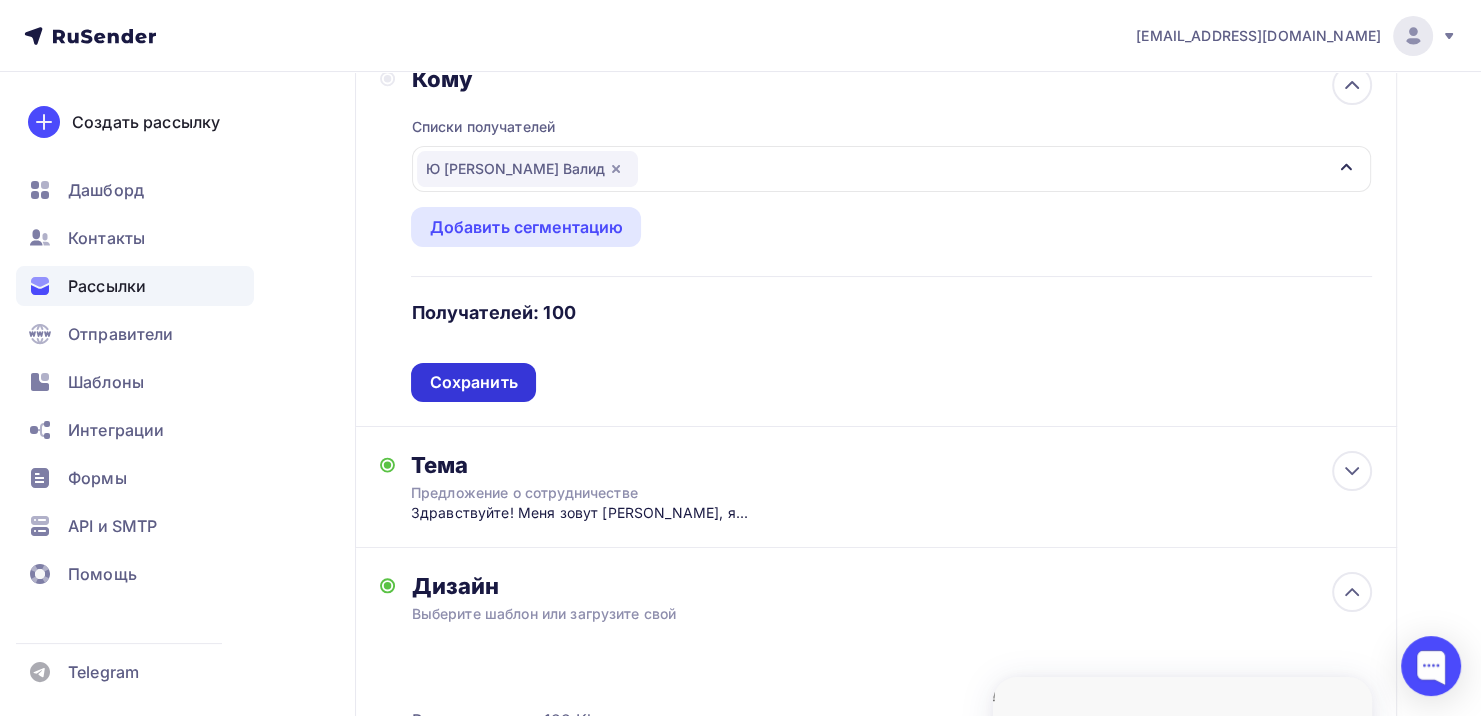 click on "Сохранить" at bounding box center (473, 382) 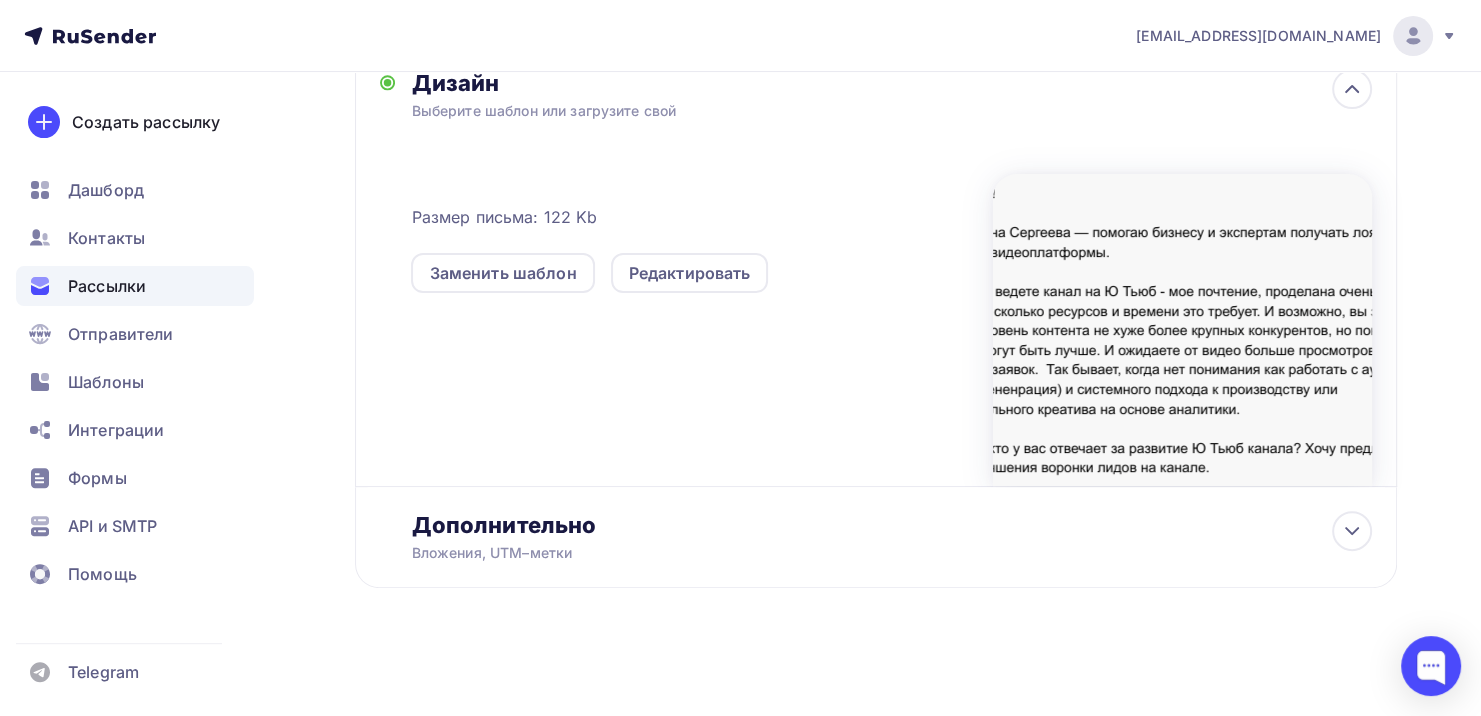 scroll, scrollTop: 0, scrollLeft: 0, axis: both 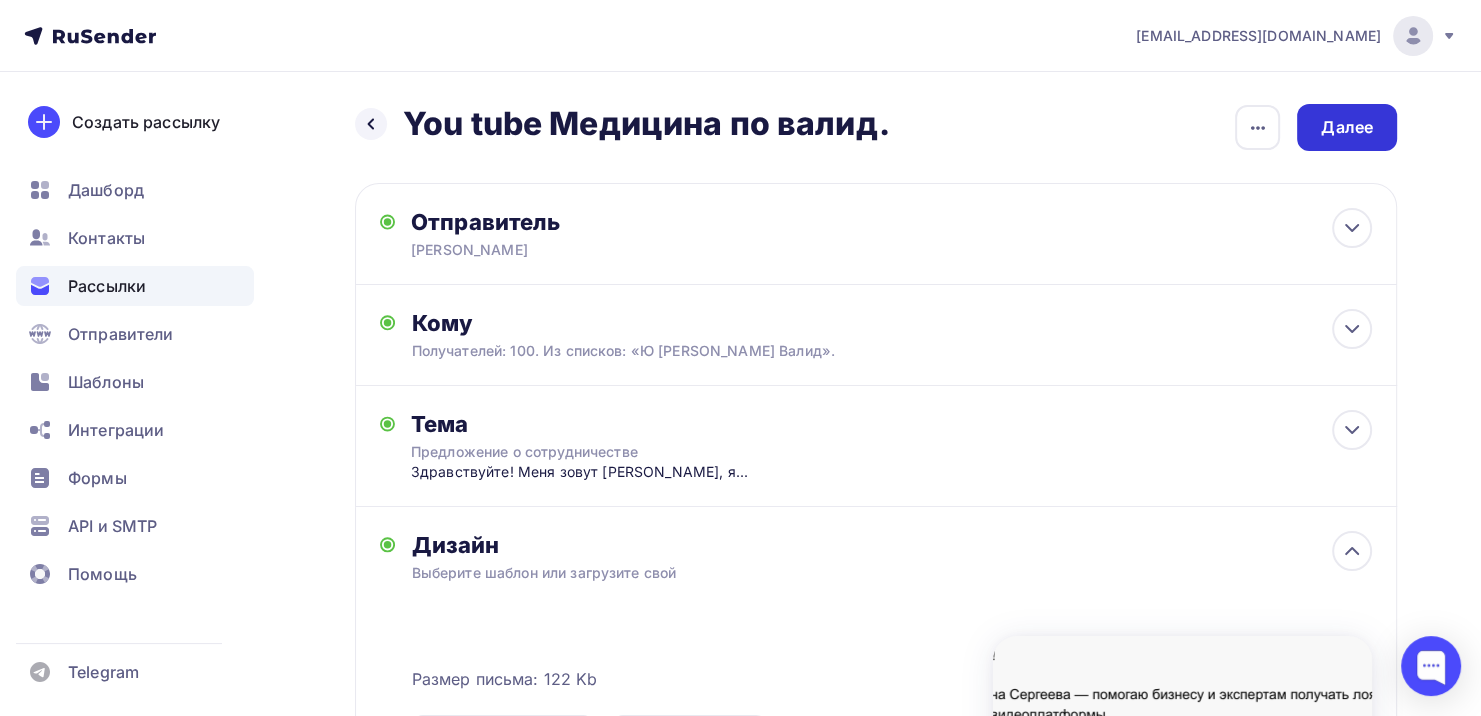 click on "Далее" at bounding box center [1347, 127] 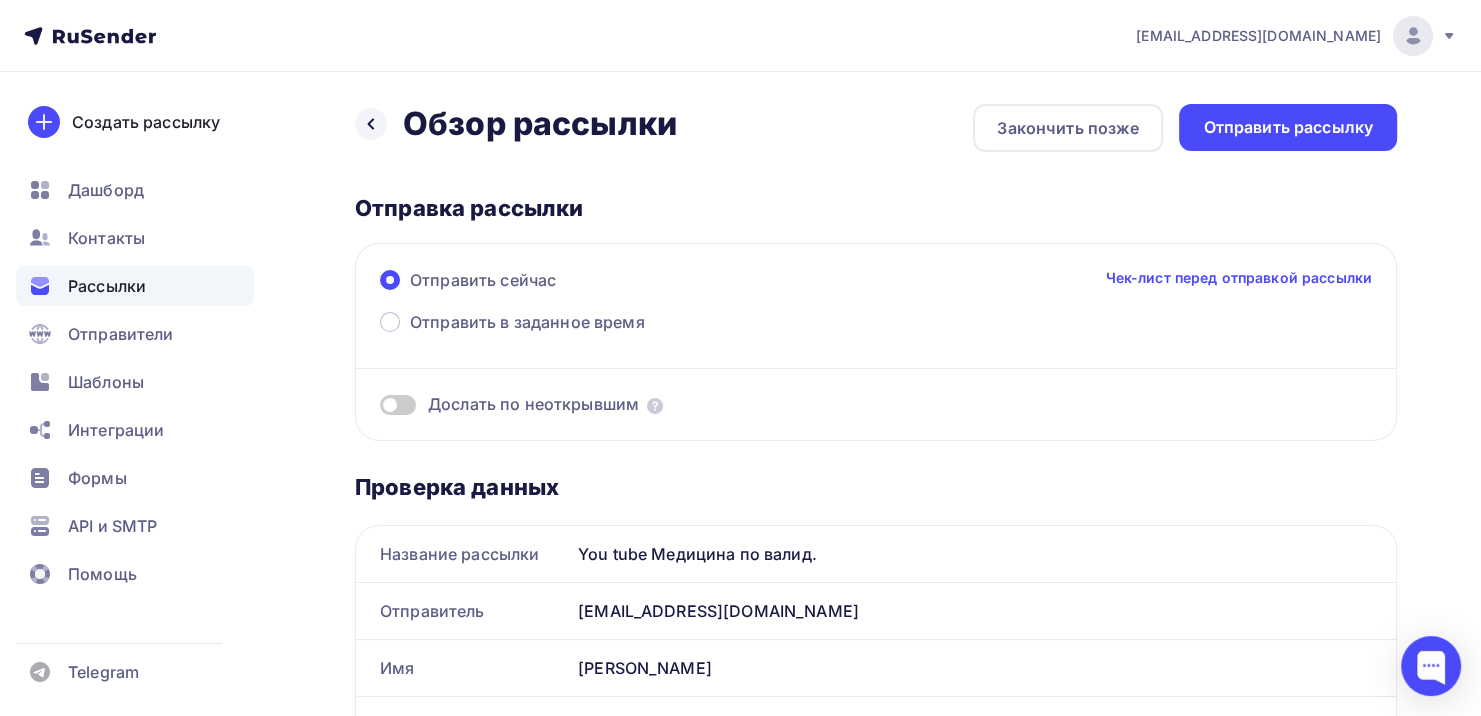 scroll, scrollTop: 0, scrollLeft: 0, axis: both 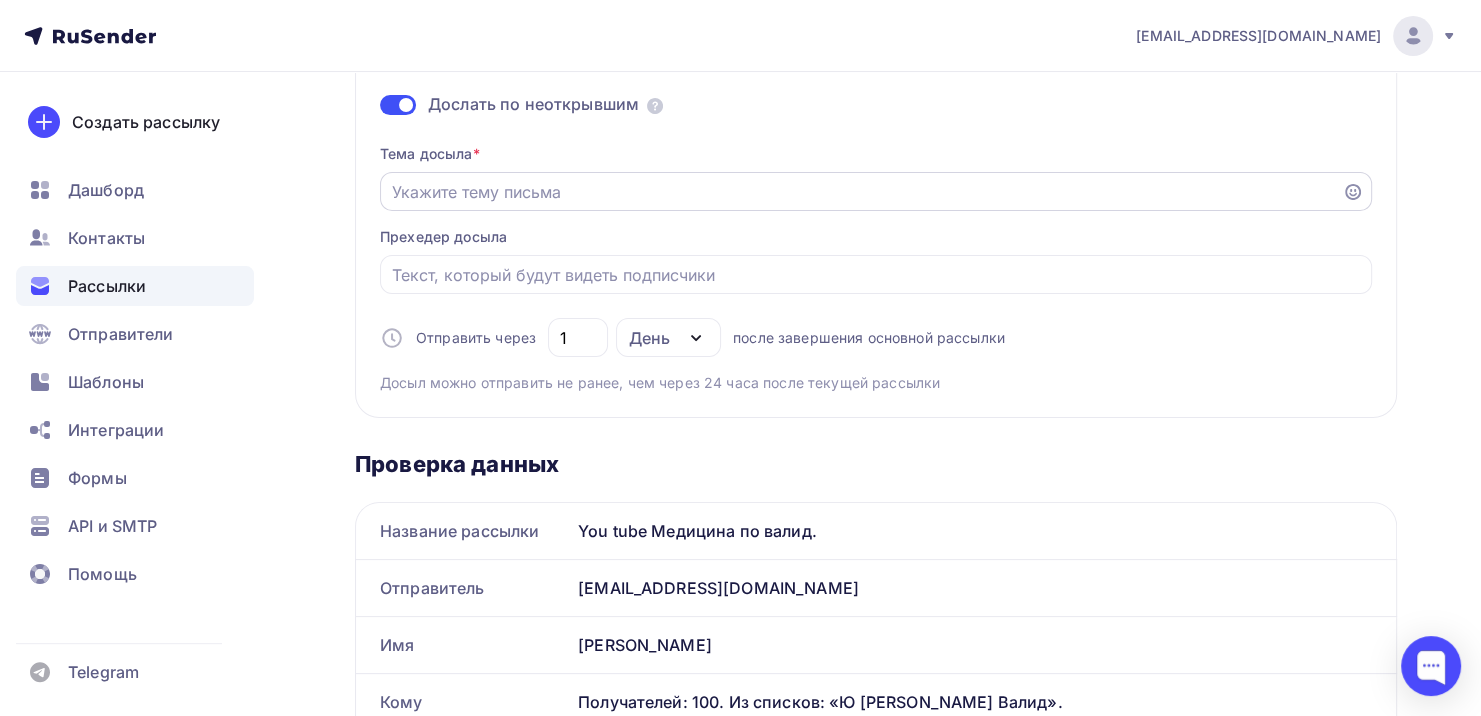 click on "Отправить в заданное время" at bounding box center [861, 192] 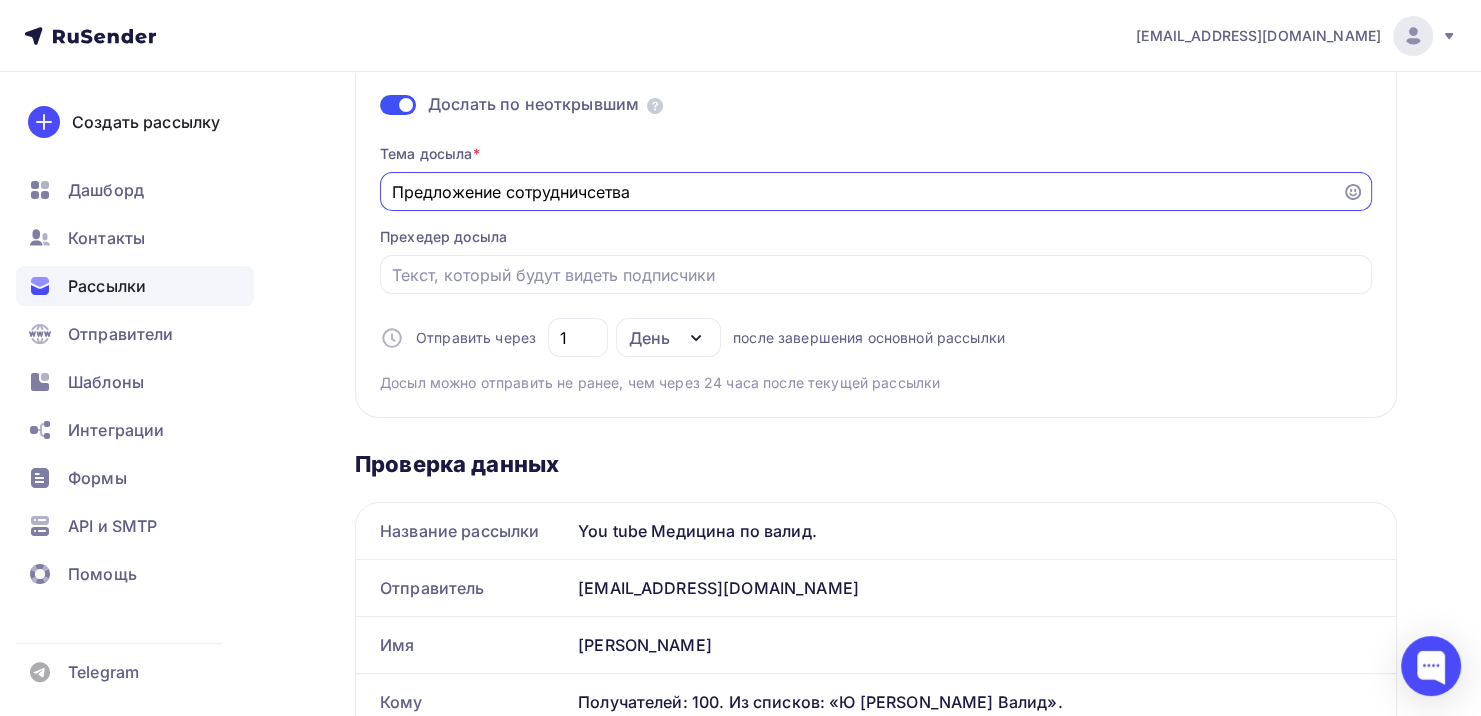 click on "Предложение сотрудничсетва" at bounding box center [861, 192] 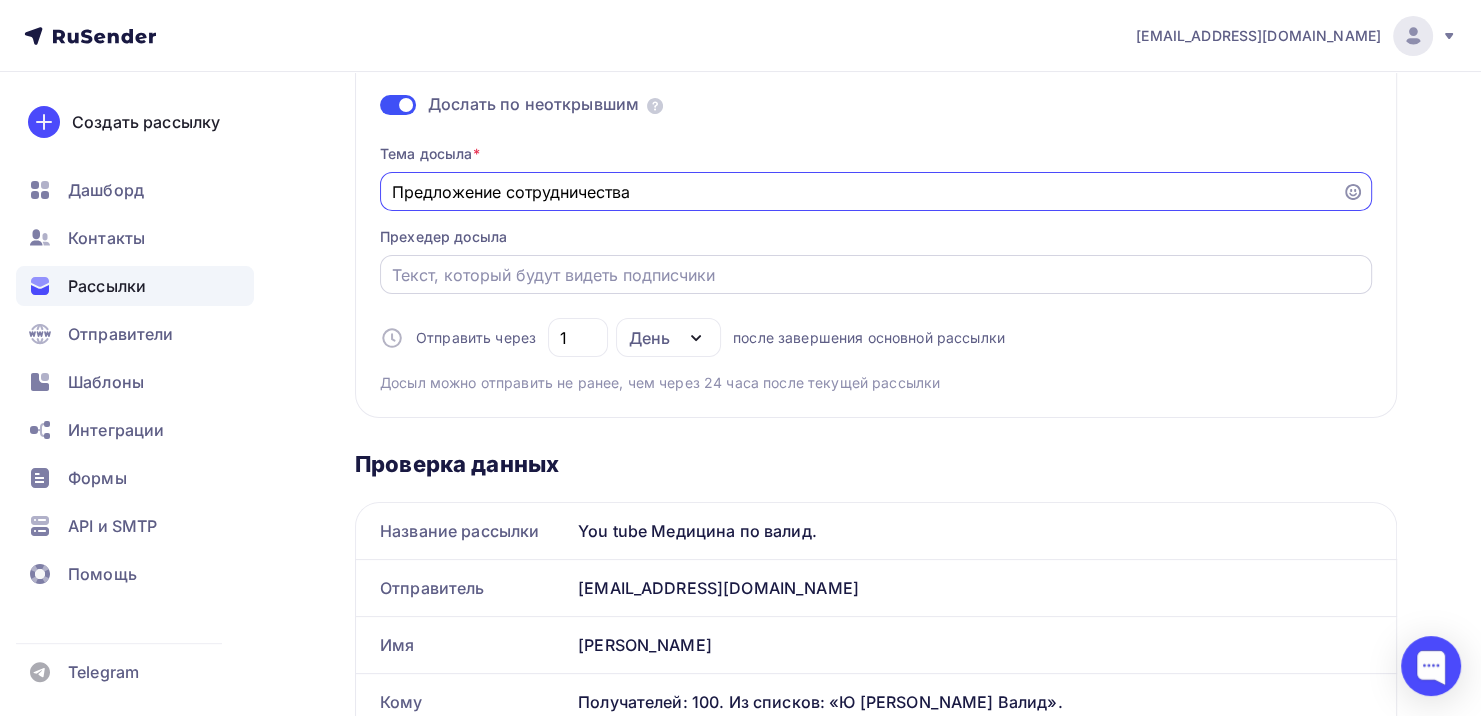 type on "Предложение сотрудничества" 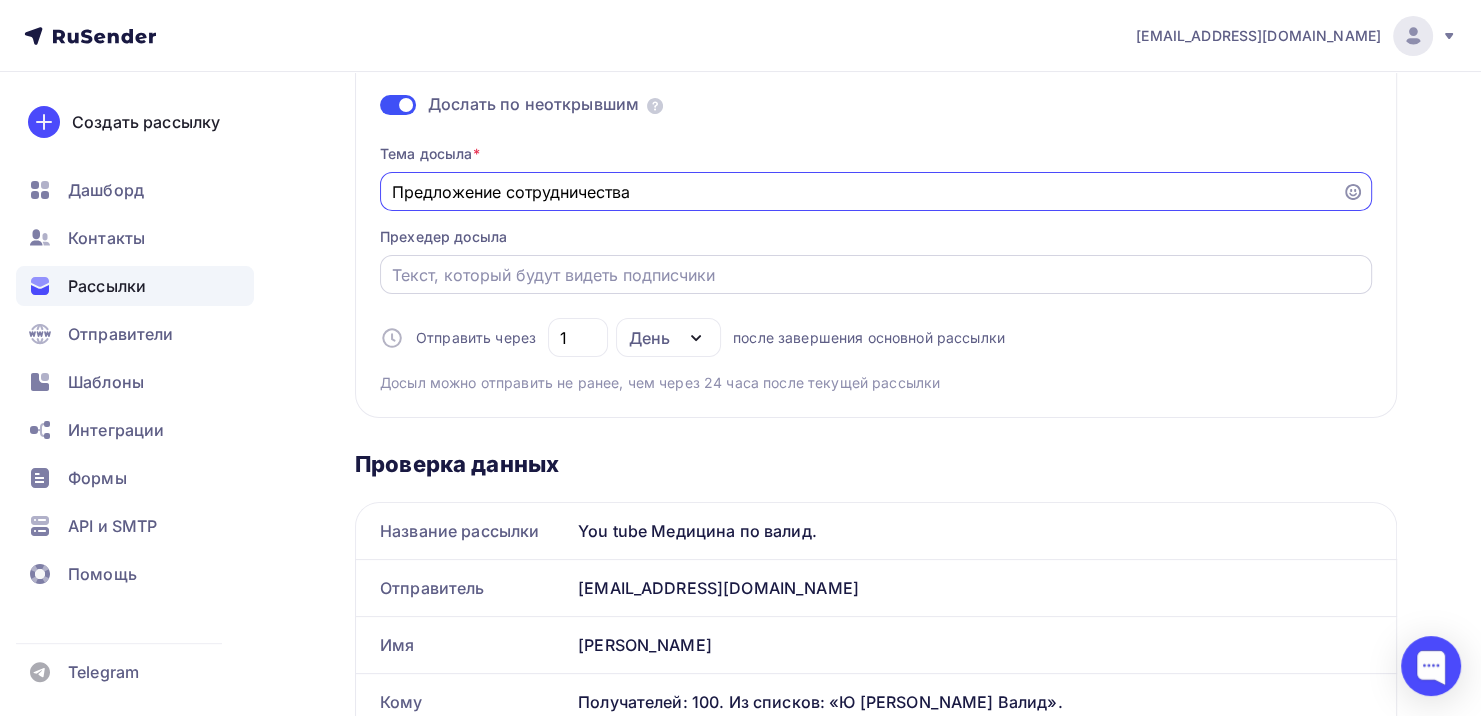 click on "Отправить в заданное время" at bounding box center (876, 275) 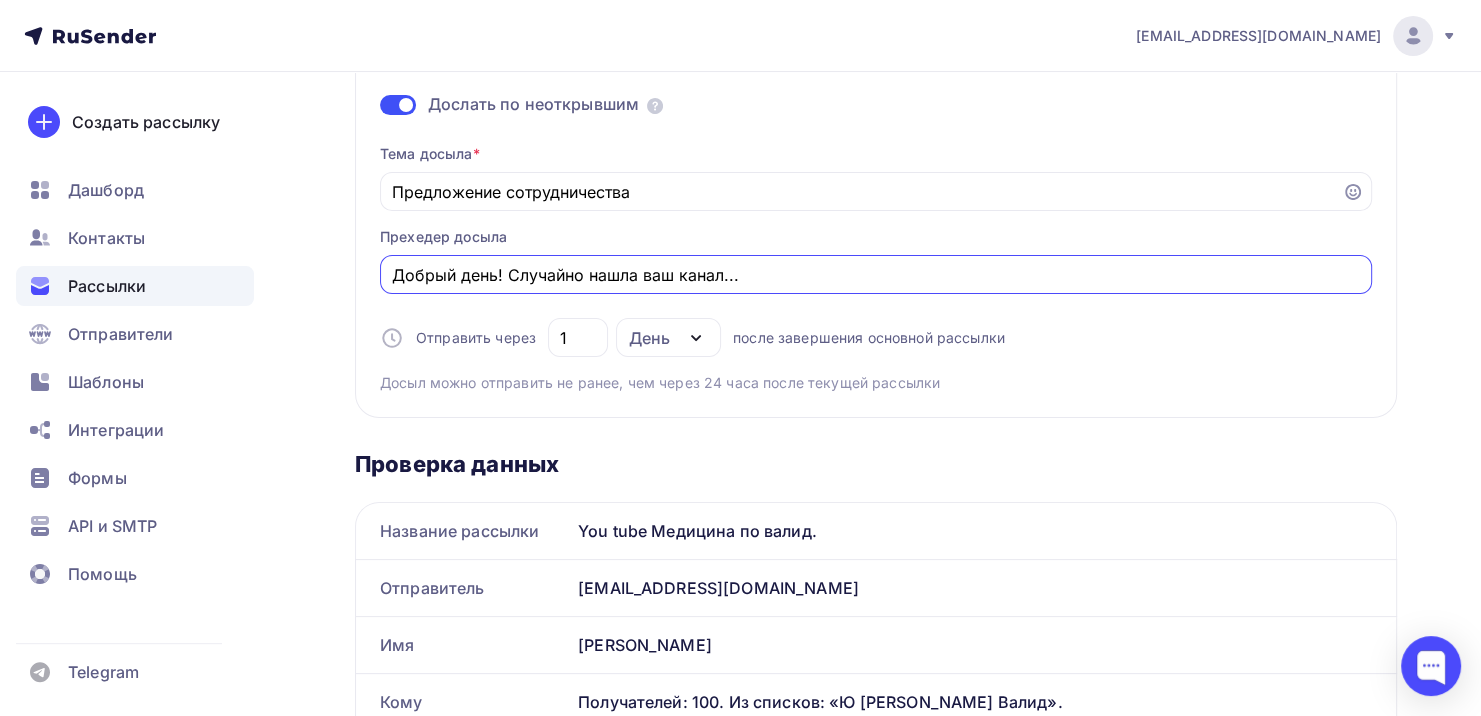 click on "Добрый день! Случайно нашла ваш канал..." at bounding box center (876, 275) 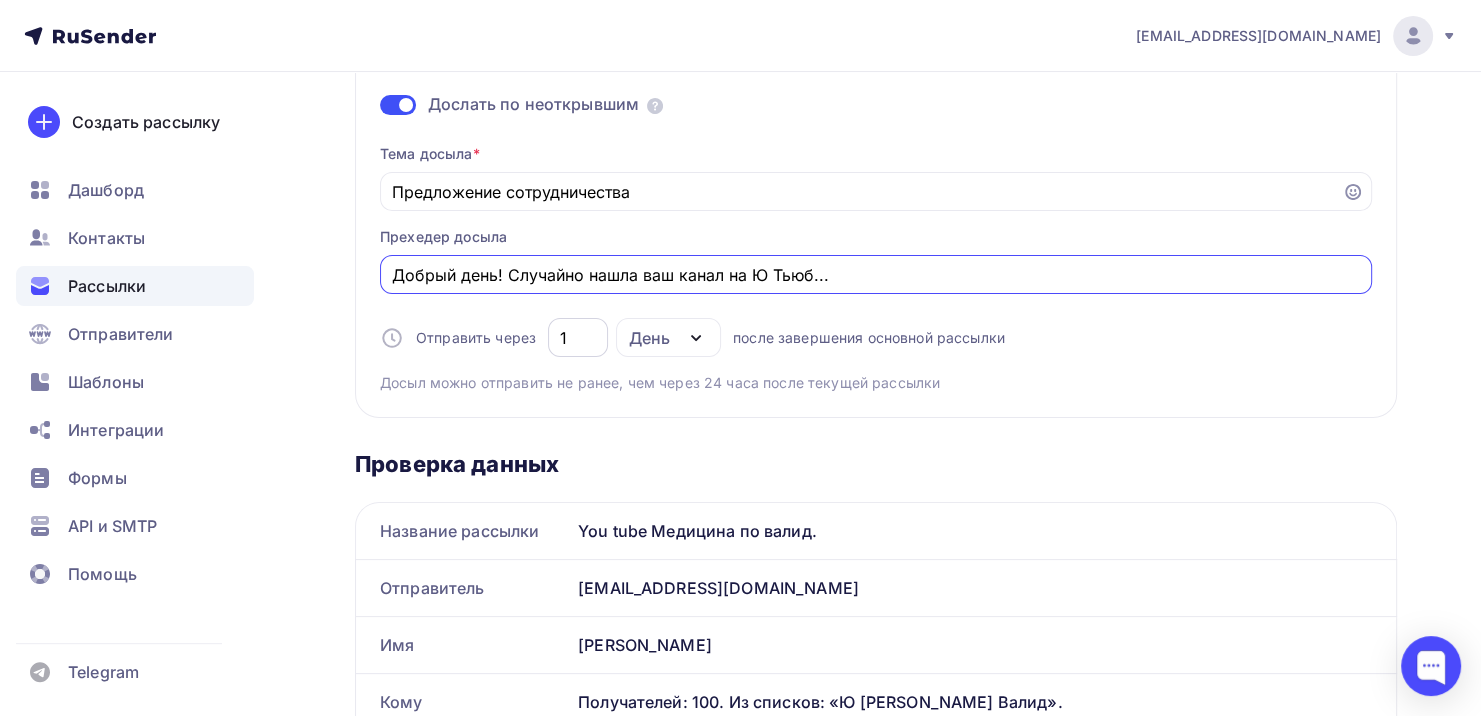 type on "Добрый день! Случайно нашла ваш канал на Ю Тьюб..." 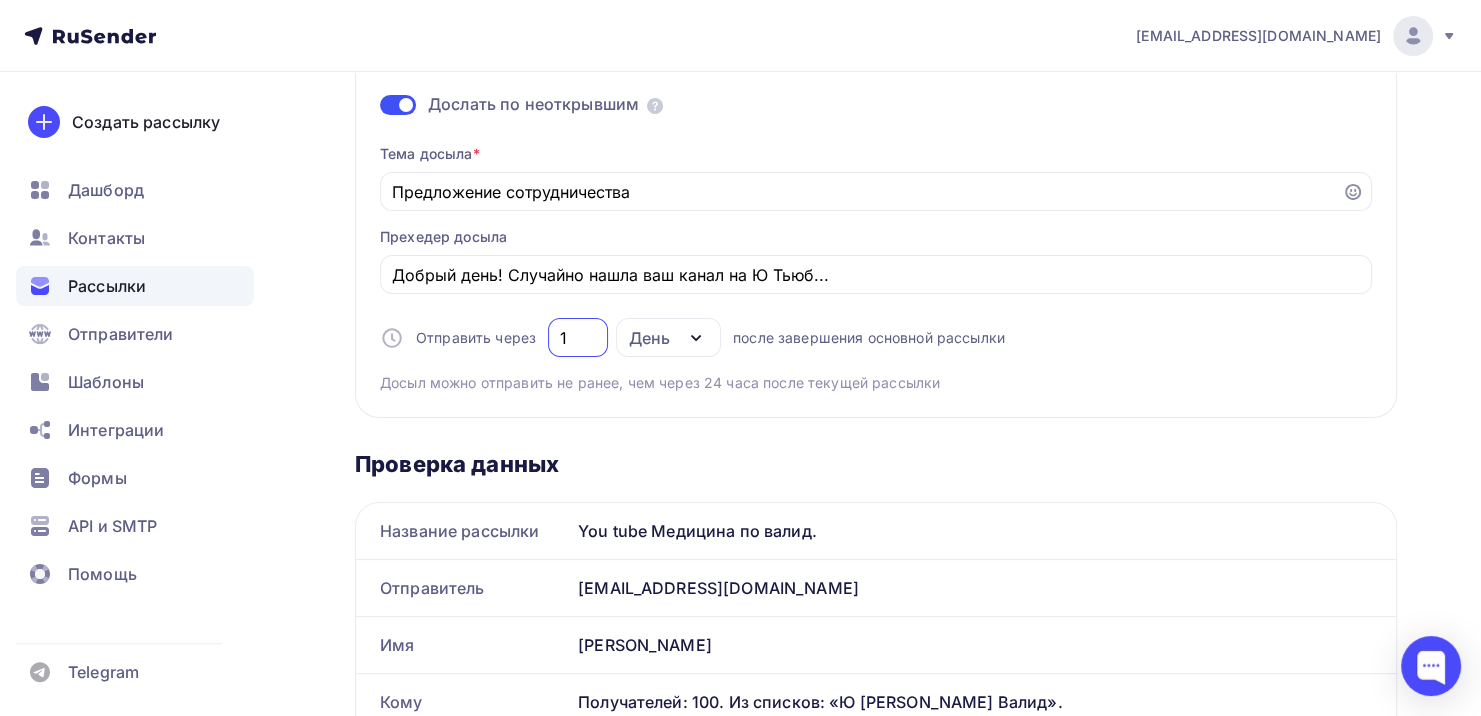 drag, startPoint x: 574, startPoint y: 338, endPoint x: 551, endPoint y: 338, distance: 23 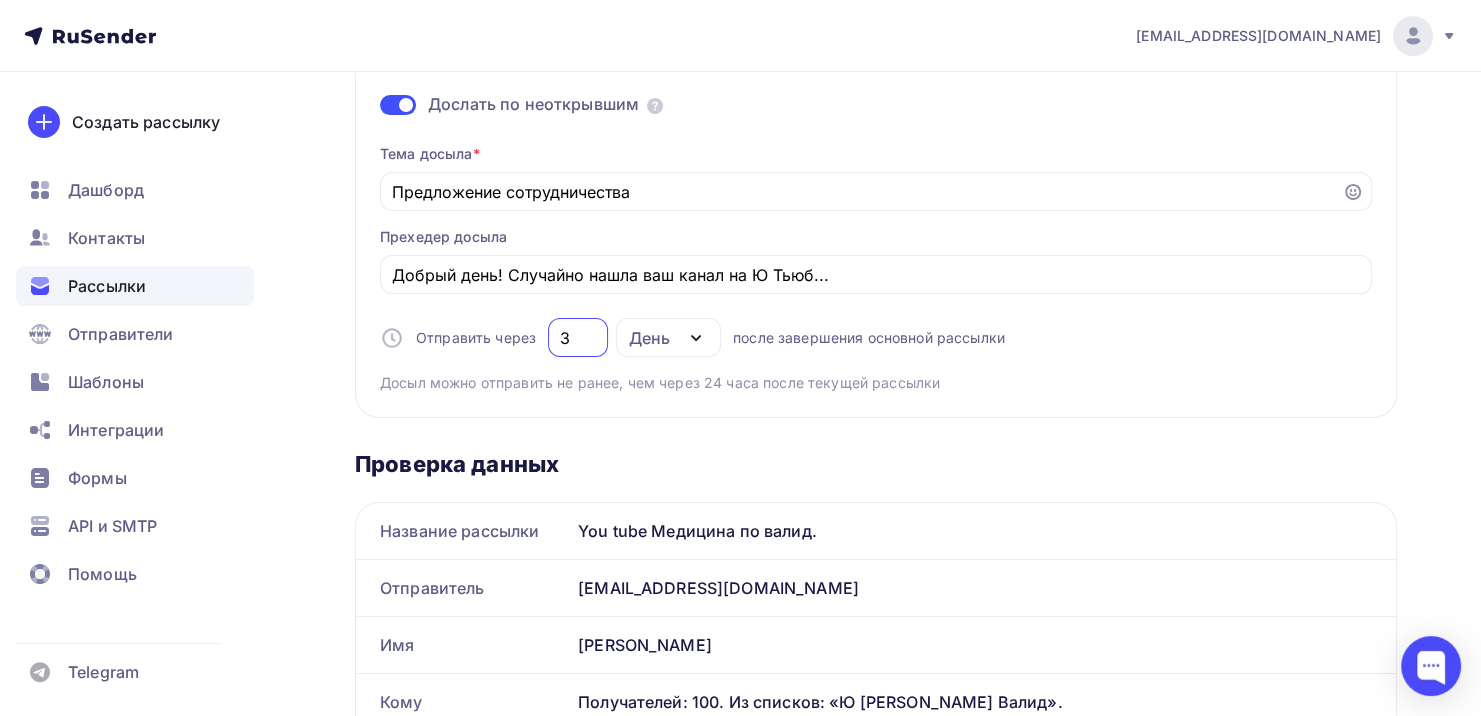 drag, startPoint x: 567, startPoint y: 340, endPoint x: 553, endPoint y: 336, distance: 14.56022 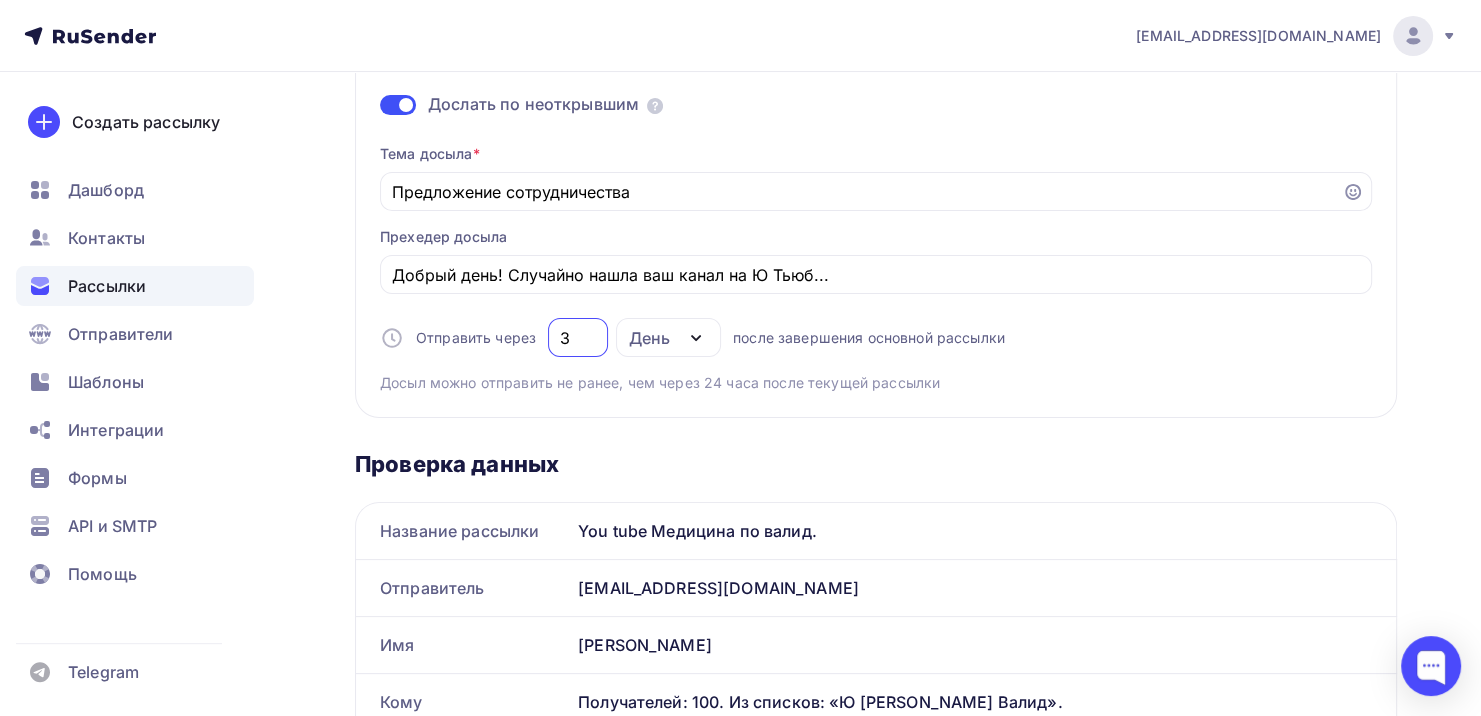 click on "3" at bounding box center [578, 337] 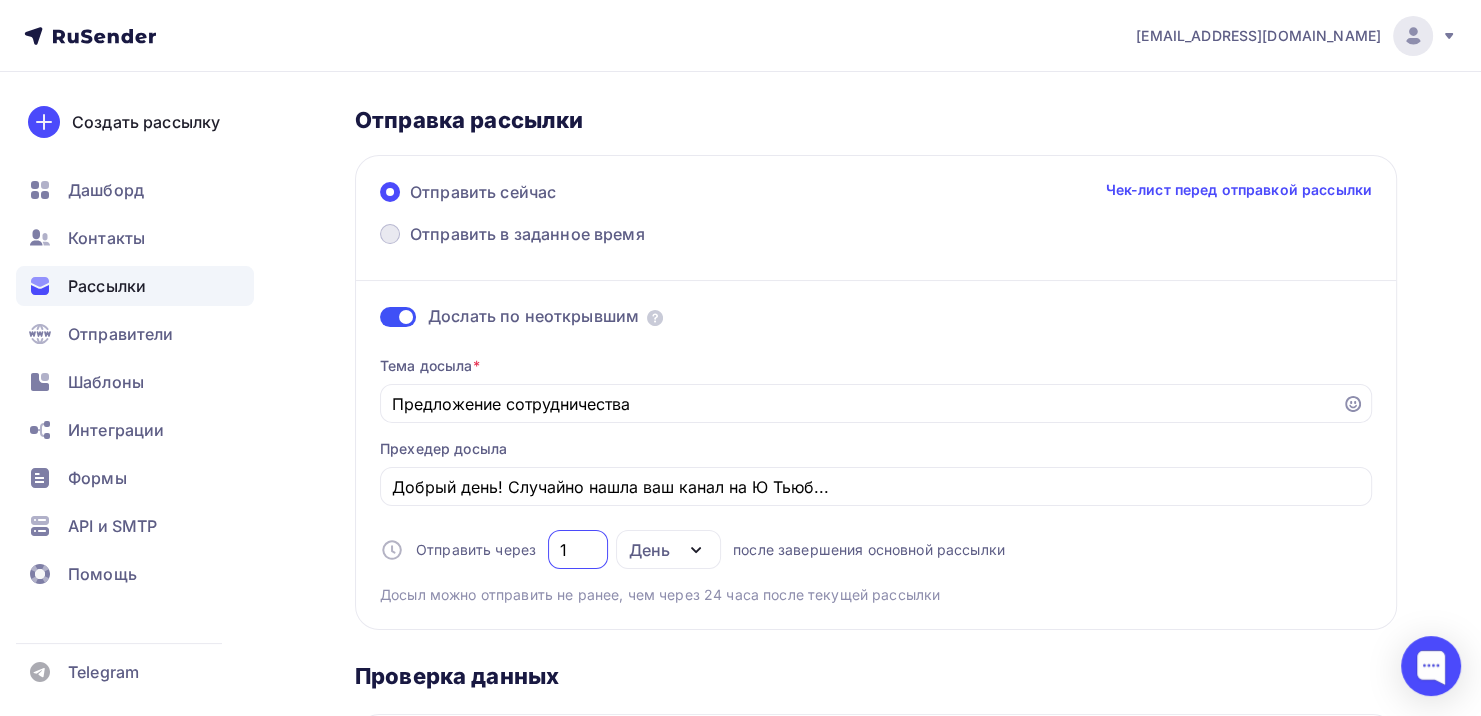 scroll, scrollTop: 0, scrollLeft: 0, axis: both 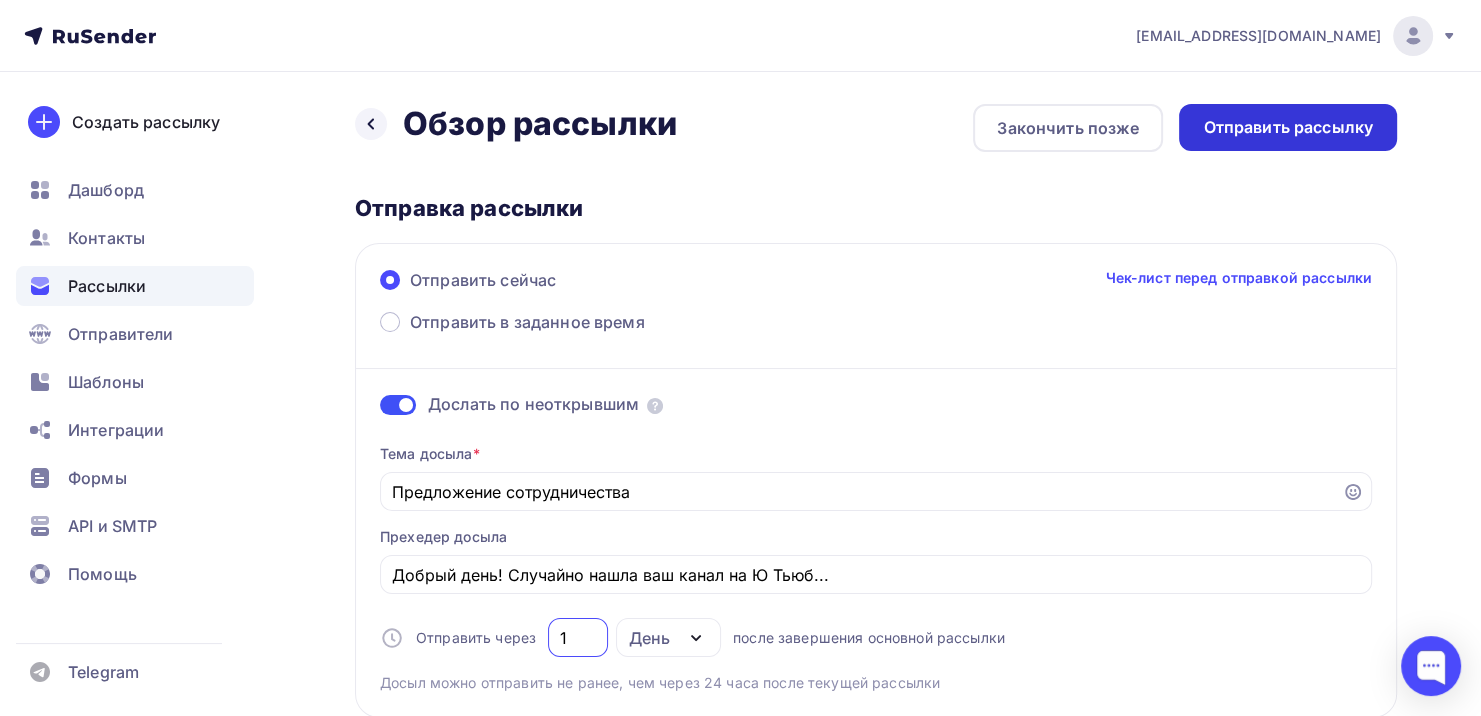 click on "Отправить рассылку" at bounding box center [1288, 127] 